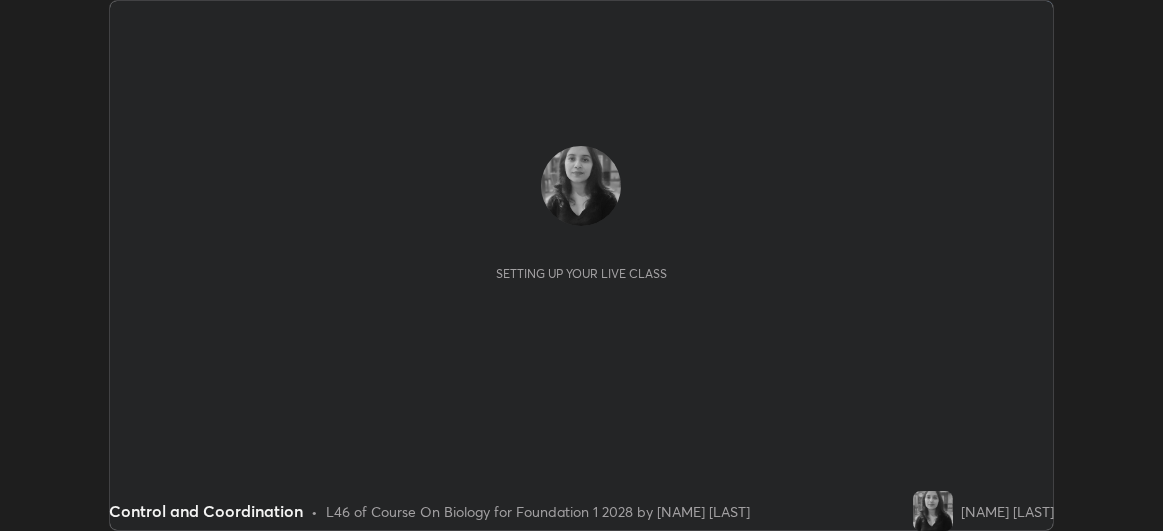 scroll, scrollTop: 0, scrollLeft: 0, axis: both 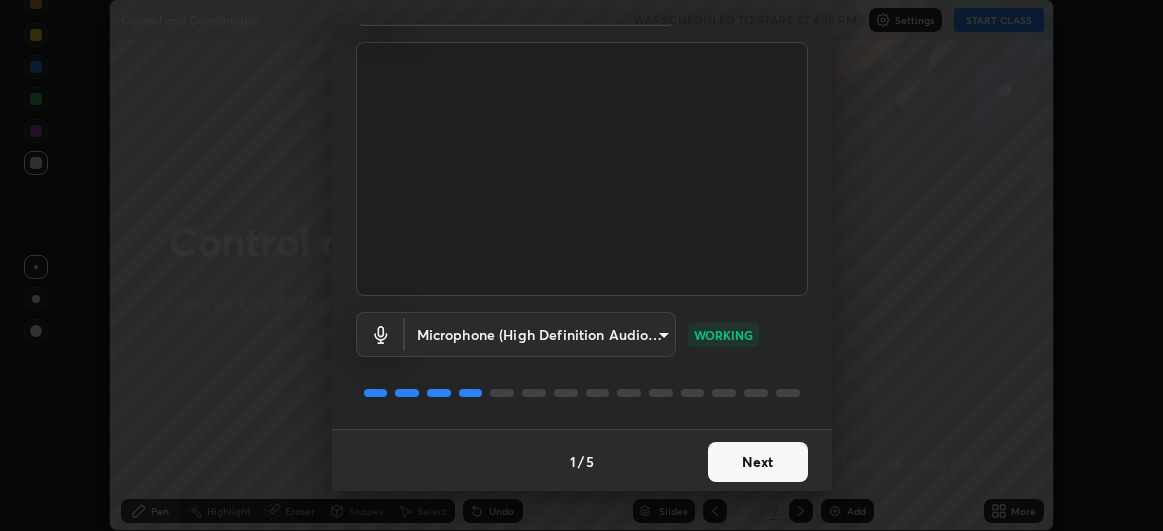 click on "Next" at bounding box center (758, 462) 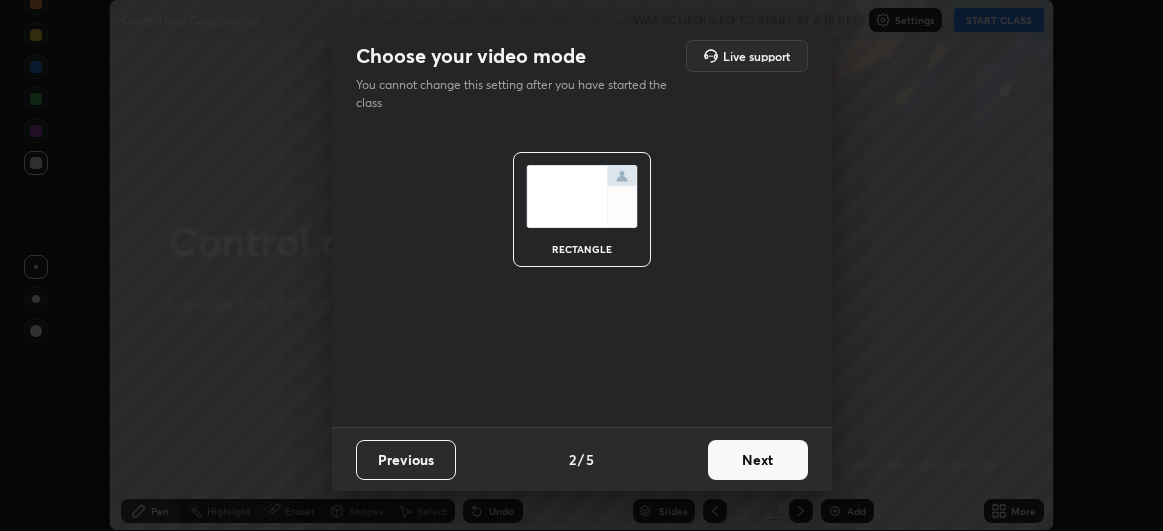 click on "Next" at bounding box center (758, 460) 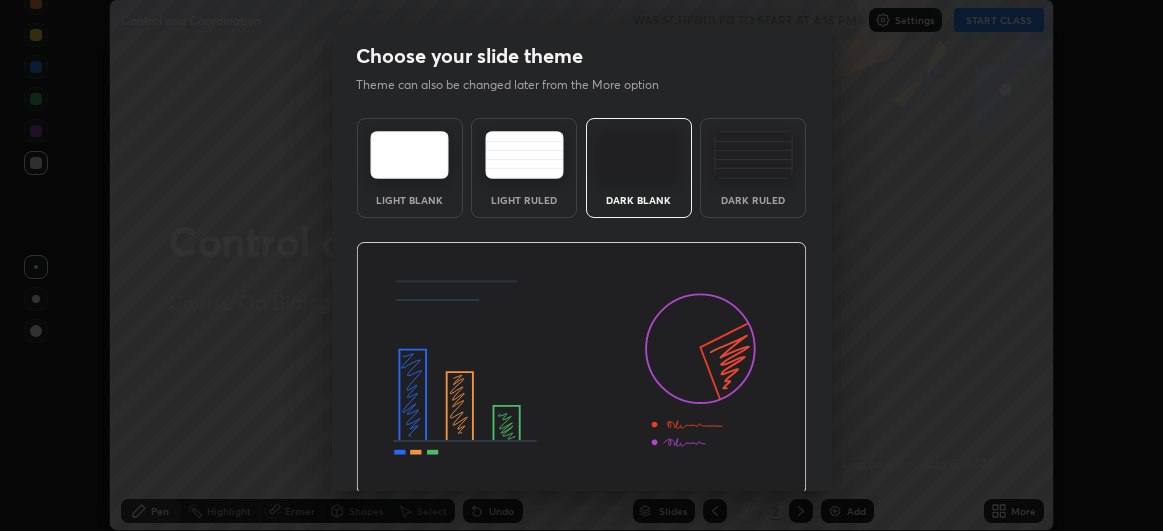 scroll, scrollTop: 67, scrollLeft: 0, axis: vertical 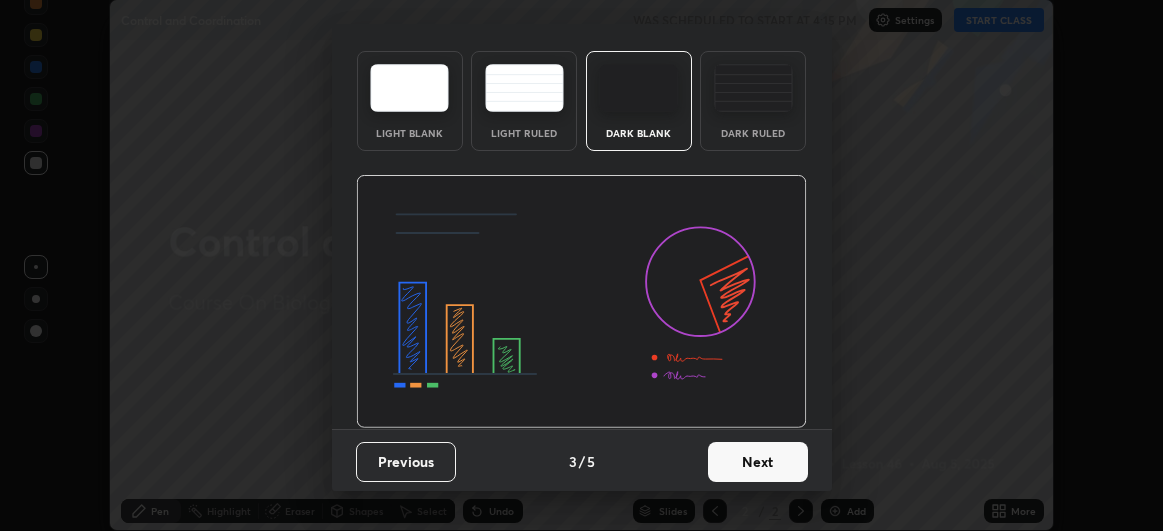 click on "Next" at bounding box center [758, 462] 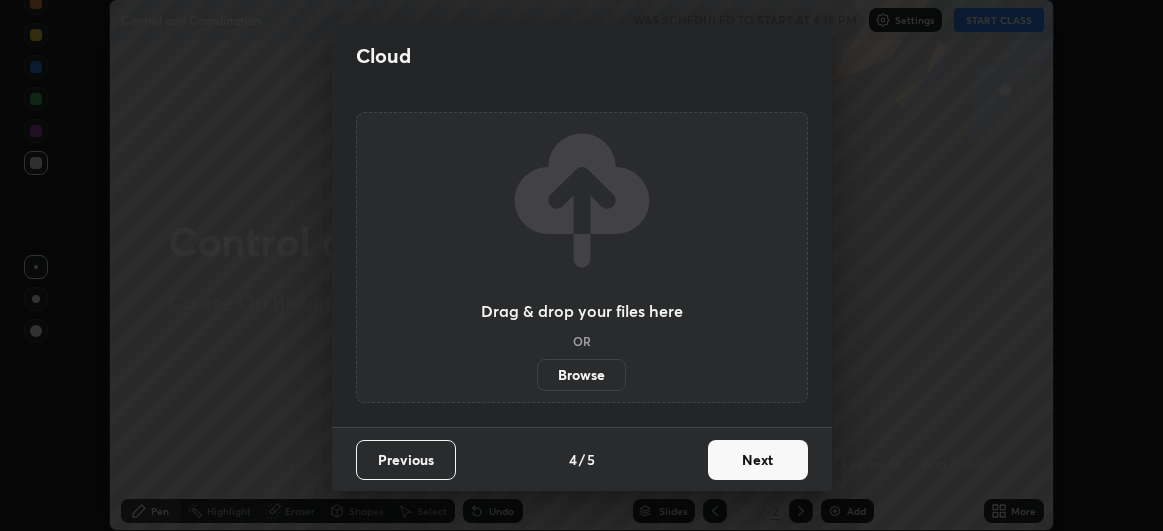scroll, scrollTop: 0, scrollLeft: 0, axis: both 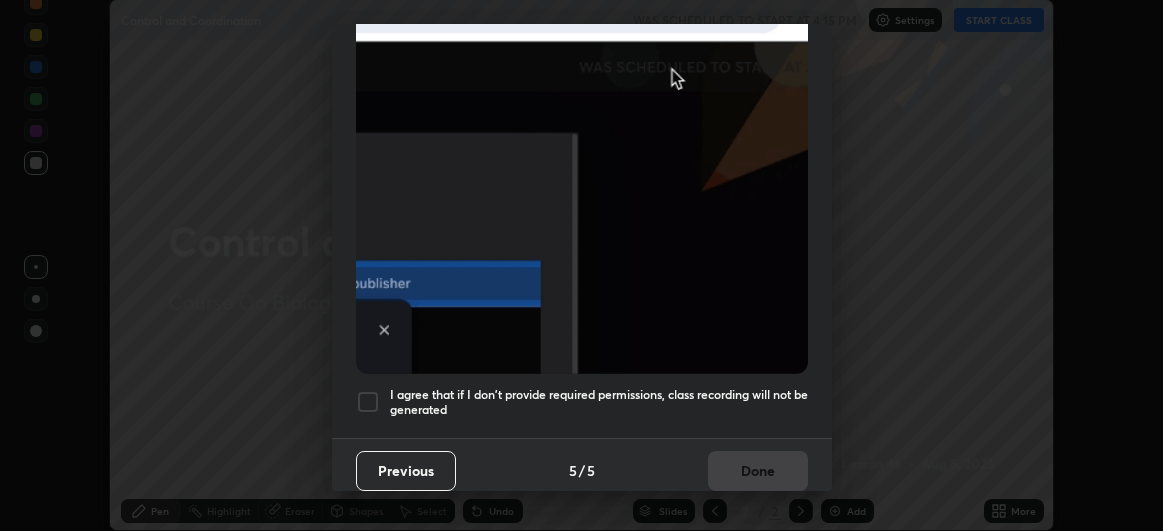click at bounding box center (368, 402) 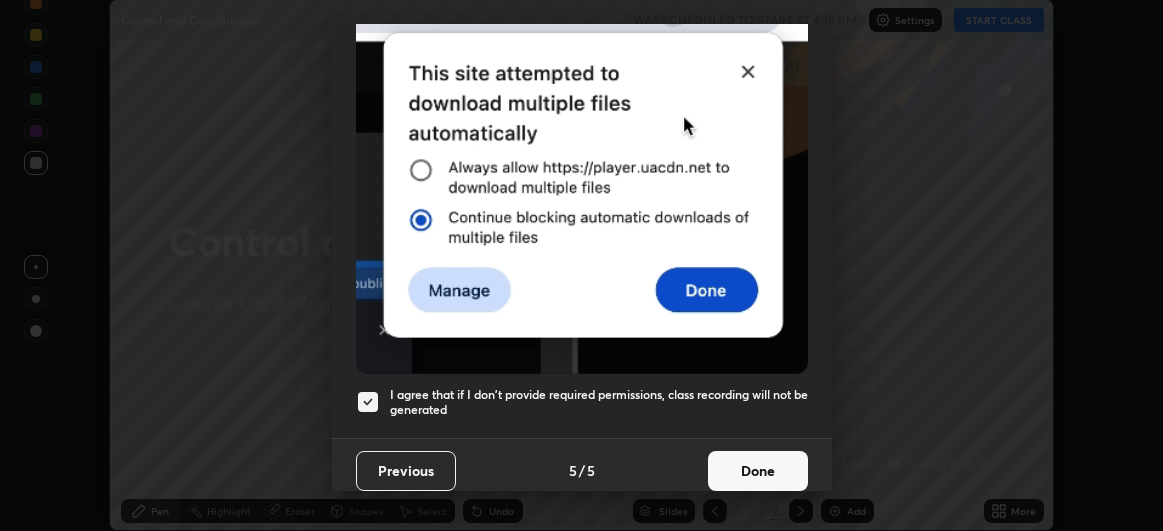click on "Done" at bounding box center (758, 471) 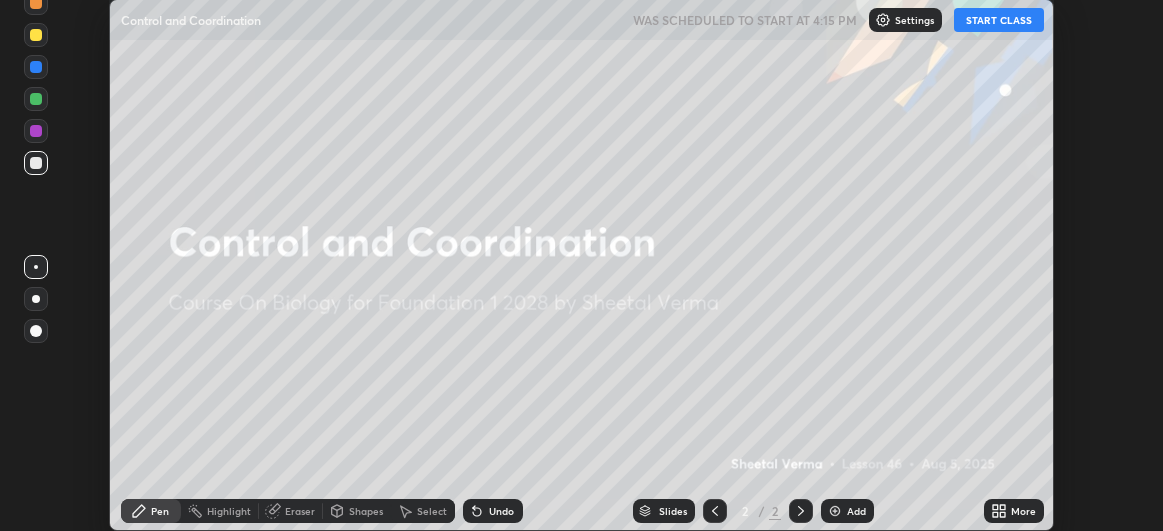 click on "START CLASS" at bounding box center (999, 20) 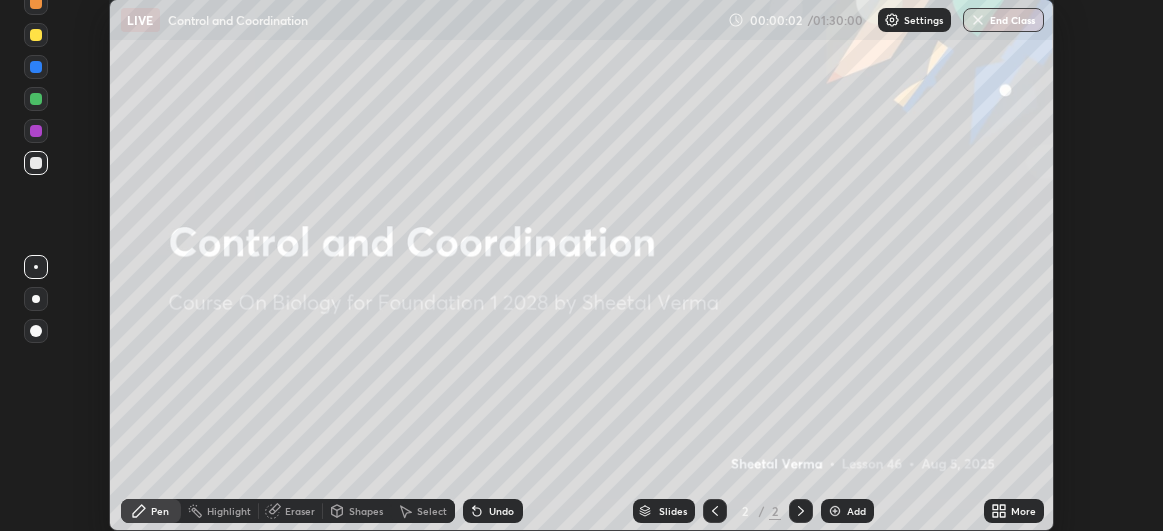 click on "More" at bounding box center (1014, 511) 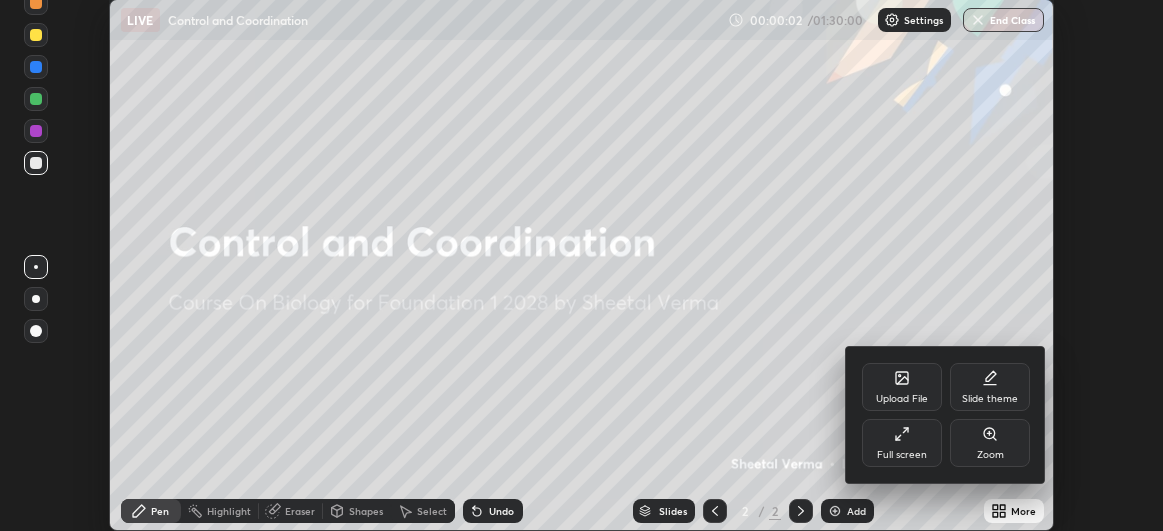 click on "Full screen" at bounding box center [902, 455] 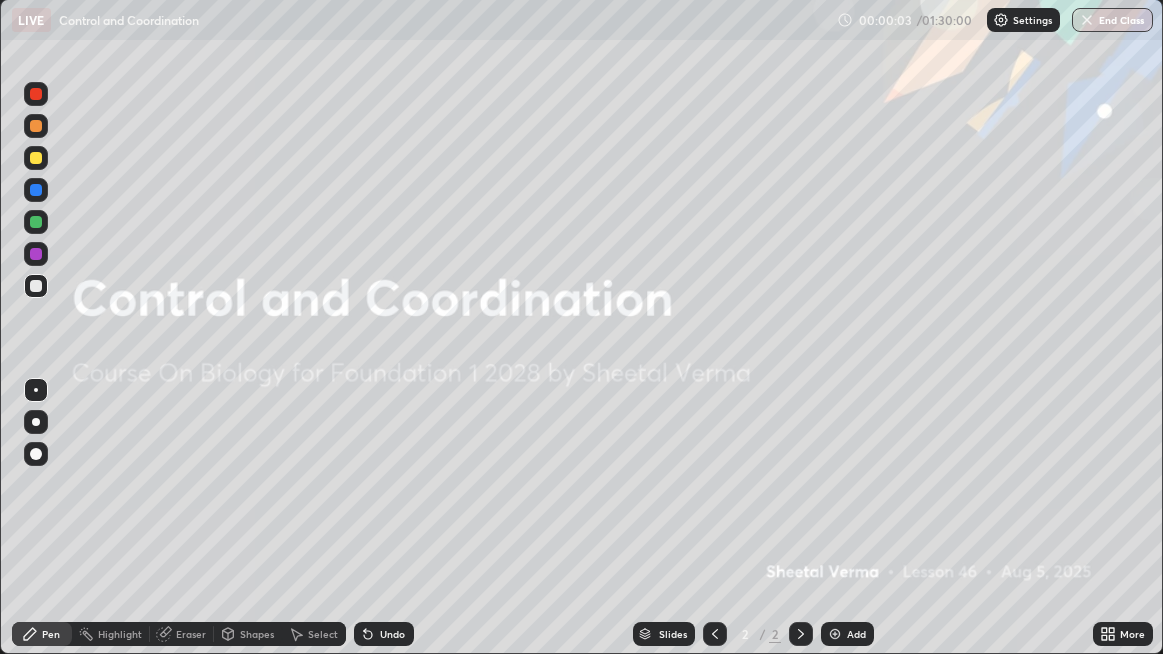 scroll, scrollTop: 99345, scrollLeft: 98836, axis: both 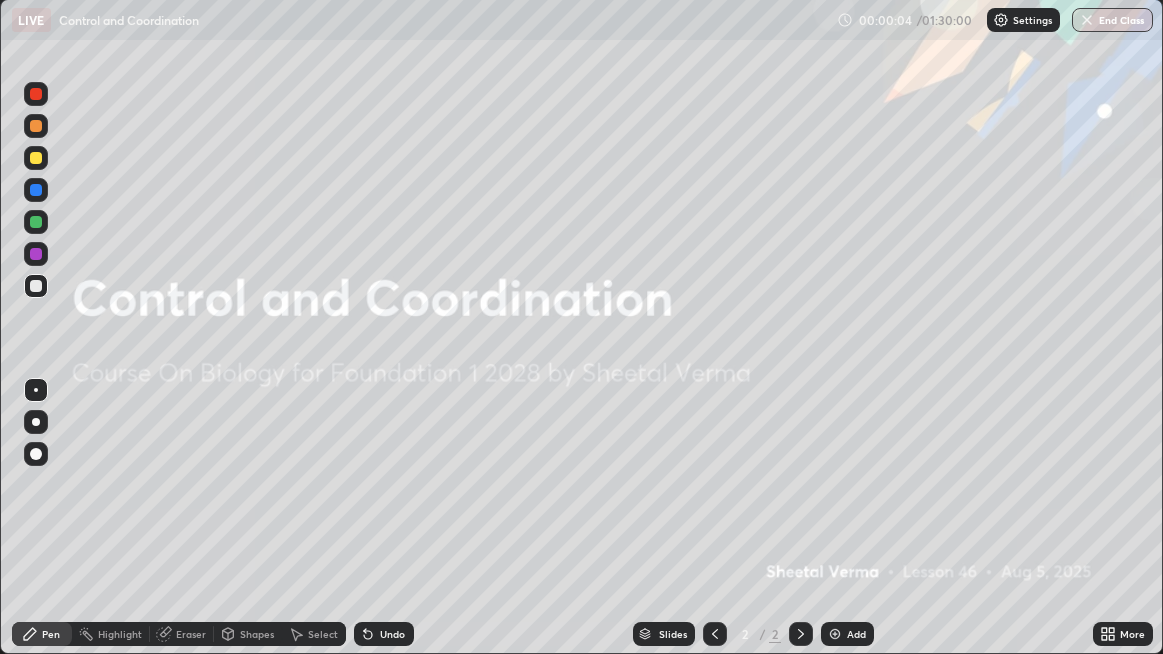 click on "Add" at bounding box center (856, 634) 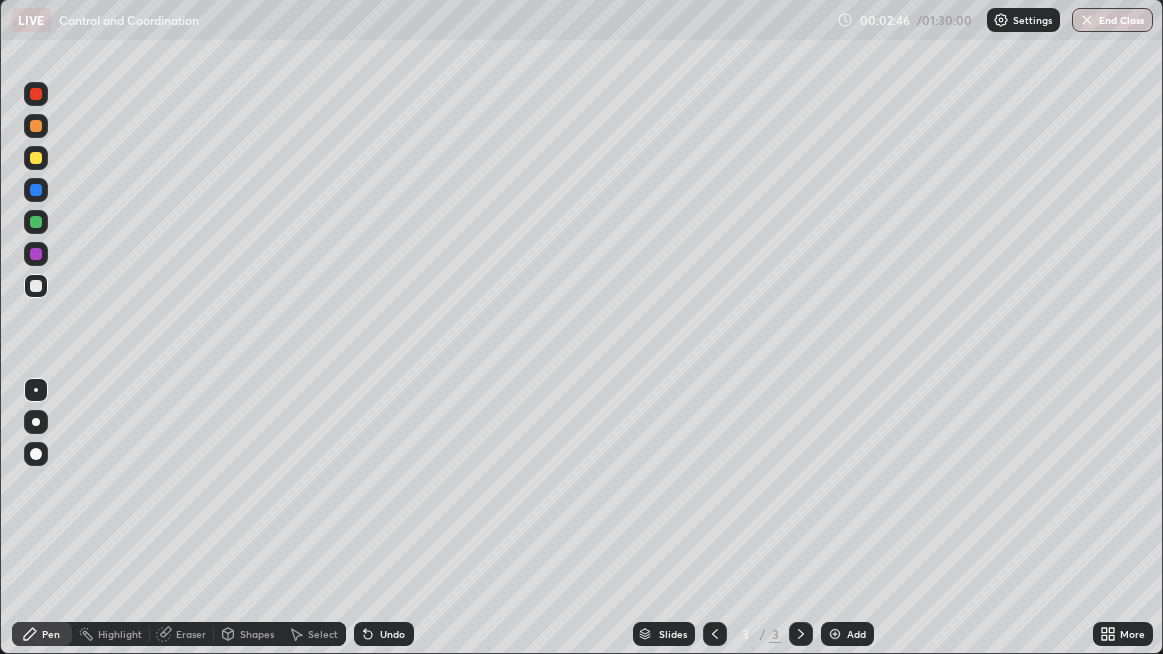 click at bounding box center [36, 158] 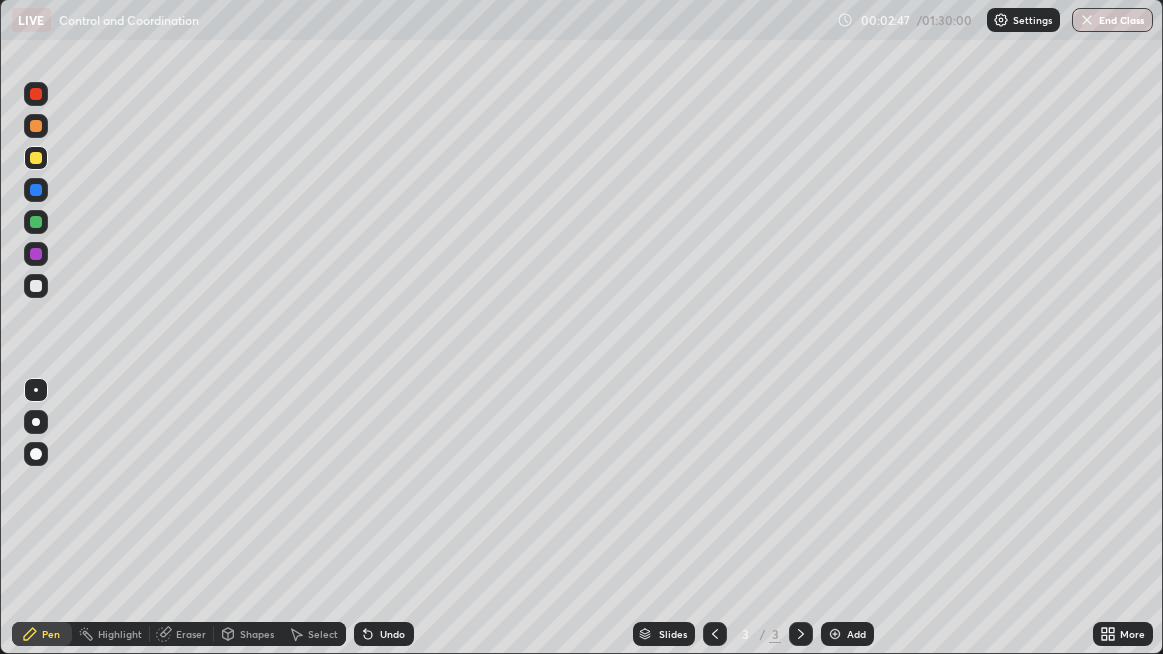 click at bounding box center (36, 286) 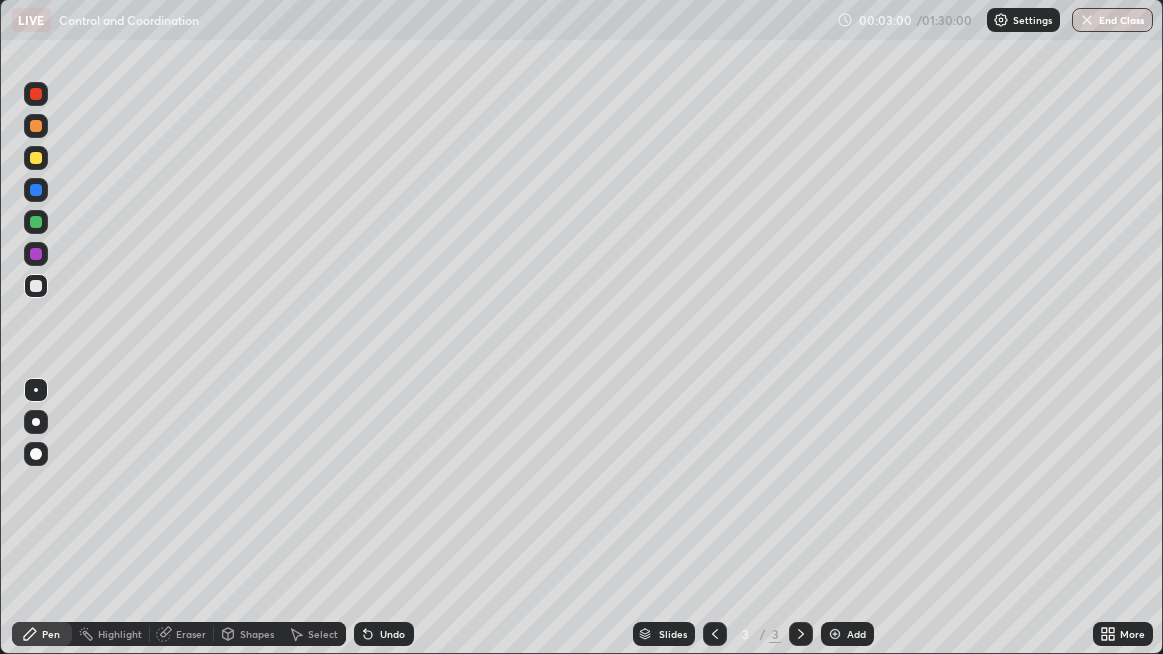 click on "Undo" at bounding box center (384, 634) 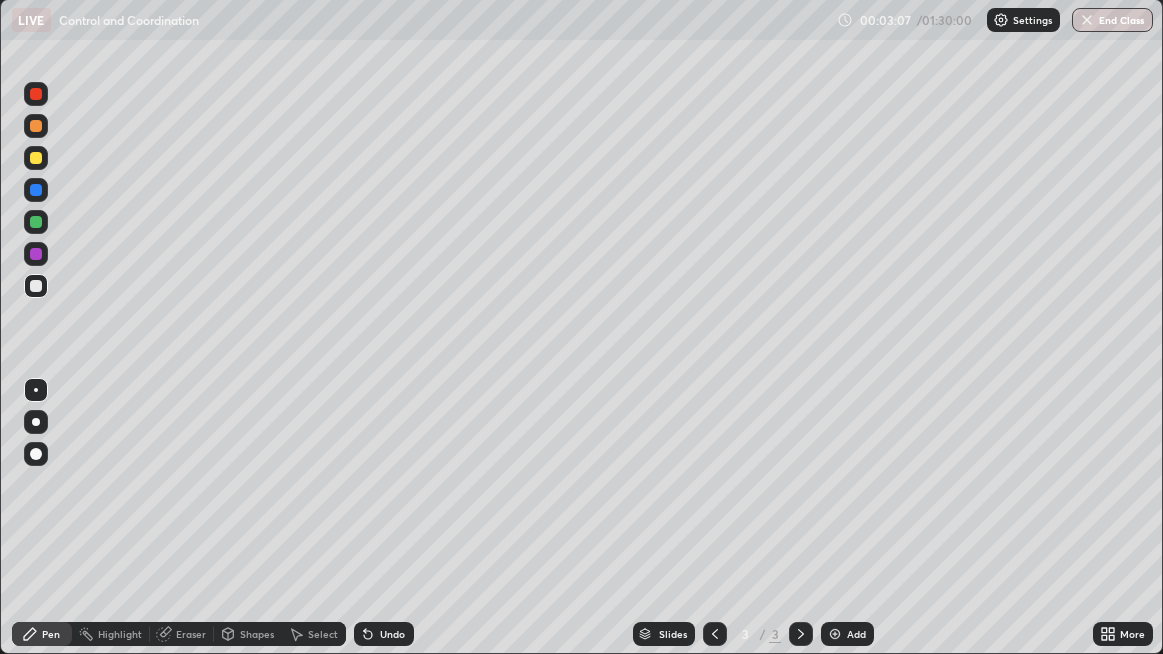 click at bounding box center [36, 158] 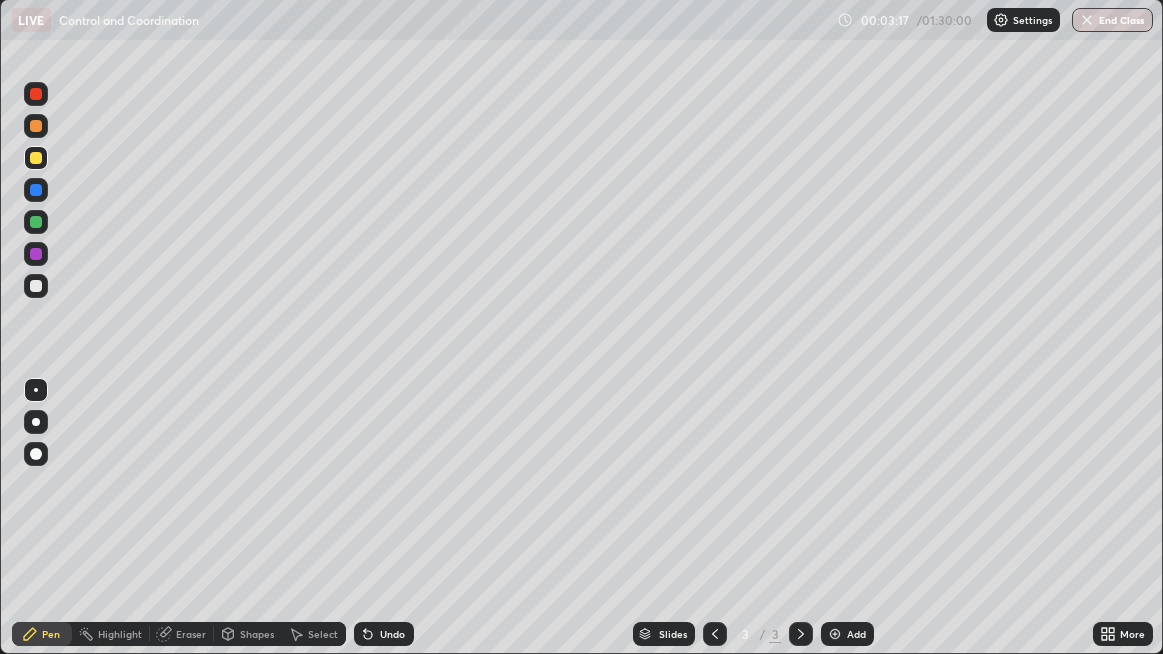 click at bounding box center [36, 286] 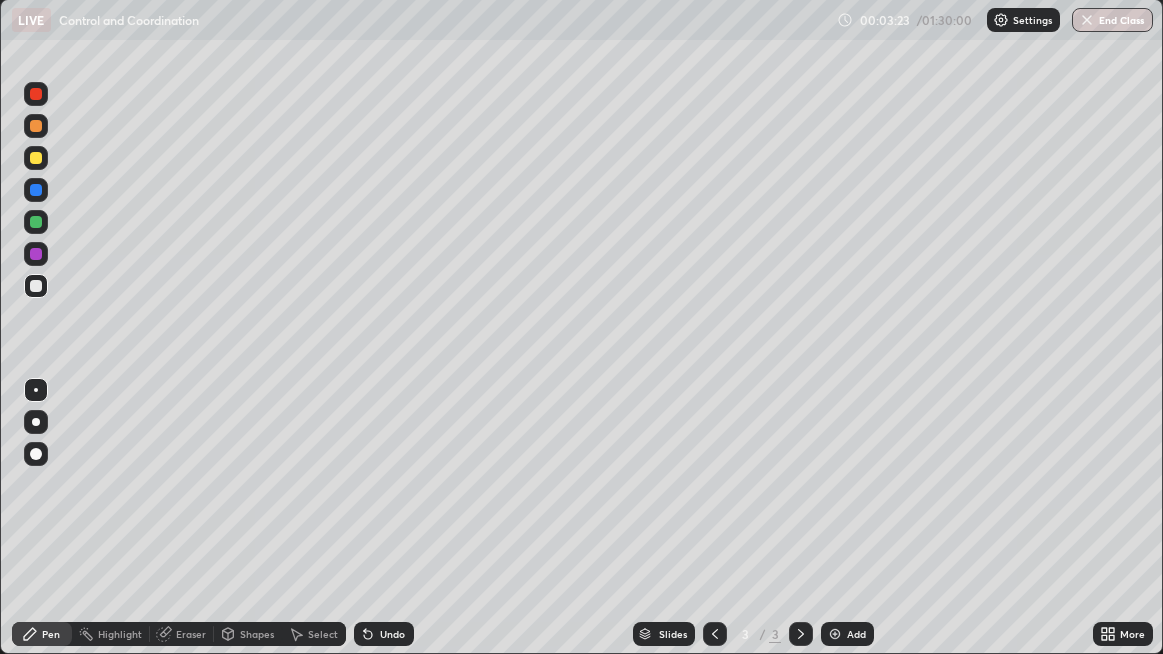 click at bounding box center (36, 254) 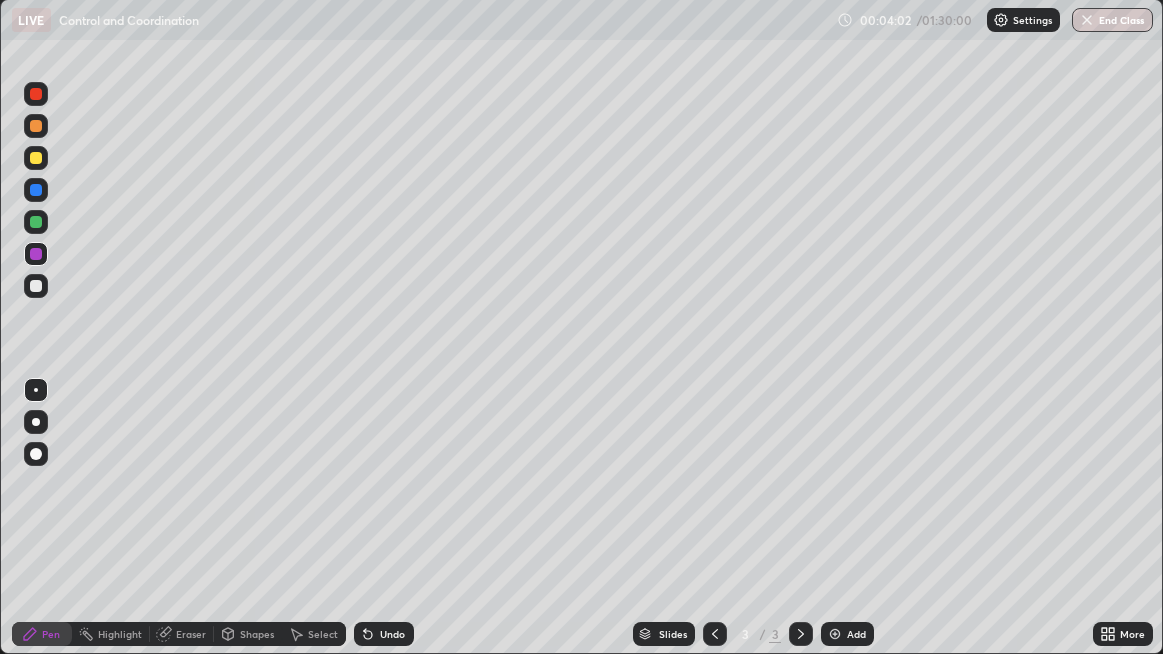 click at bounding box center [36, 286] 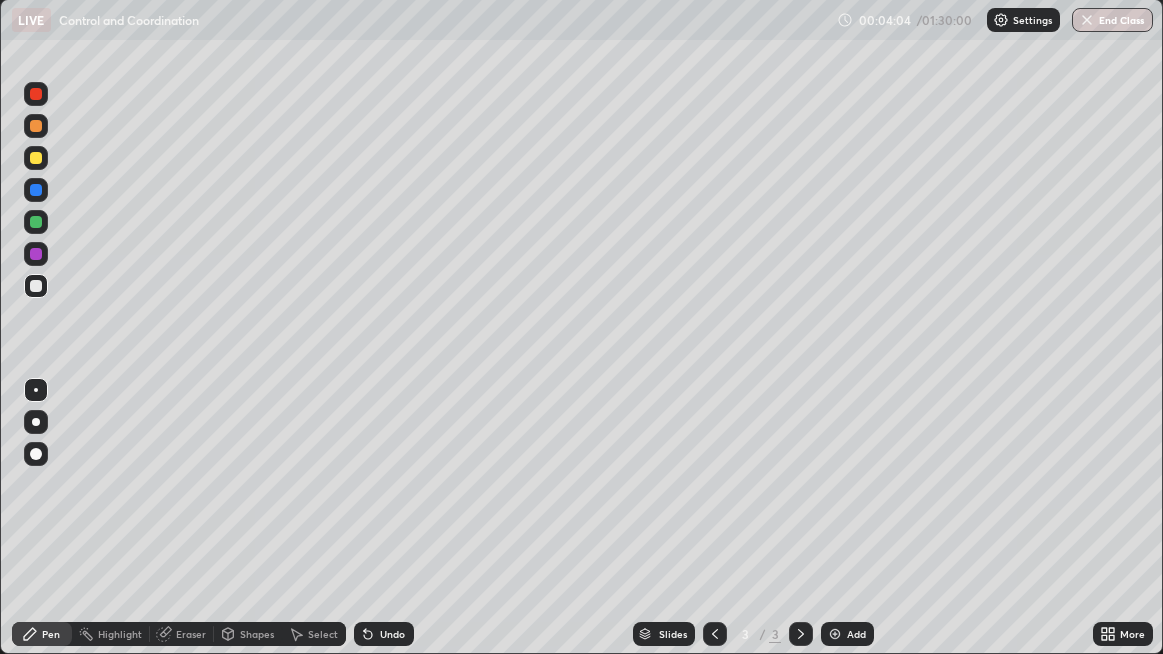 click at bounding box center (36, 222) 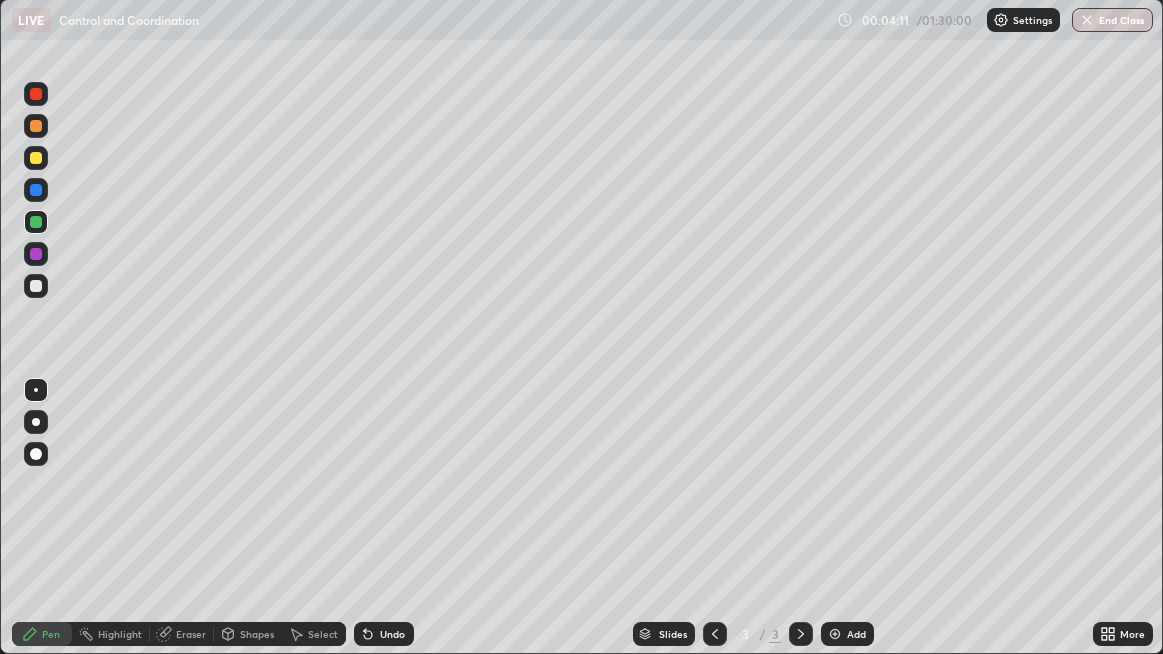 click at bounding box center [36, 158] 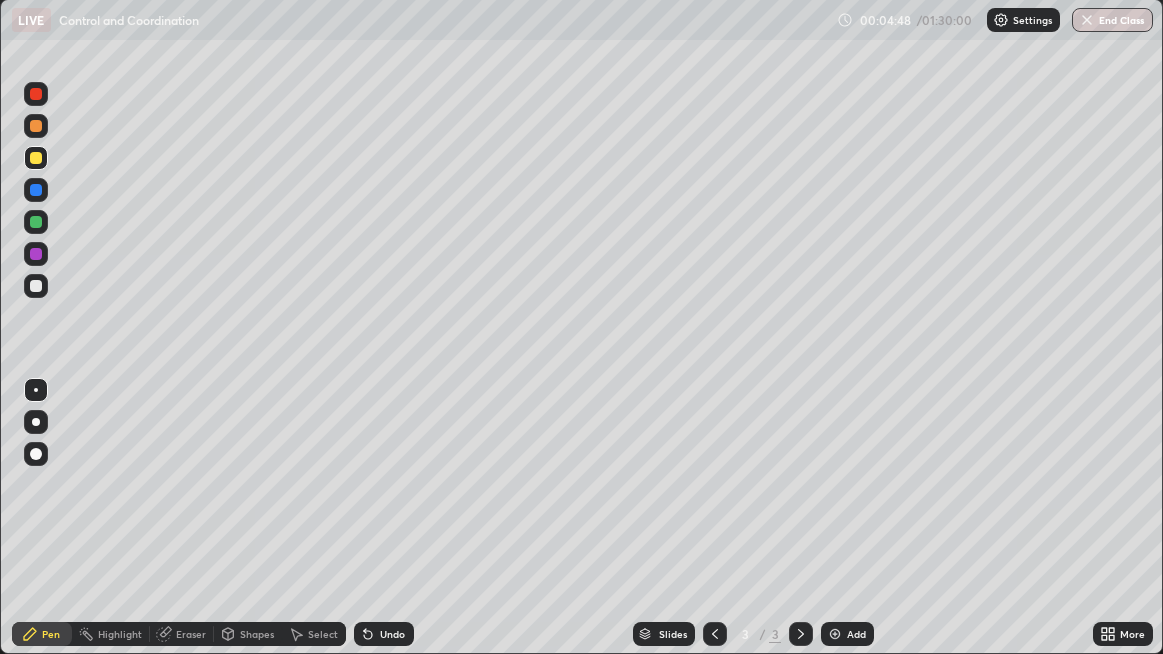 click at bounding box center (36, 390) 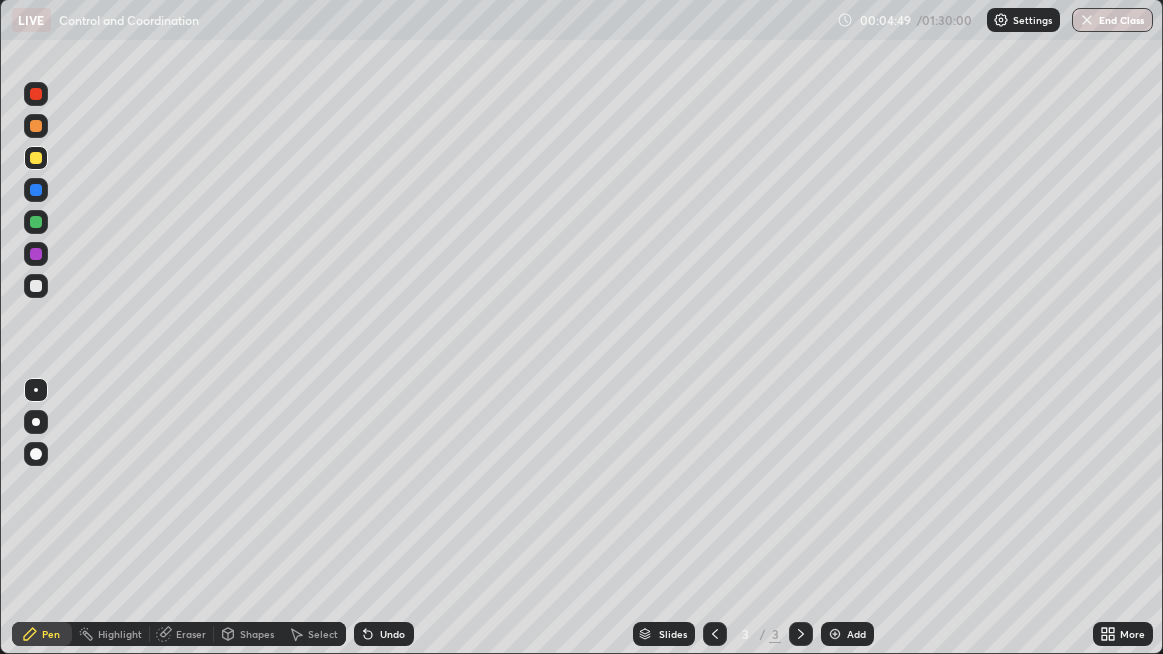 click at bounding box center [36, 190] 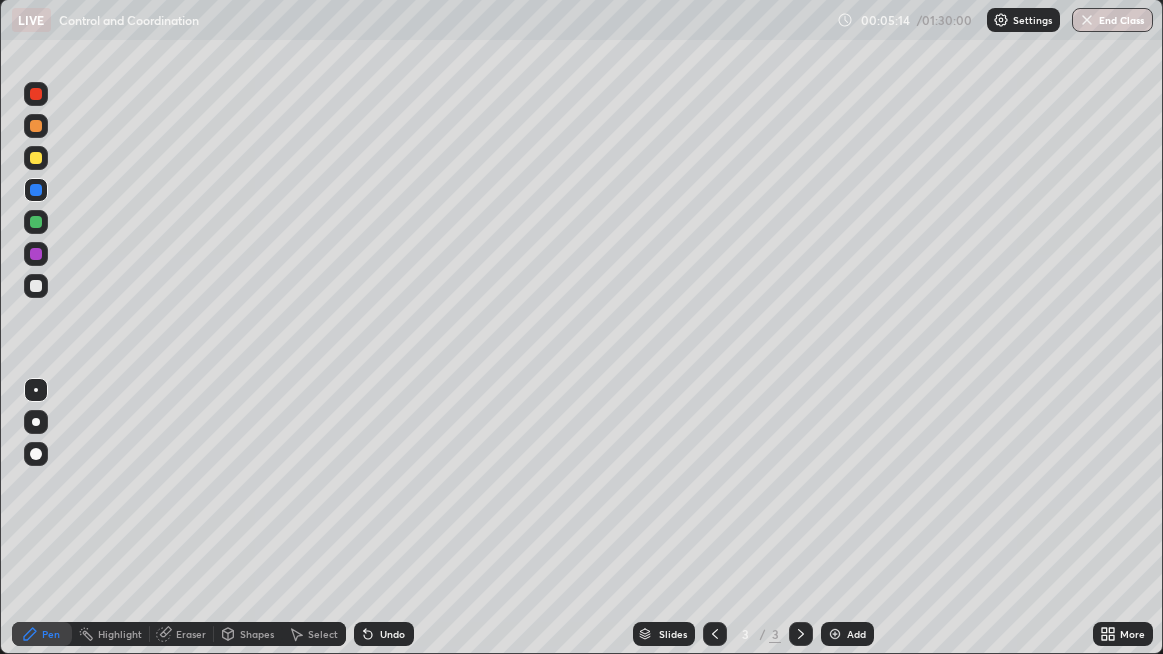 click at bounding box center (36, 222) 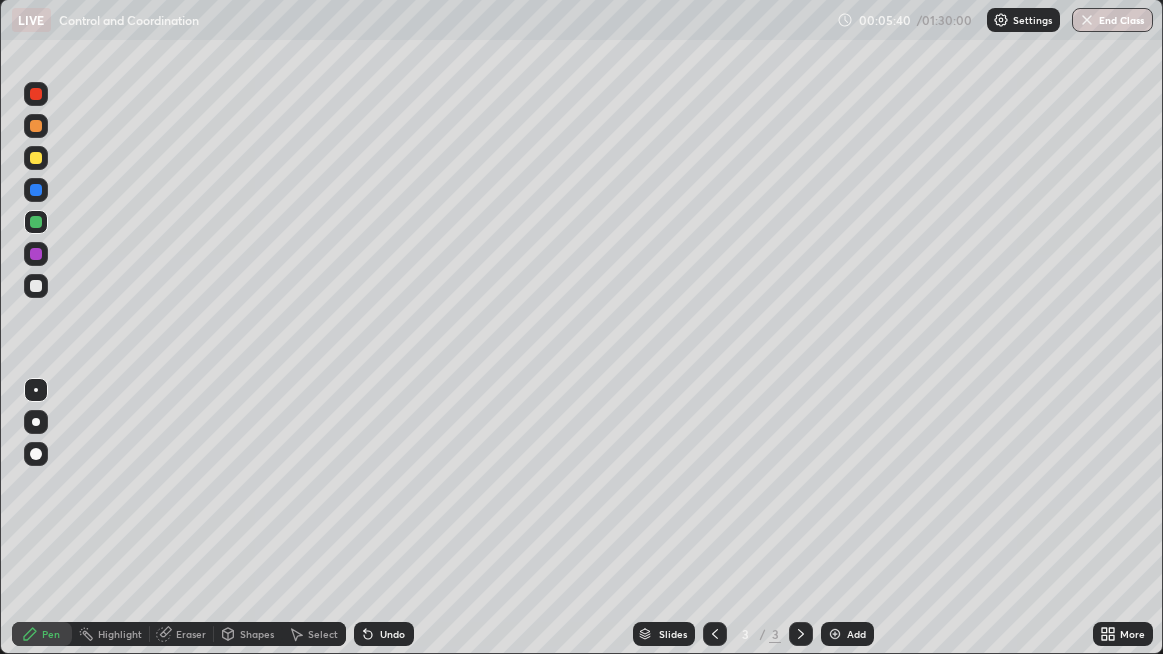 click on "Eraser" at bounding box center (191, 634) 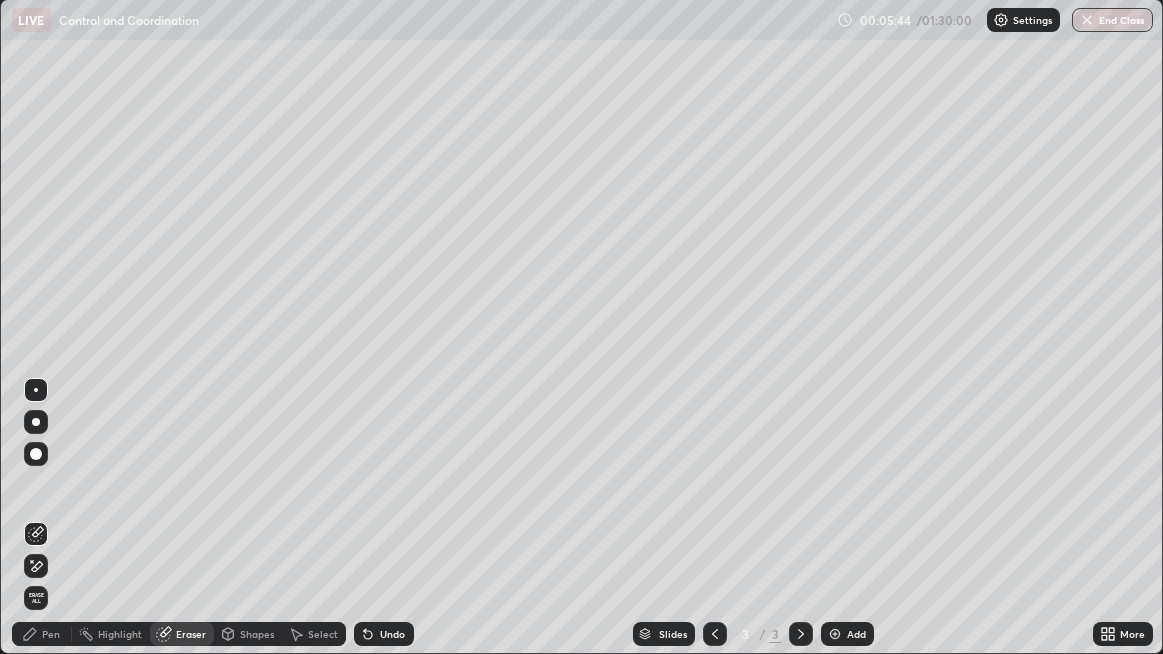 click on "Pen" at bounding box center (51, 634) 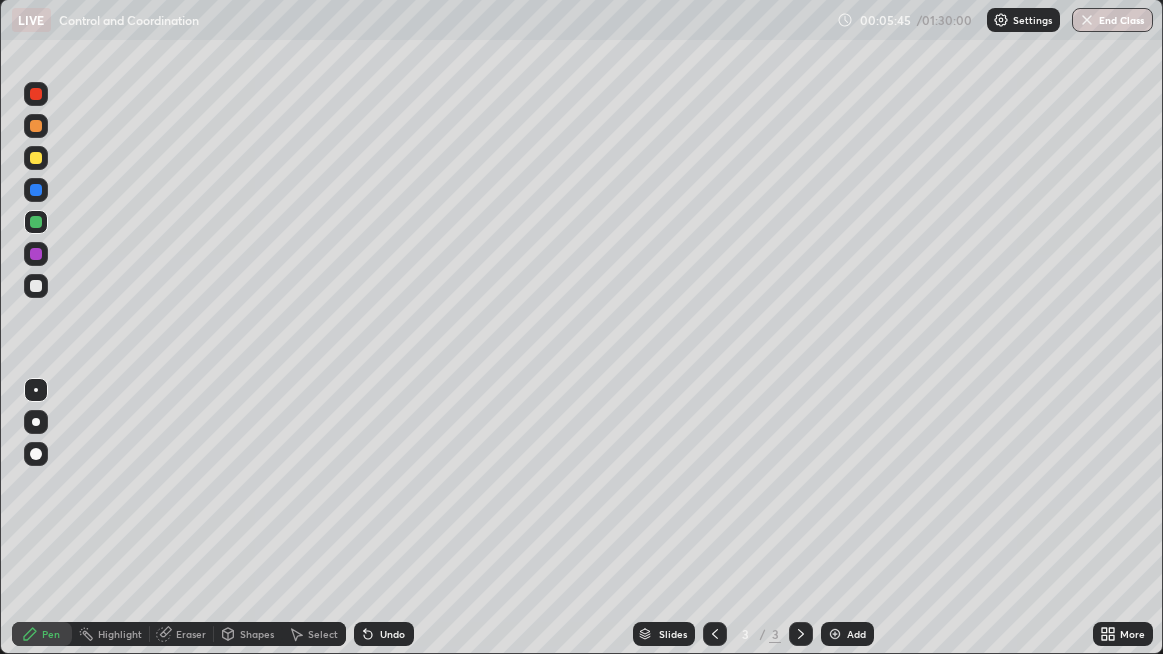 click at bounding box center (36, 286) 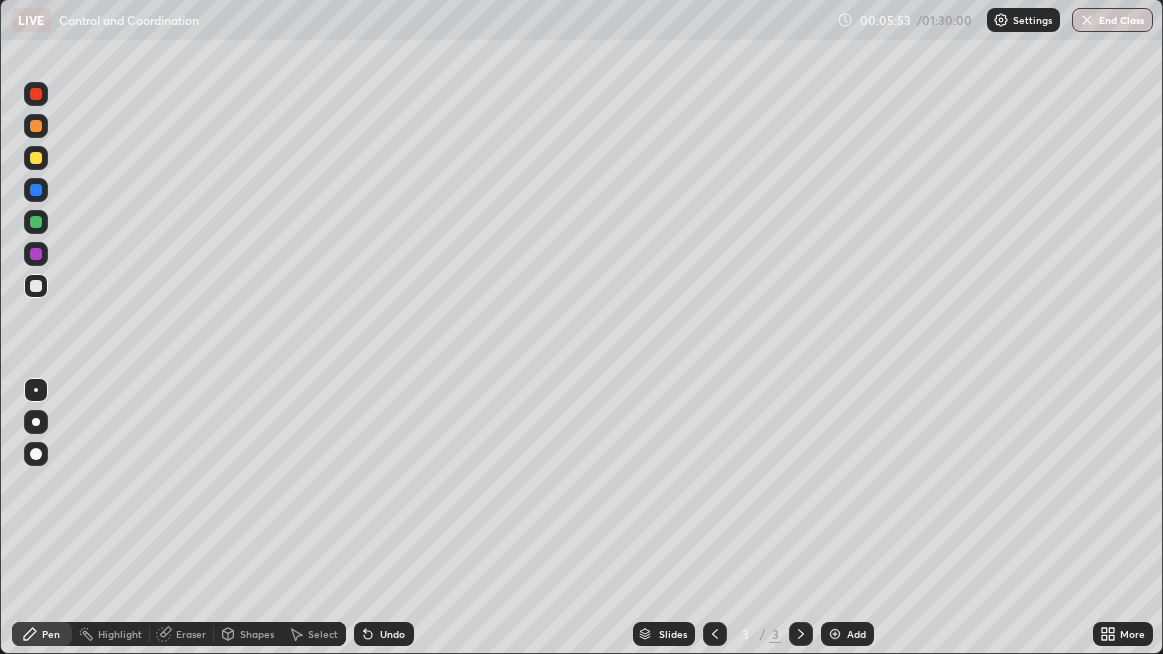 click on "Add" at bounding box center (856, 634) 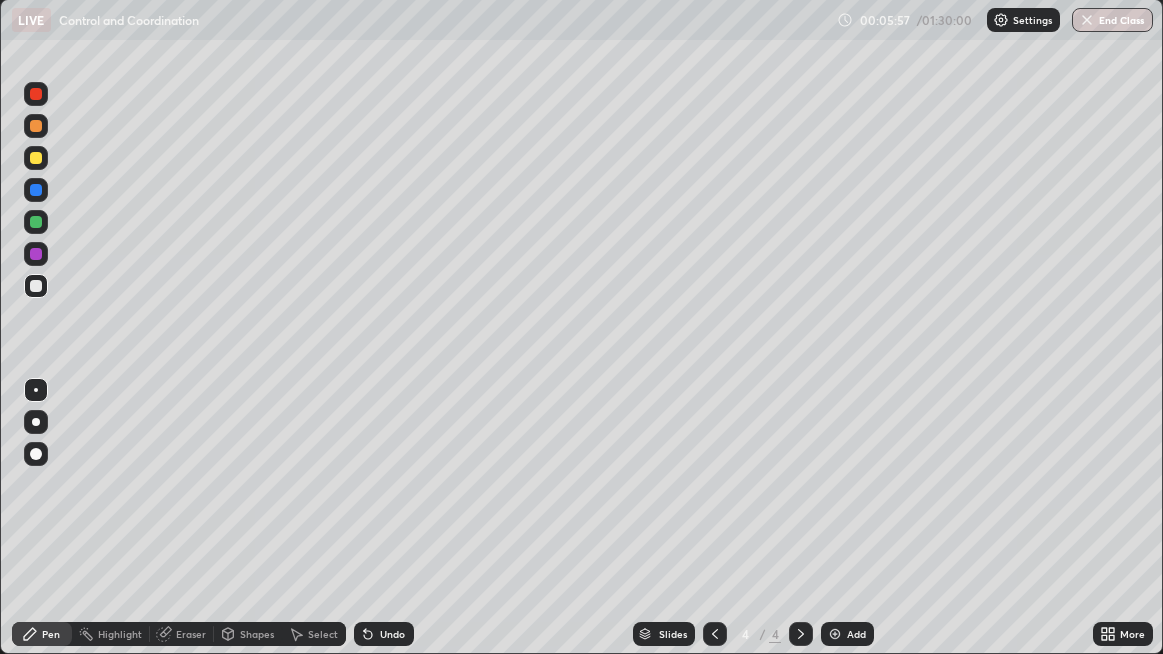 click at bounding box center [36, 158] 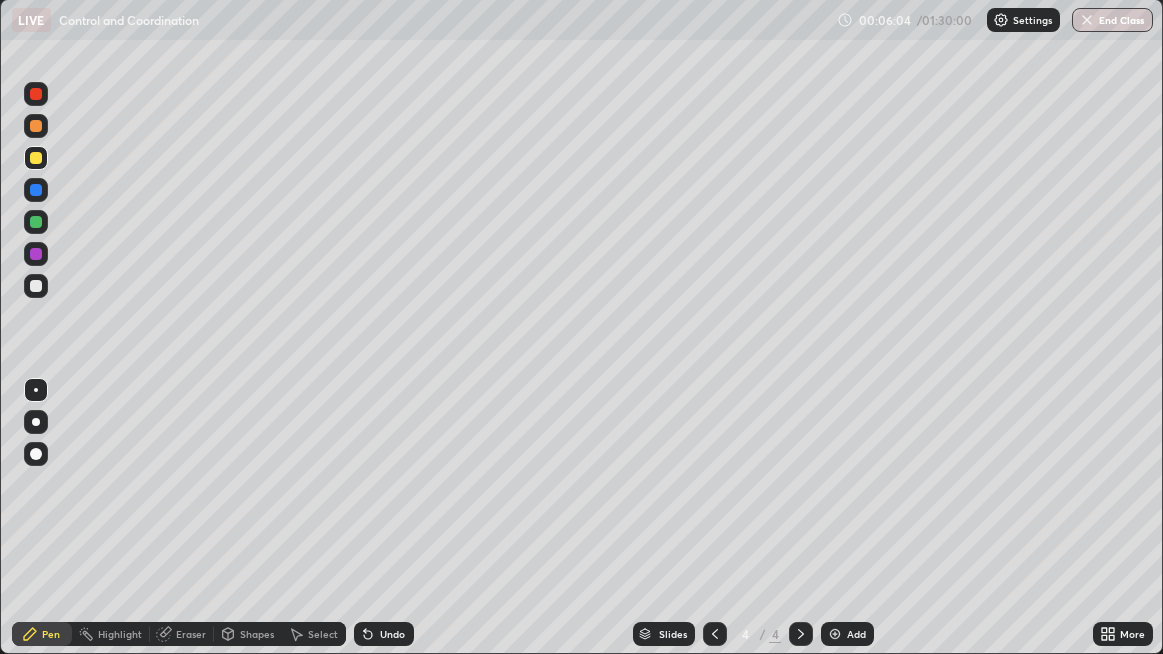 click at bounding box center [36, 286] 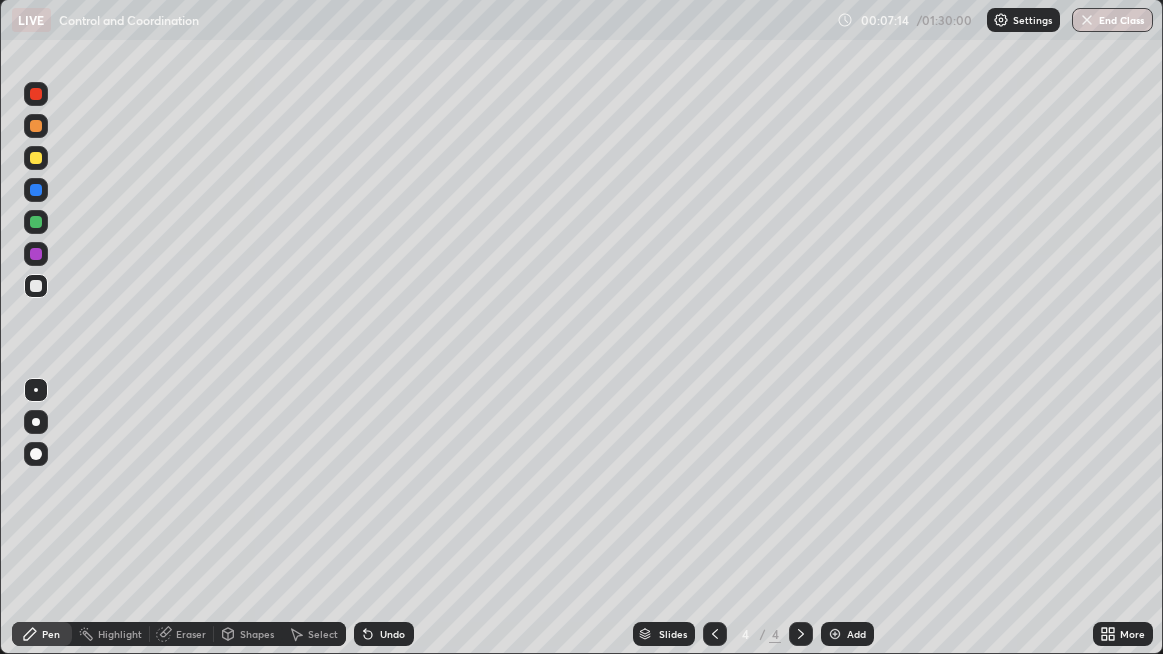 click at bounding box center [36, 158] 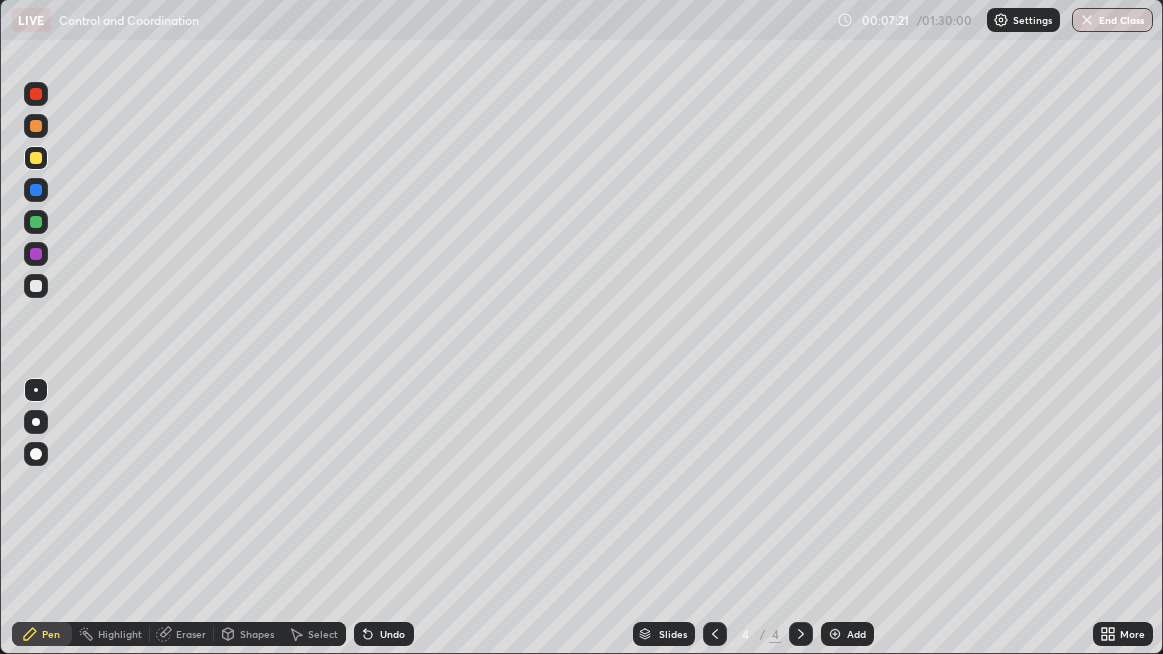 click at bounding box center (36, 286) 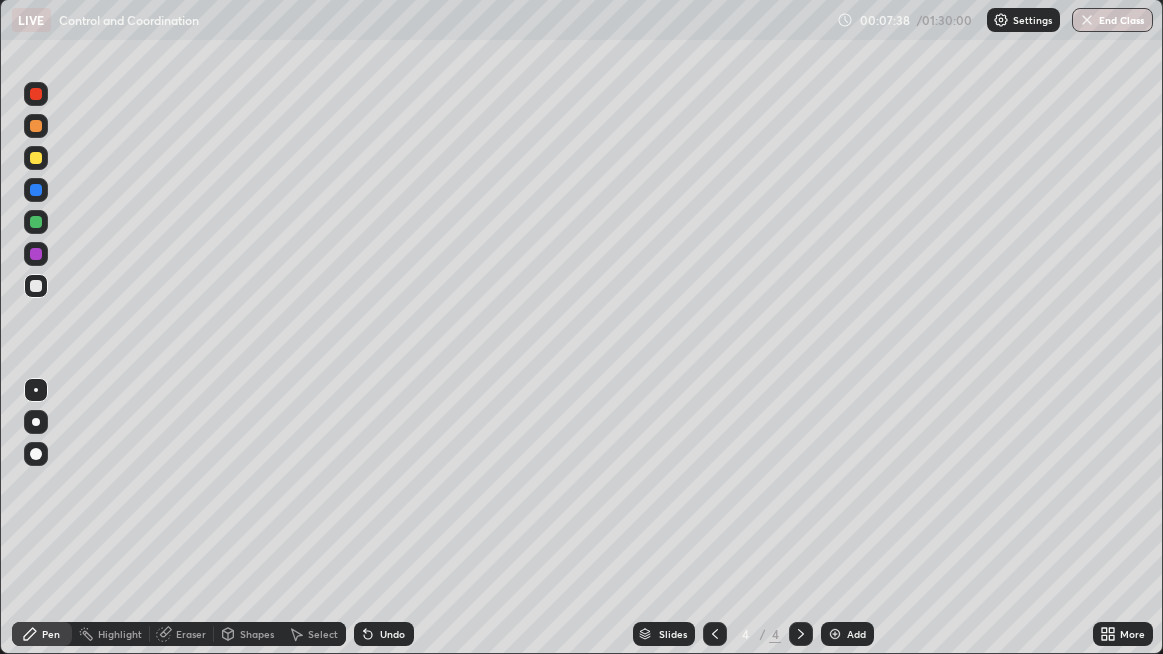 click on "Undo" at bounding box center (392, 634) 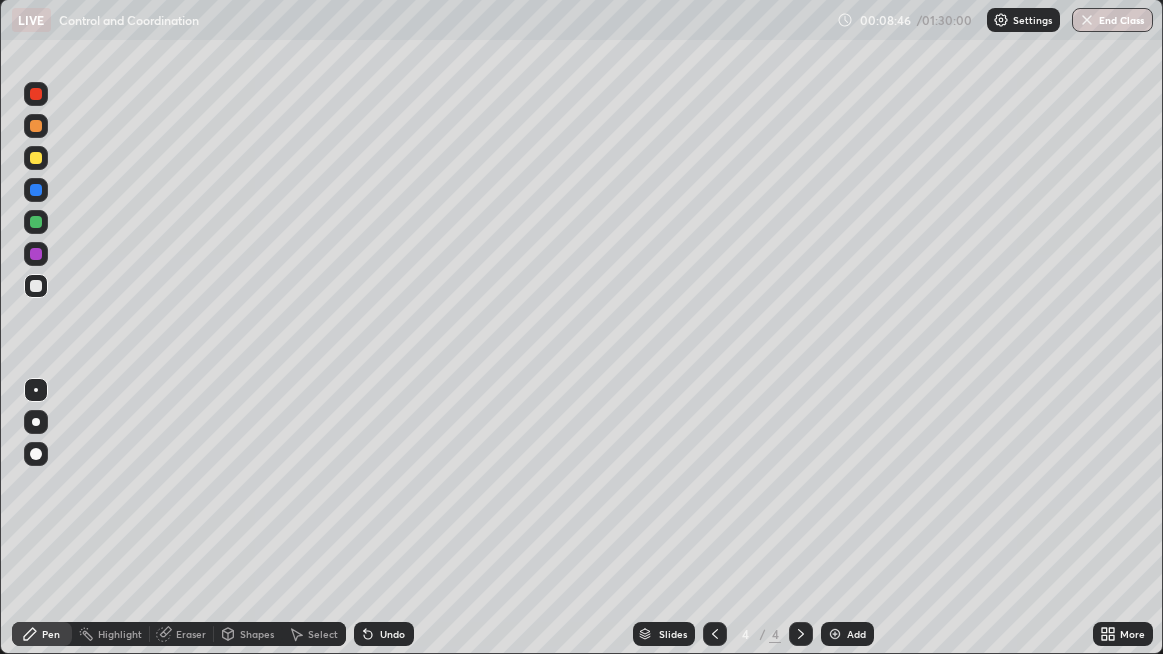 click on "Undo" at bounding box center (392, 634) 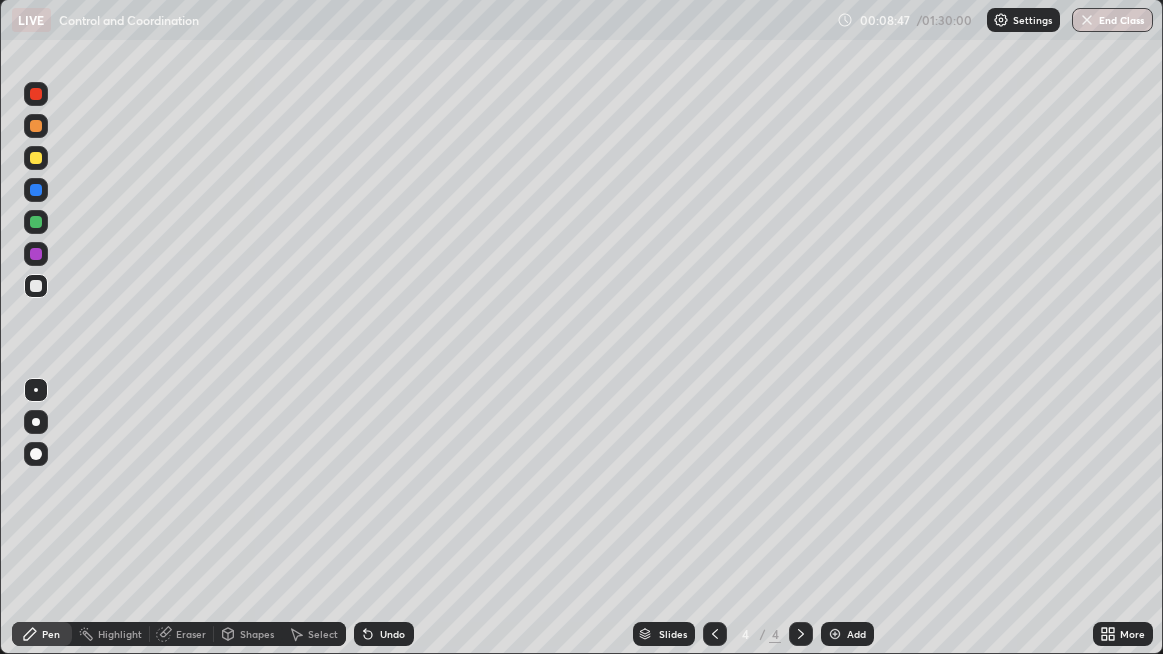 click on "Undo" at bounding box center (392, 634) 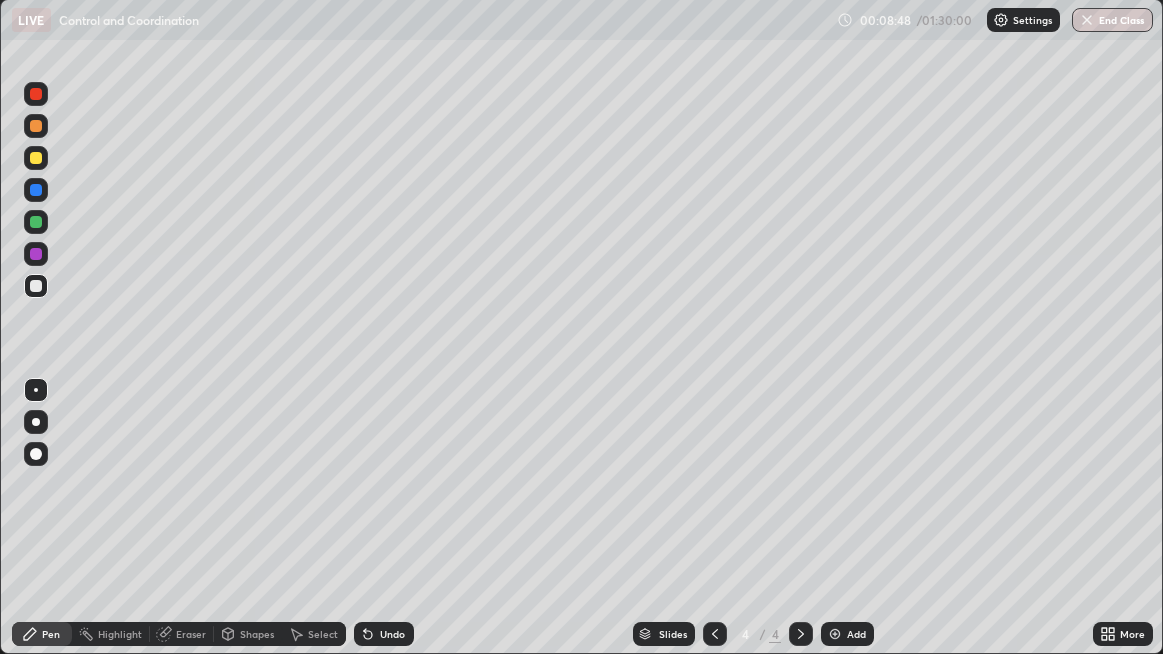 click on "Undo" at bounding box center [392, 634] 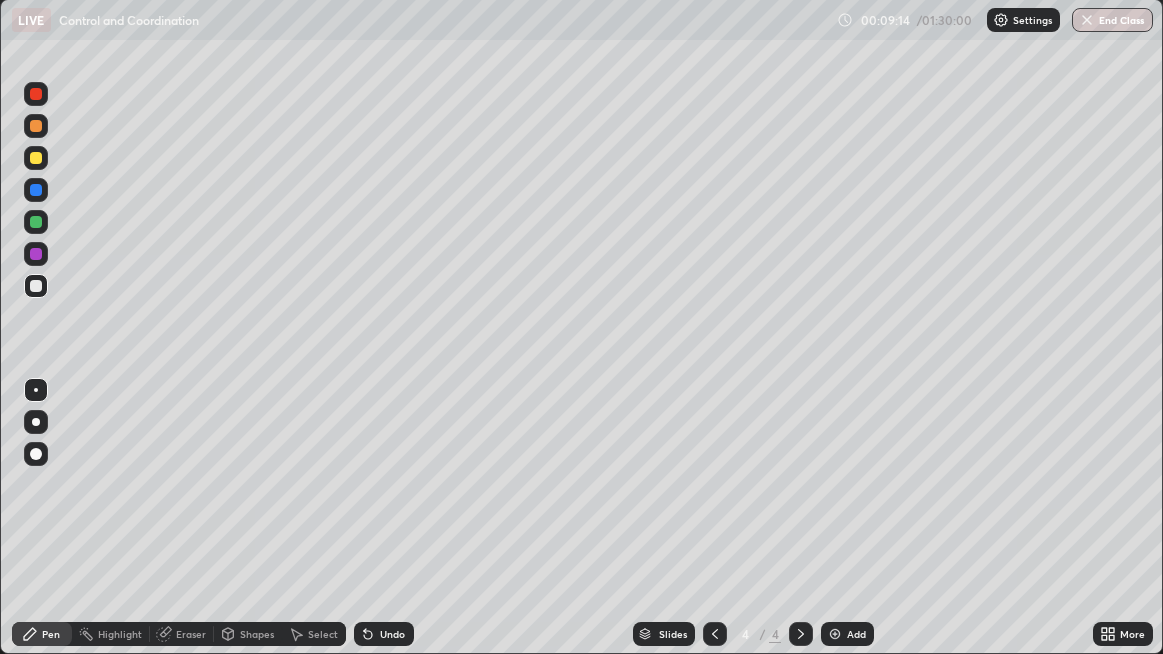 click at bounding box center [36, 222] 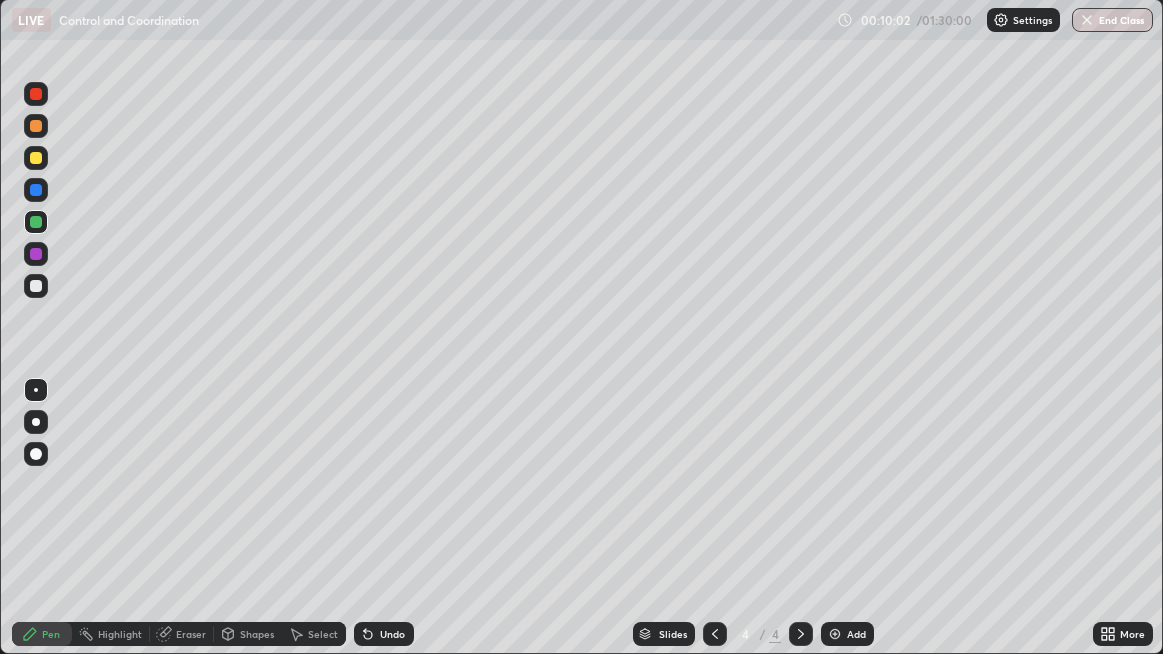 click at bounding box center [36, 286] 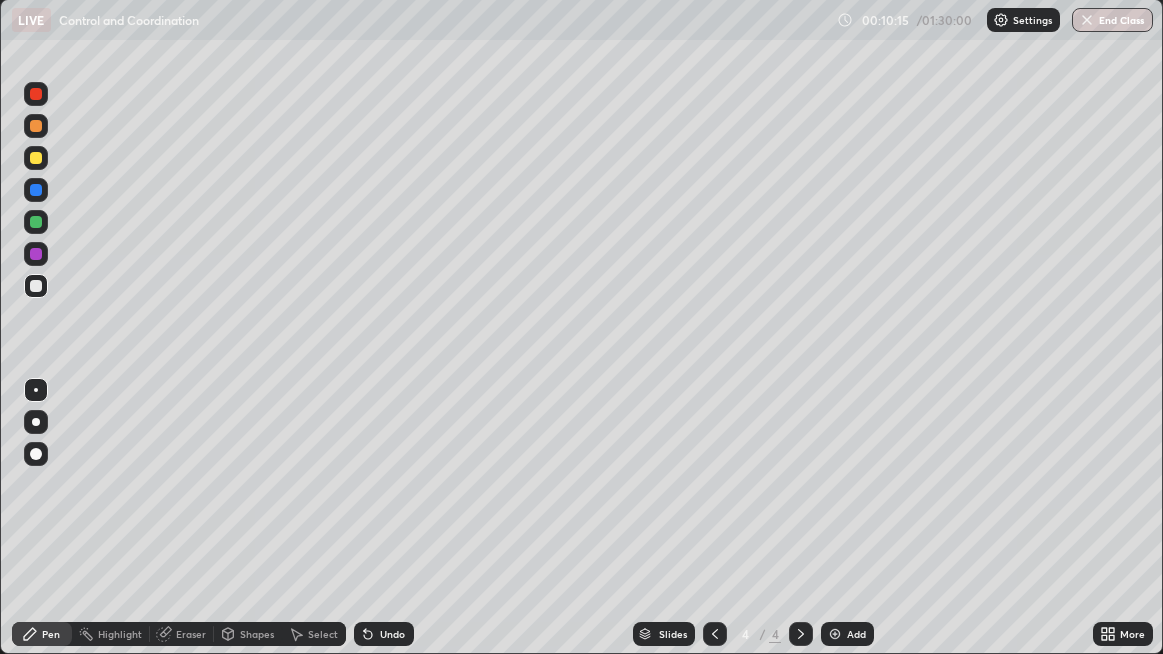 click on "Undo" at bounding box center (392, 634) 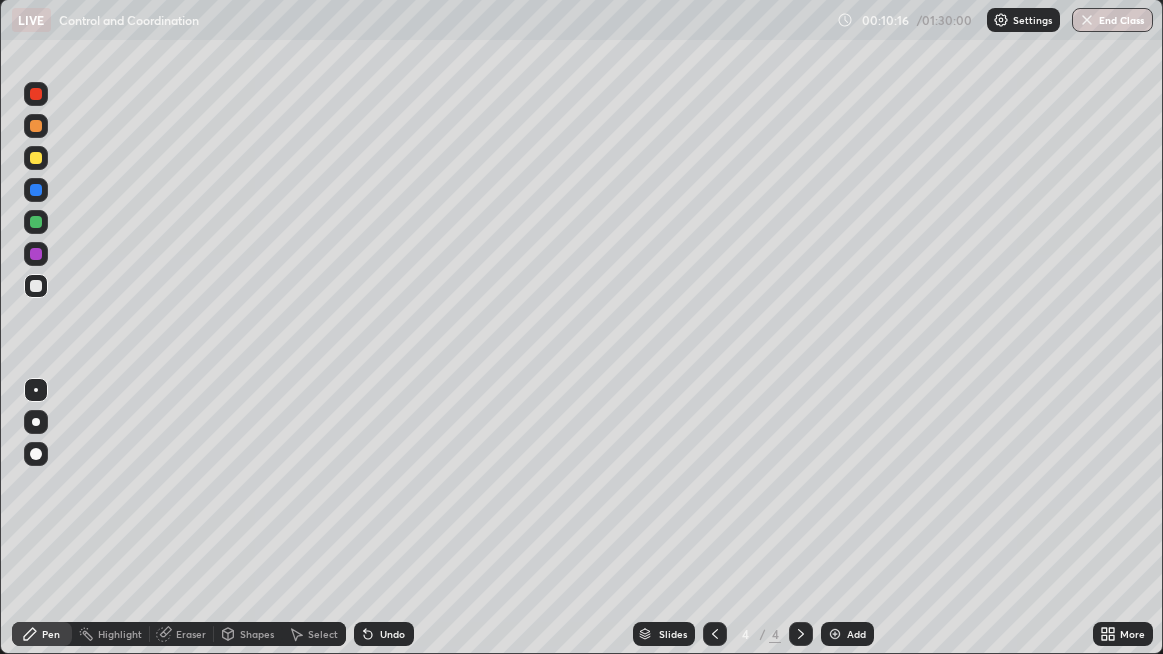click on "Undo" at bounding box center (392, 634) 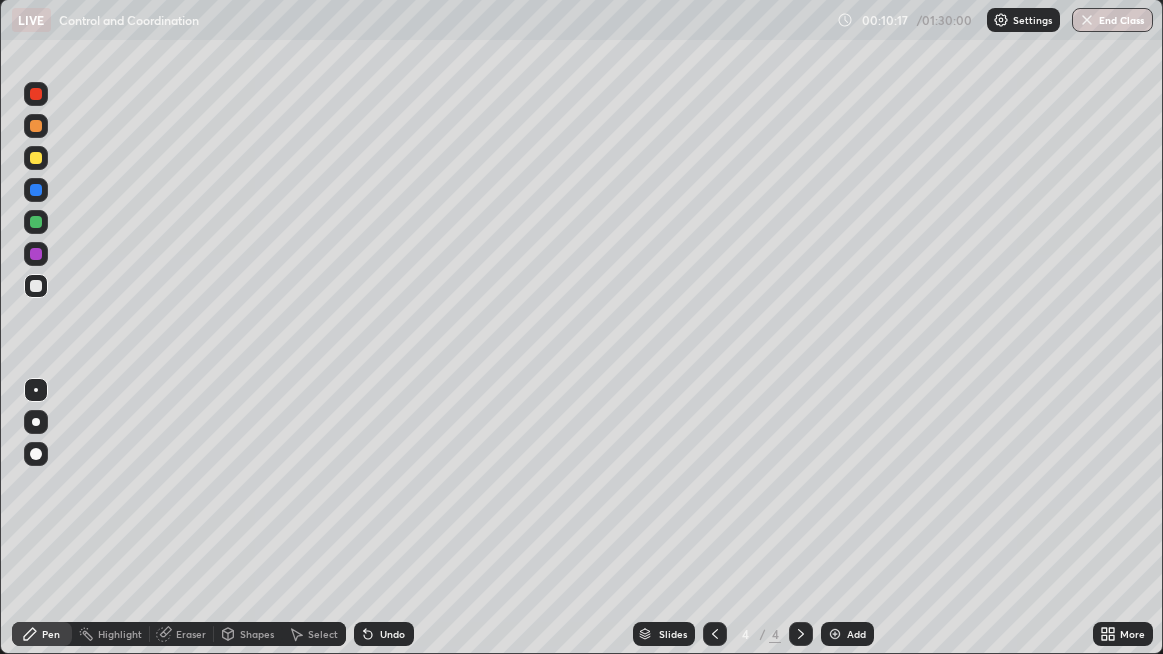 click on "Undo" at bounding box center [392, 634] 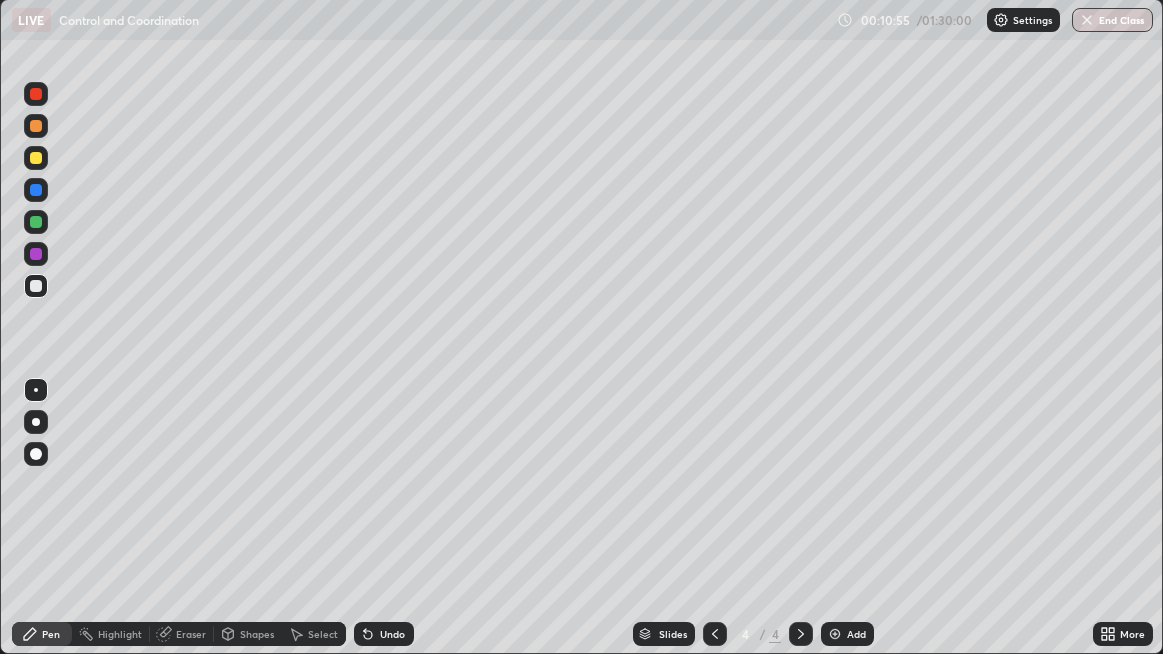 click on "Add" at bounding box center [856, 634] 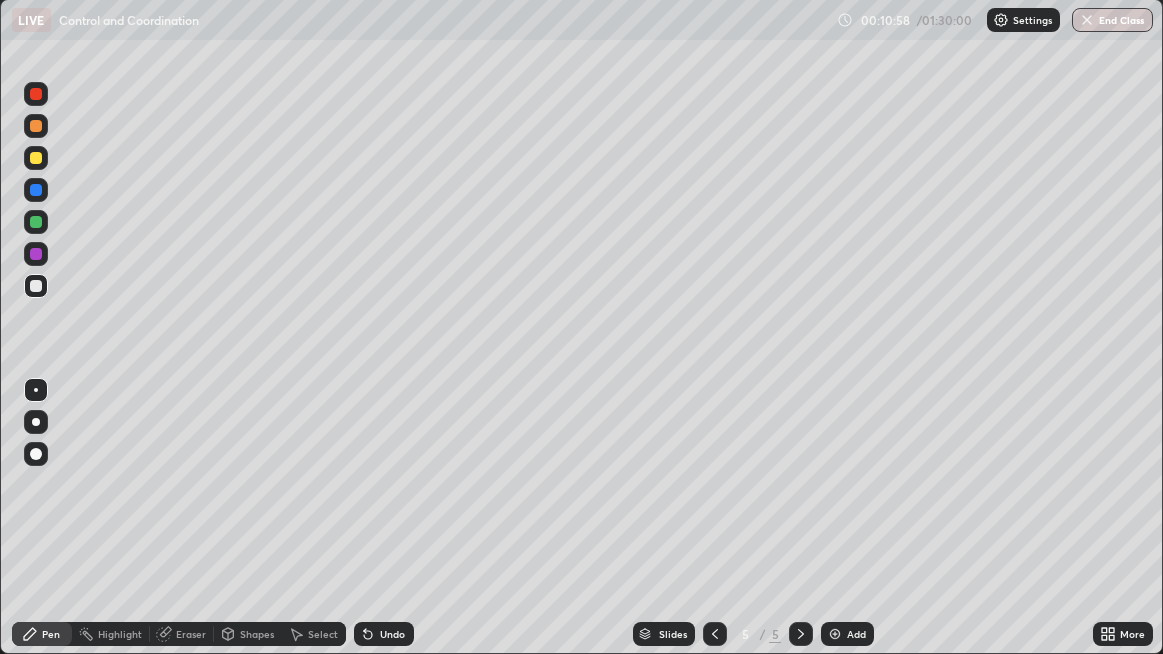click at bounding box center (36, 158) 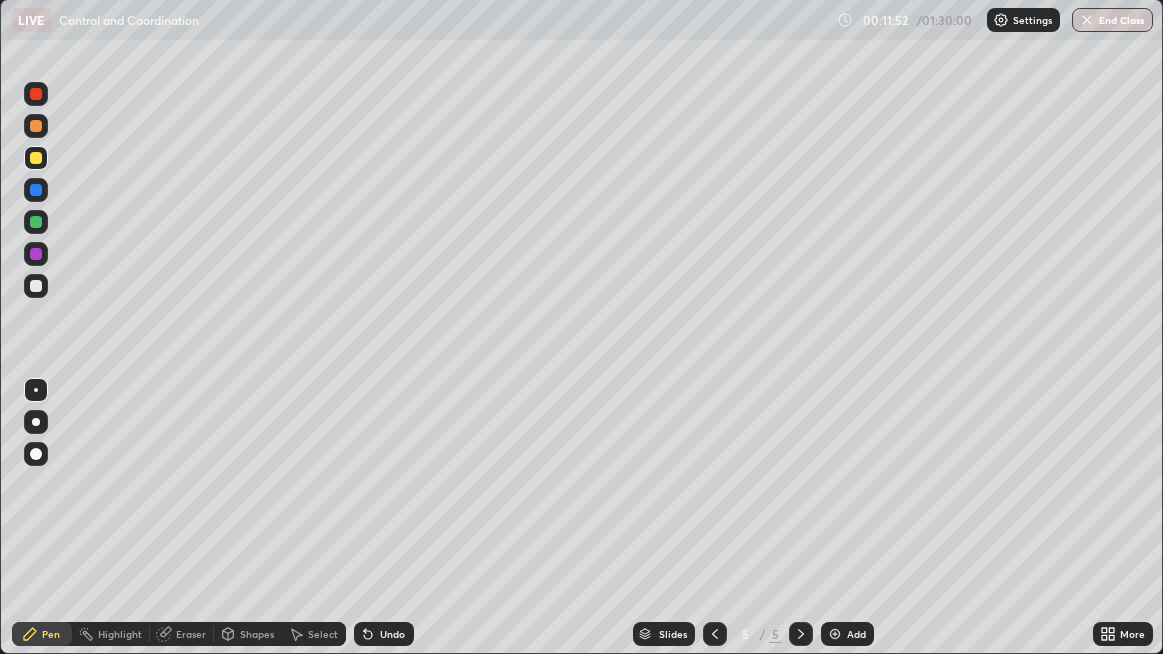 click 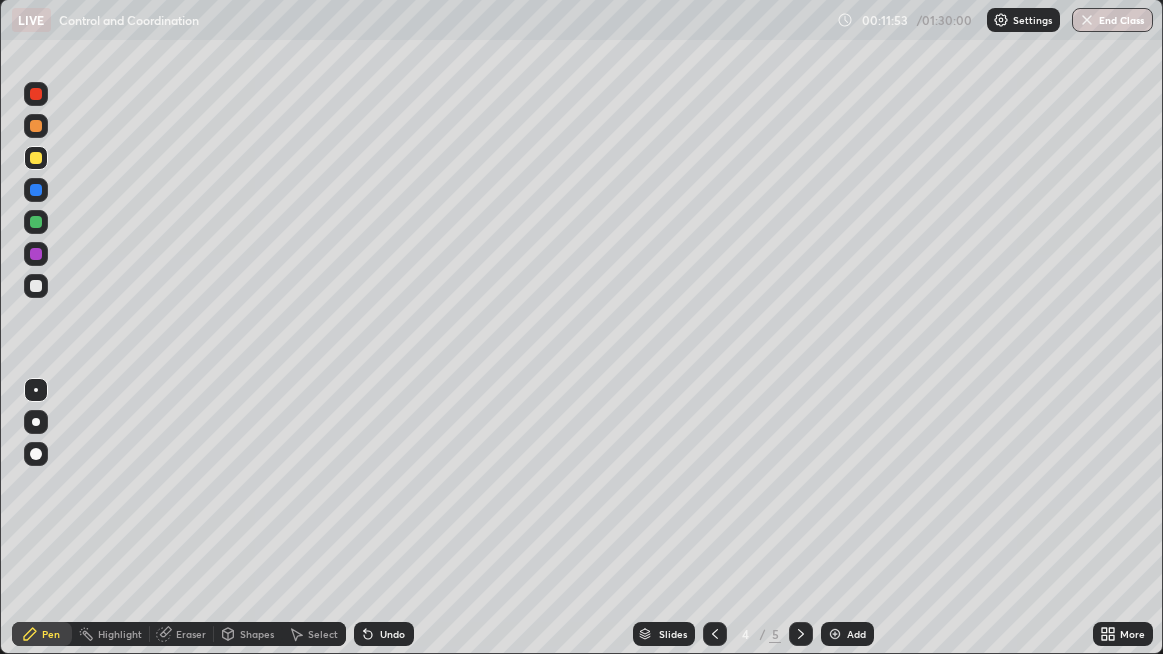click 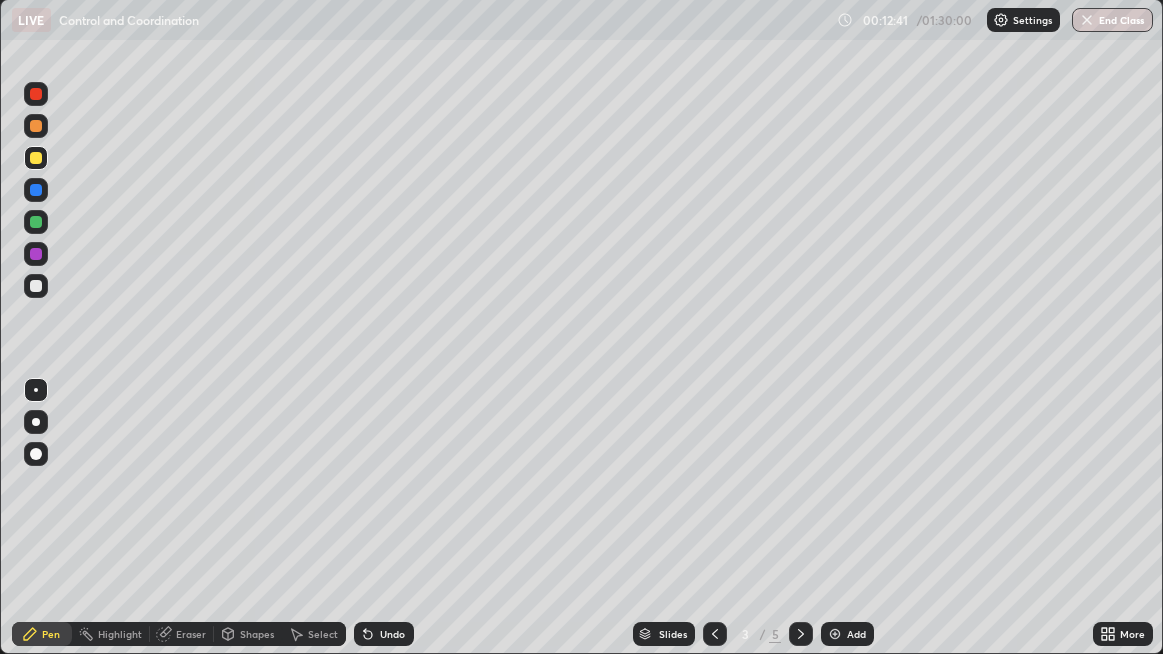 click 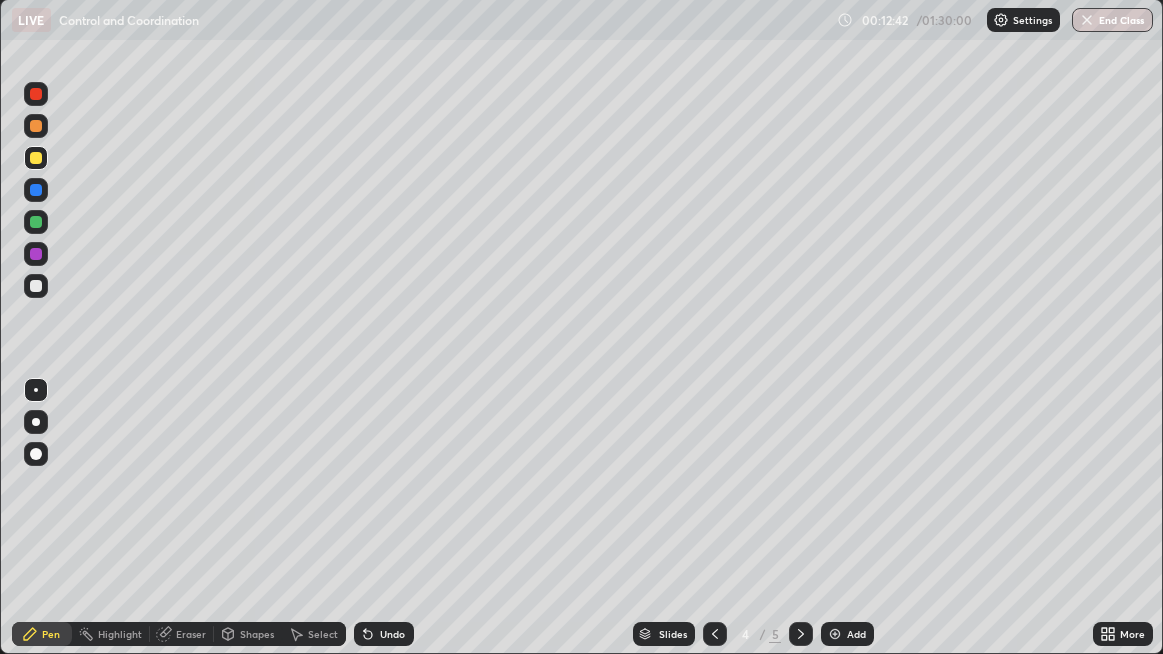 click 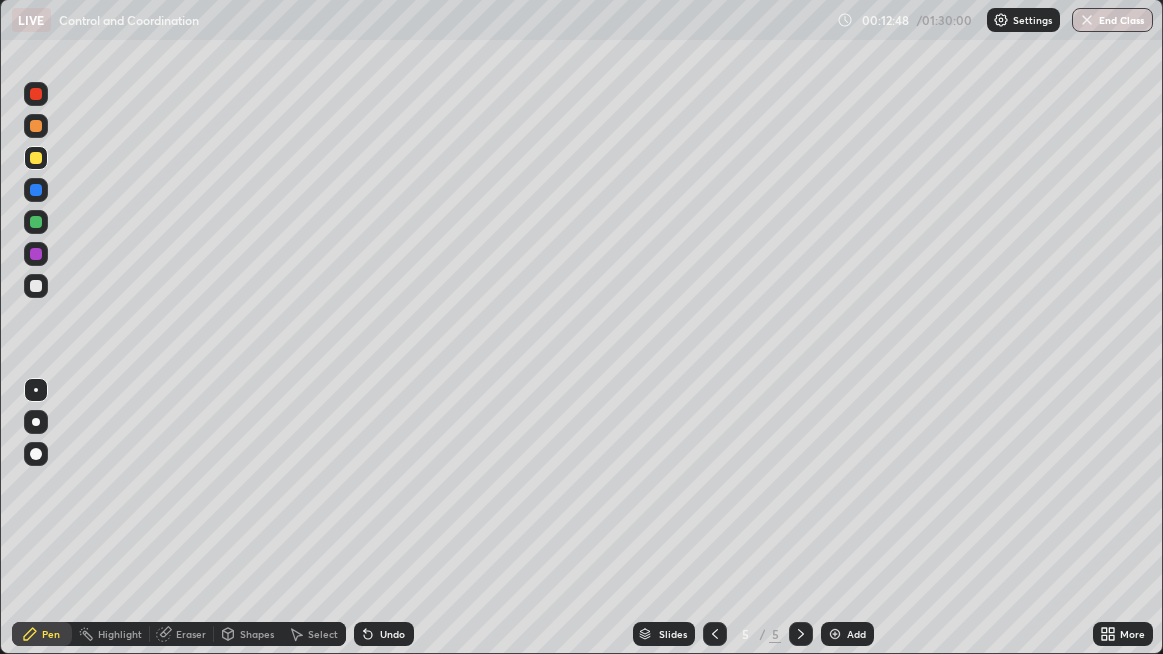 click on "Undo" at bounding box center [392, 634] 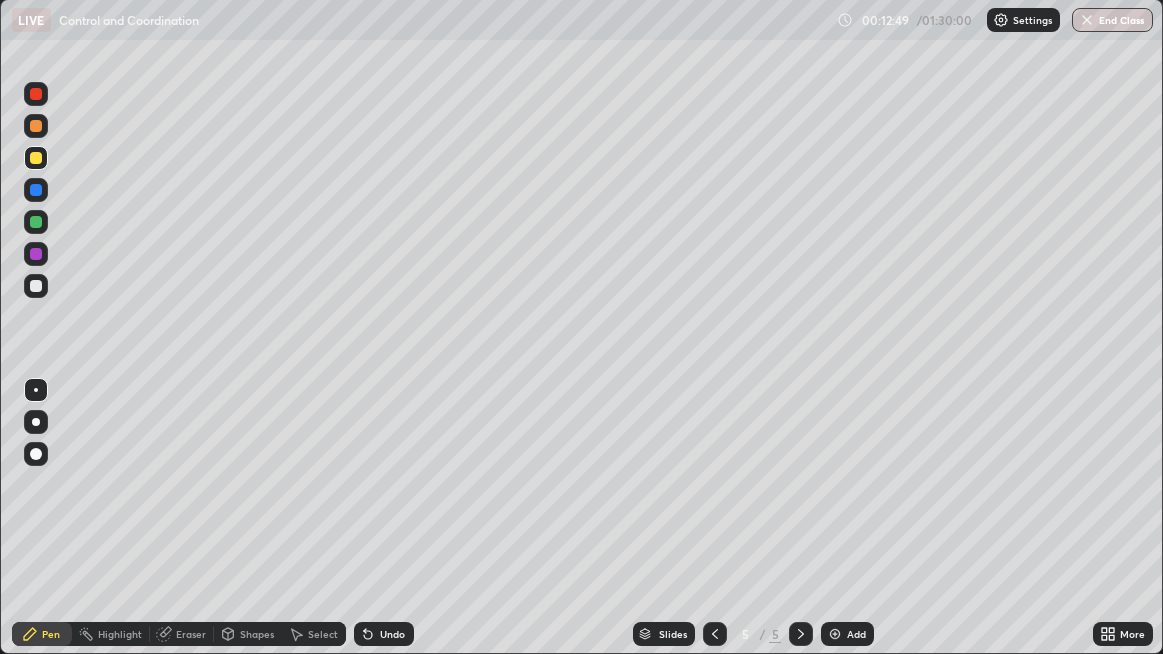 click on "Undo" at bounding box center [384, 634] 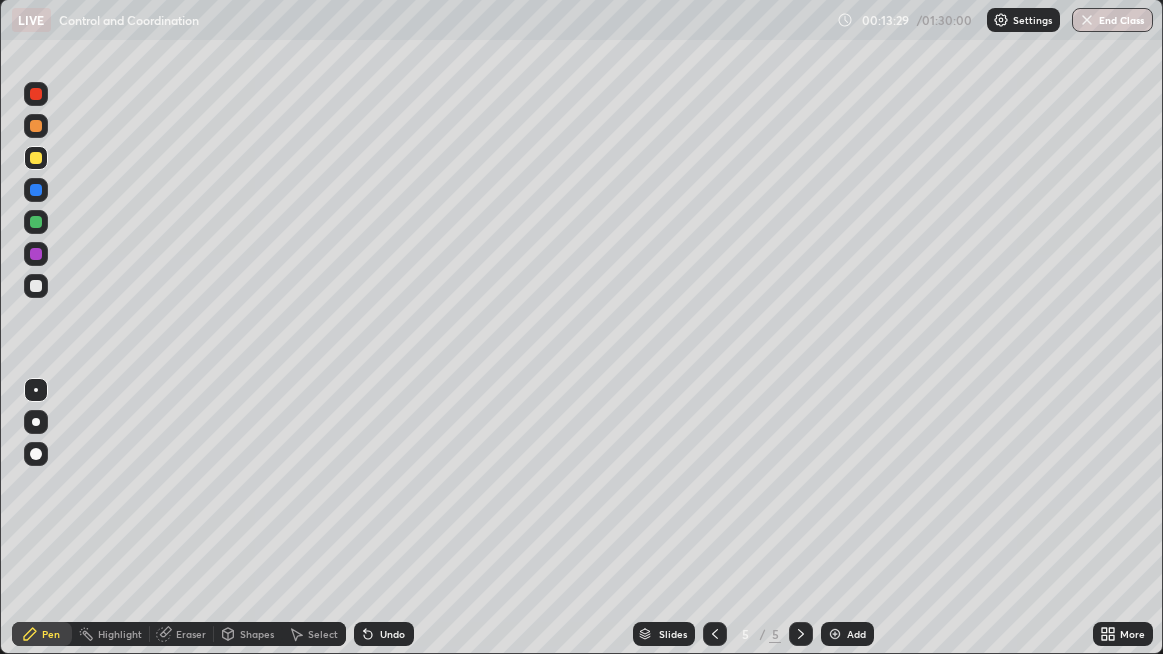 click on "Undo" at bounding box center (384, 634) 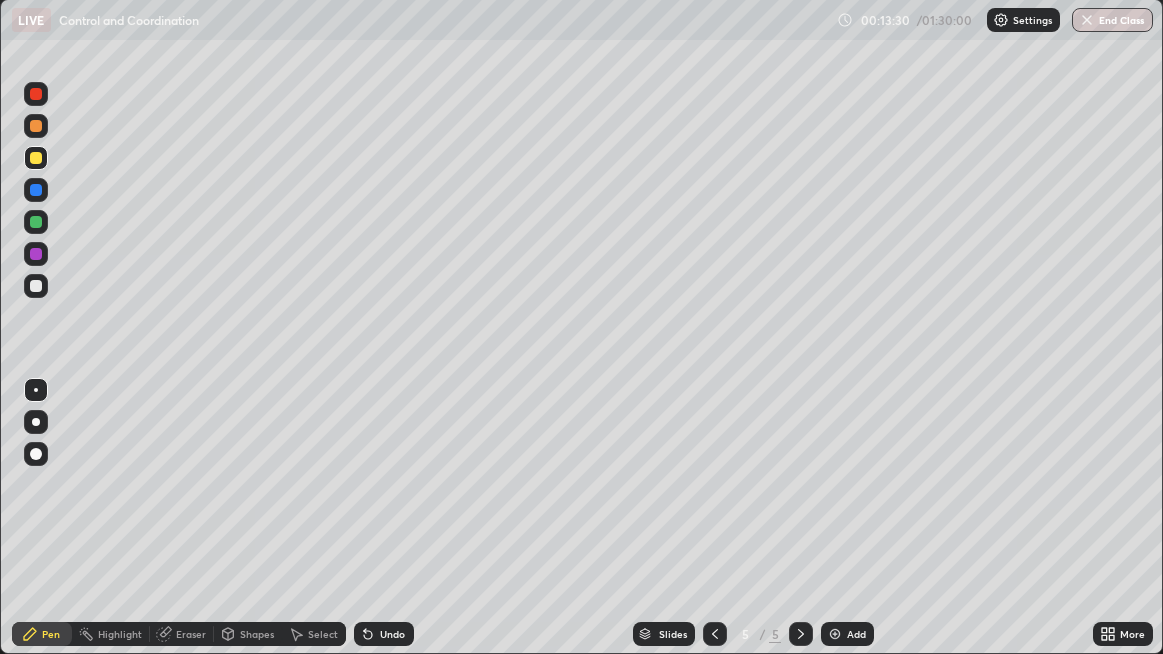 click on "Undo" at bounding box center (384, 634) 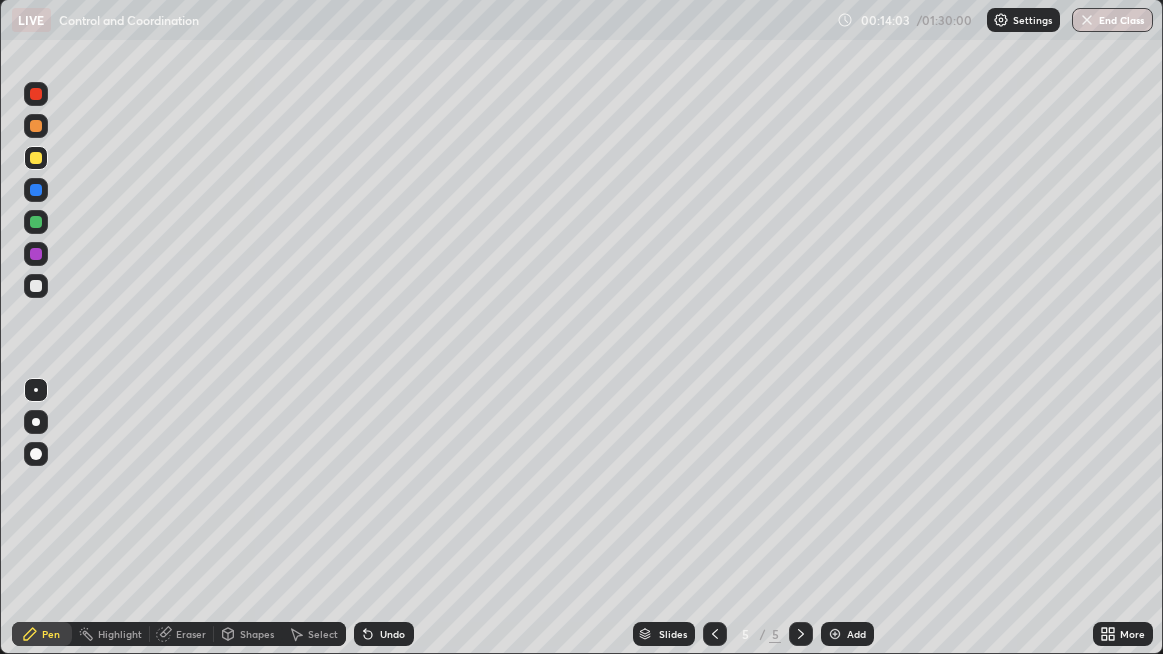 click at bounding box center (36, 286) 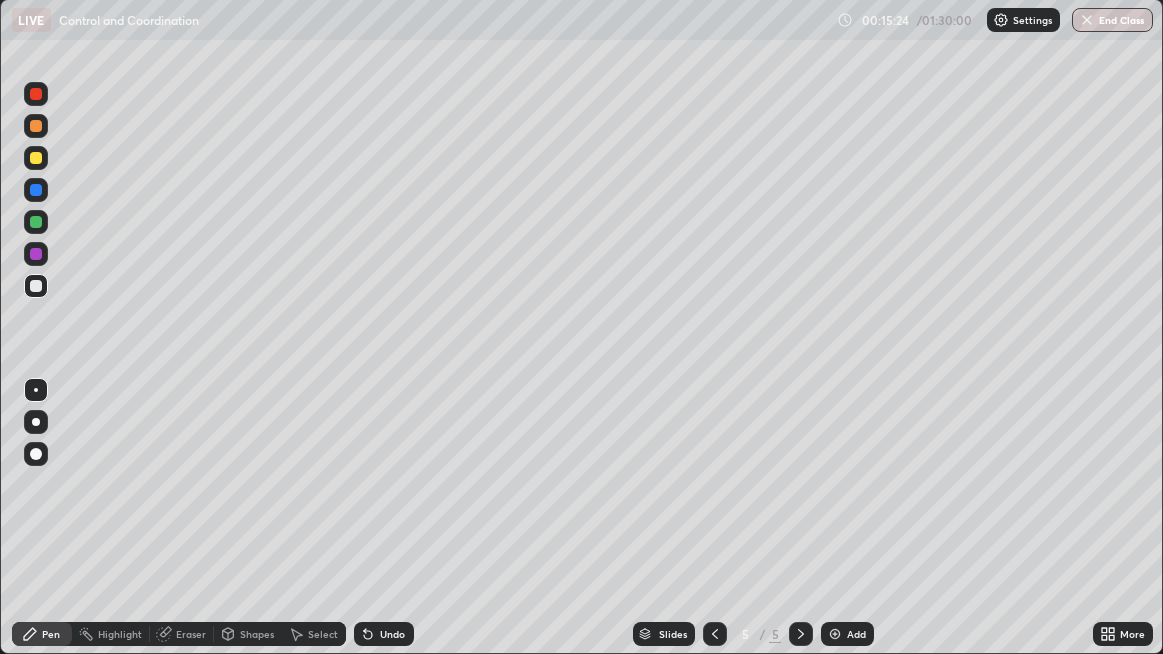 click at bounding box center [36, 158] 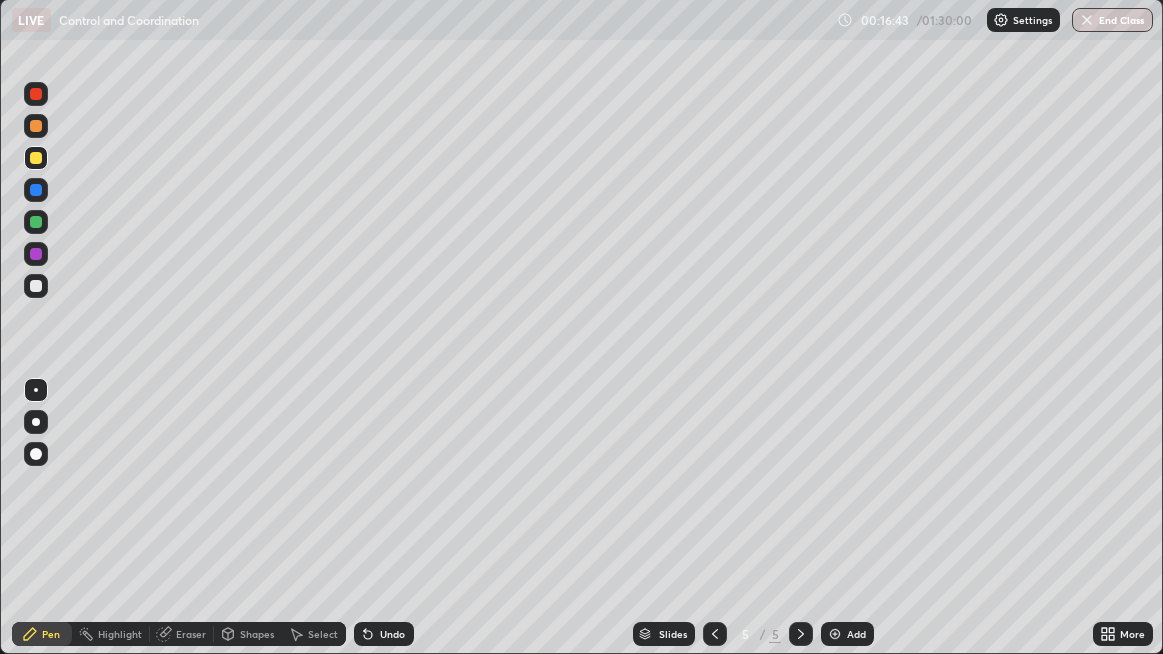 click at bounding box center (801, 634) 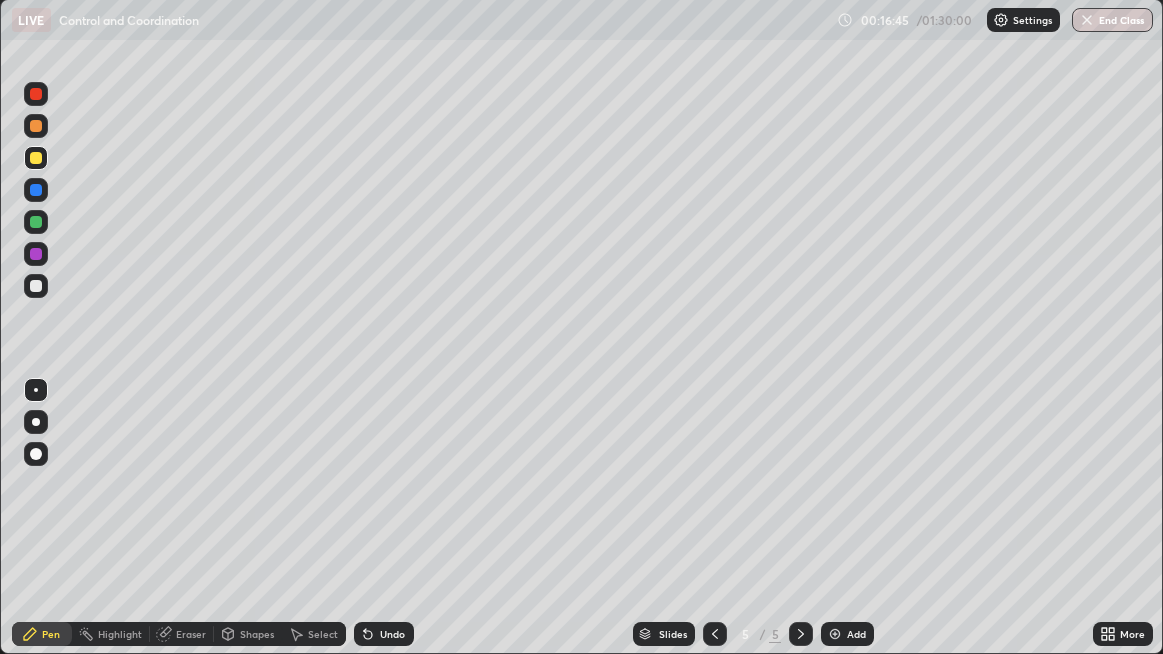 click at bounding box center [715, 634] 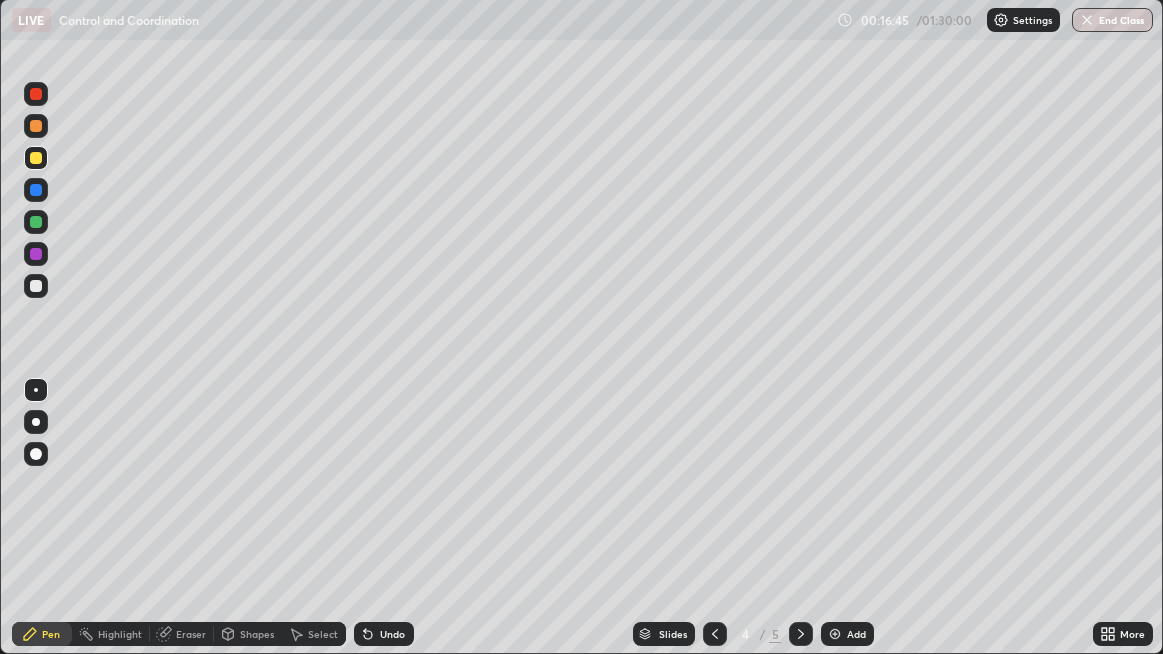 click at bounding box center (801, 634) 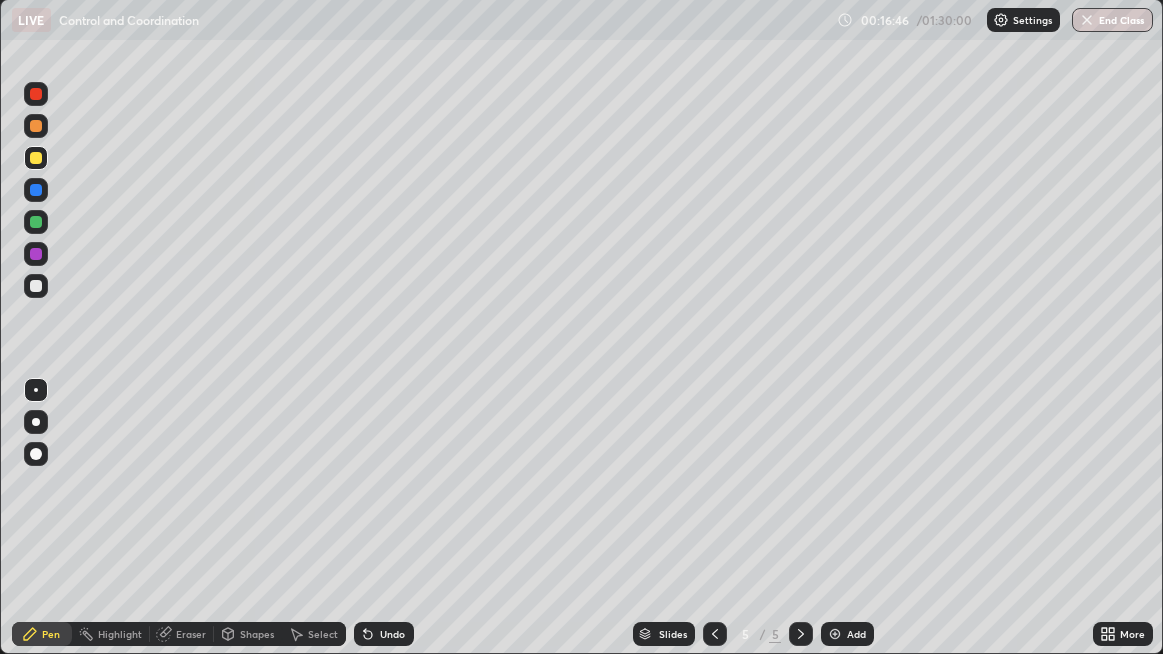 click 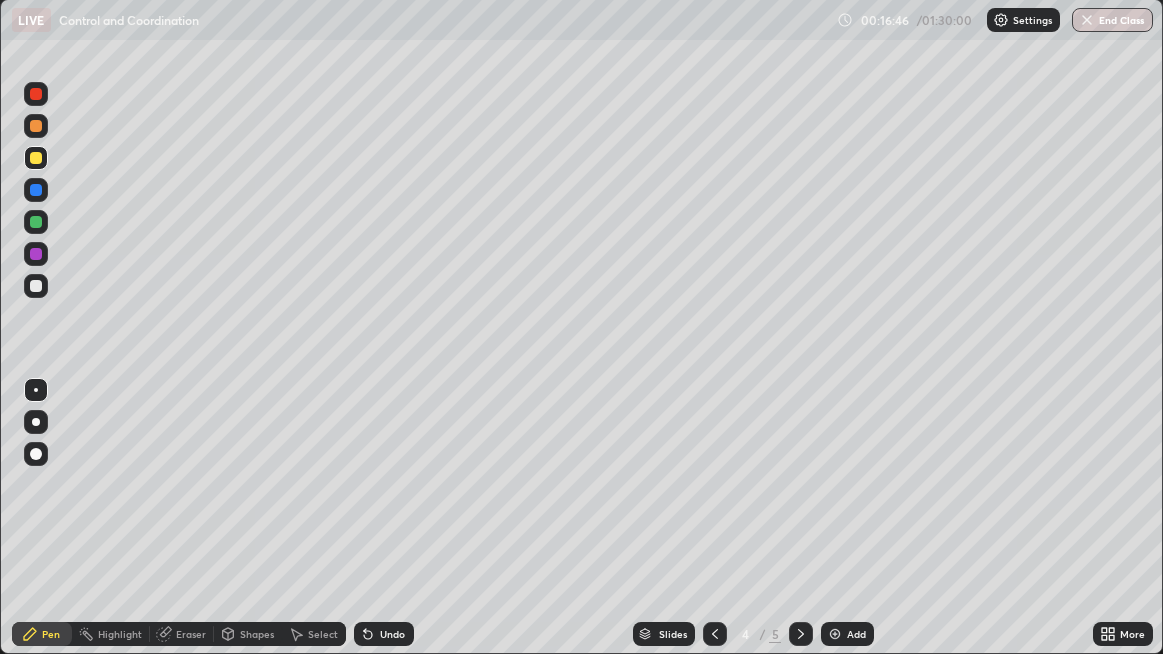 click at bounding box center (715, 634) 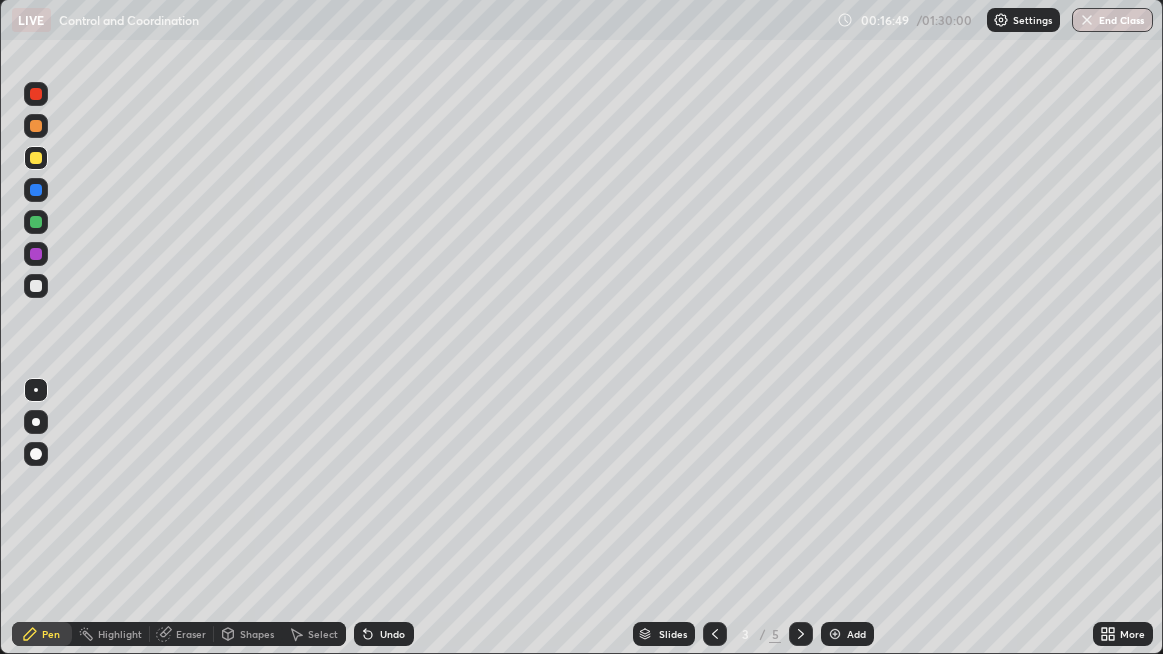 click on "Add" at bounding box center [847, 634] 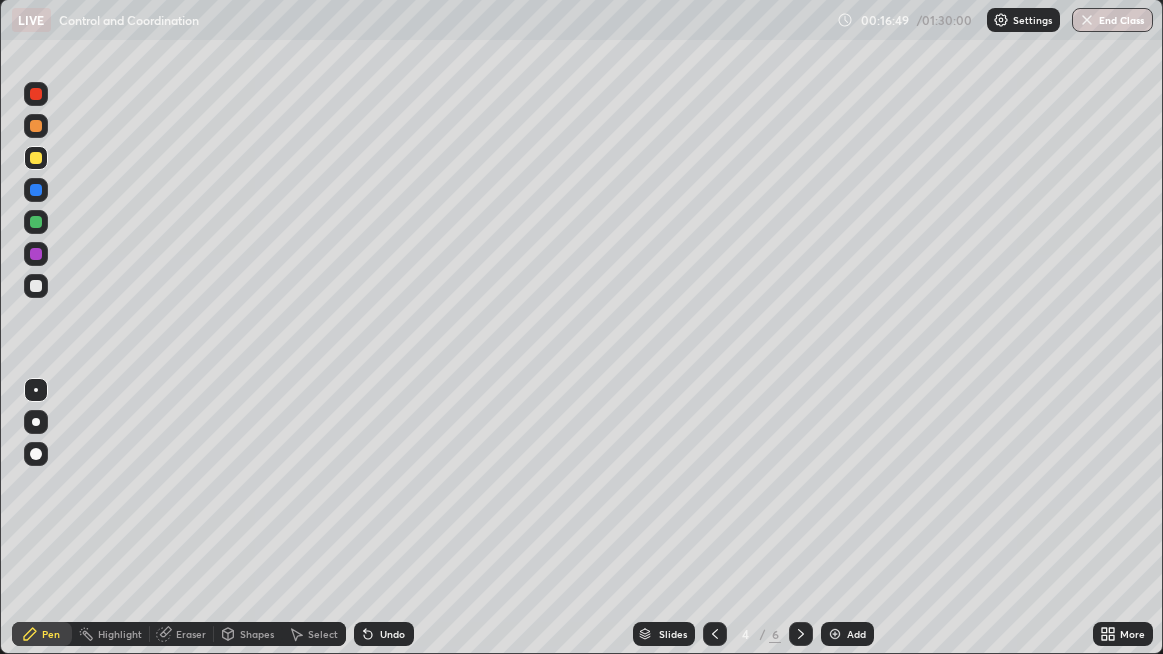click 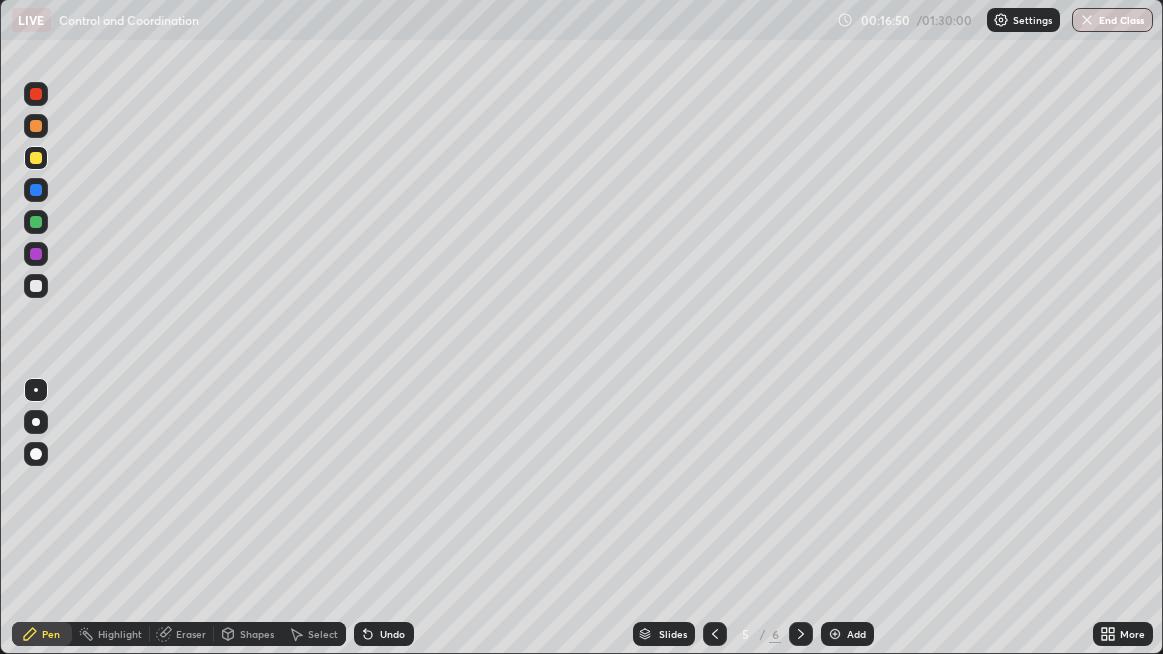 click 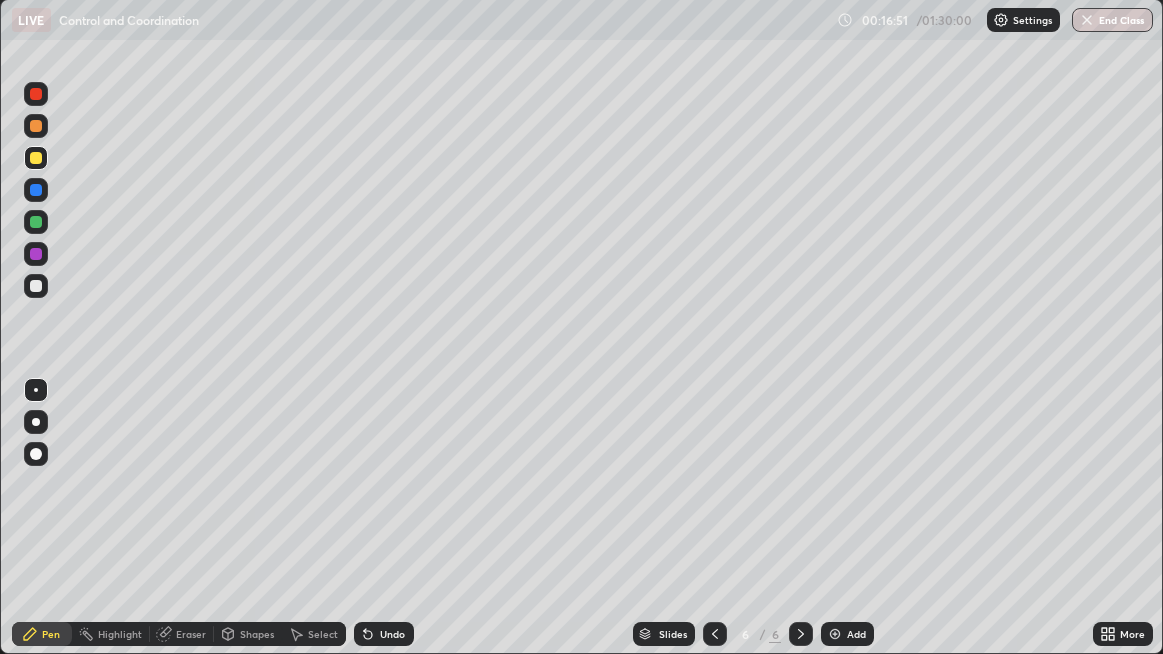 click 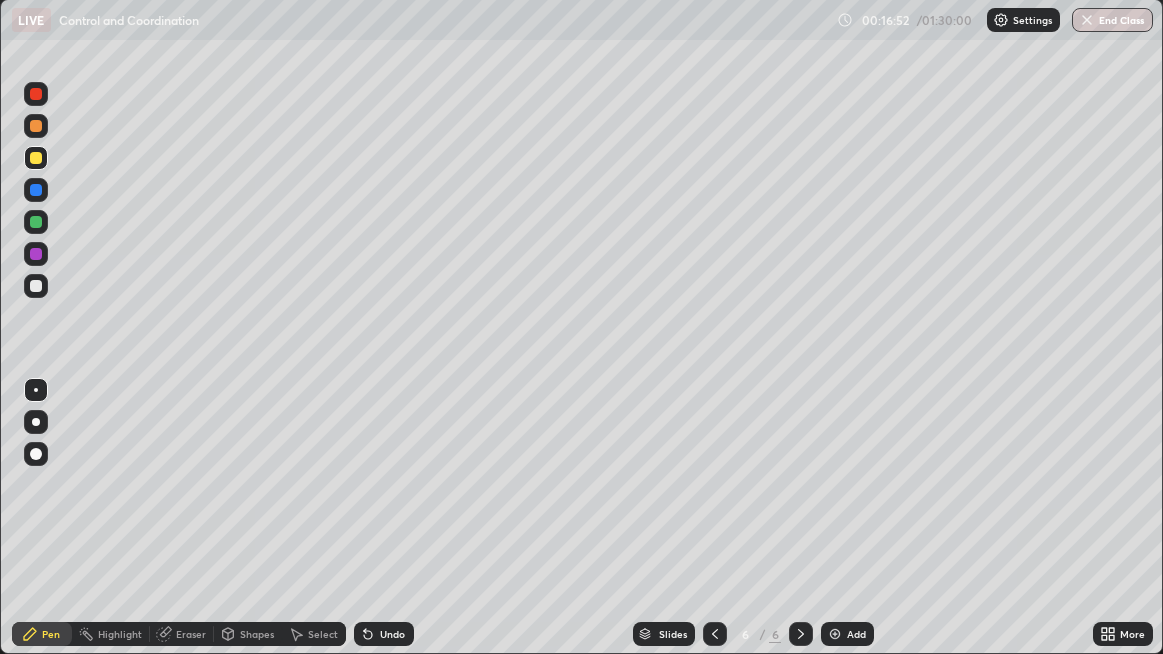 click on "Add" at bounding box center (856, 634) 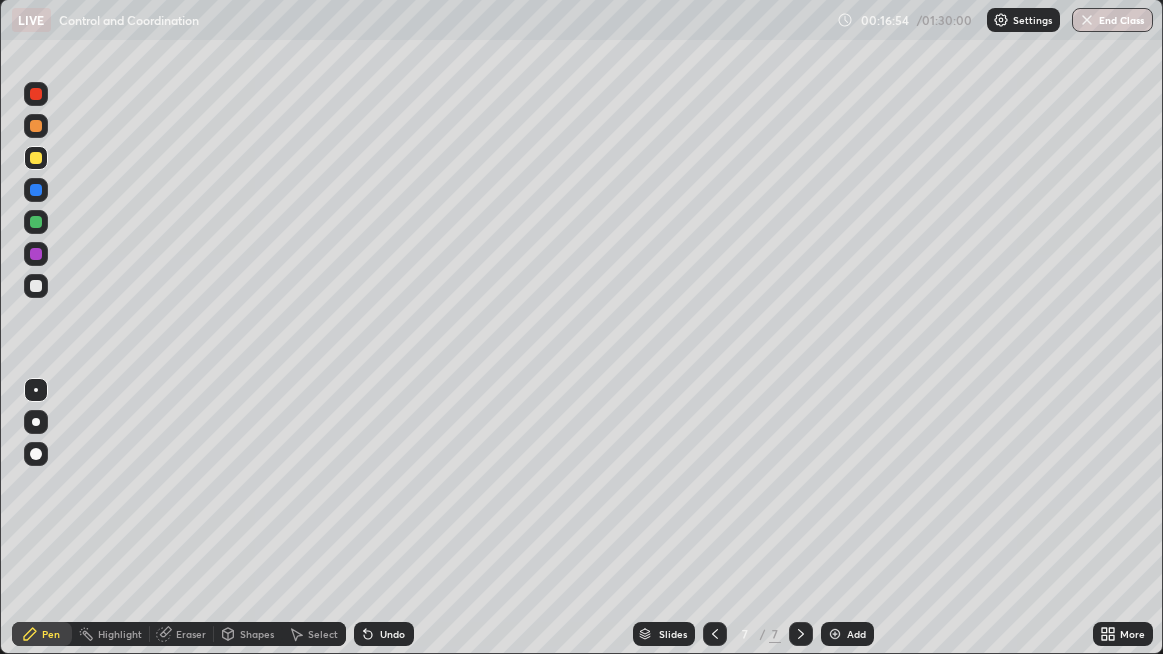 click at bounding box center [36, 286] 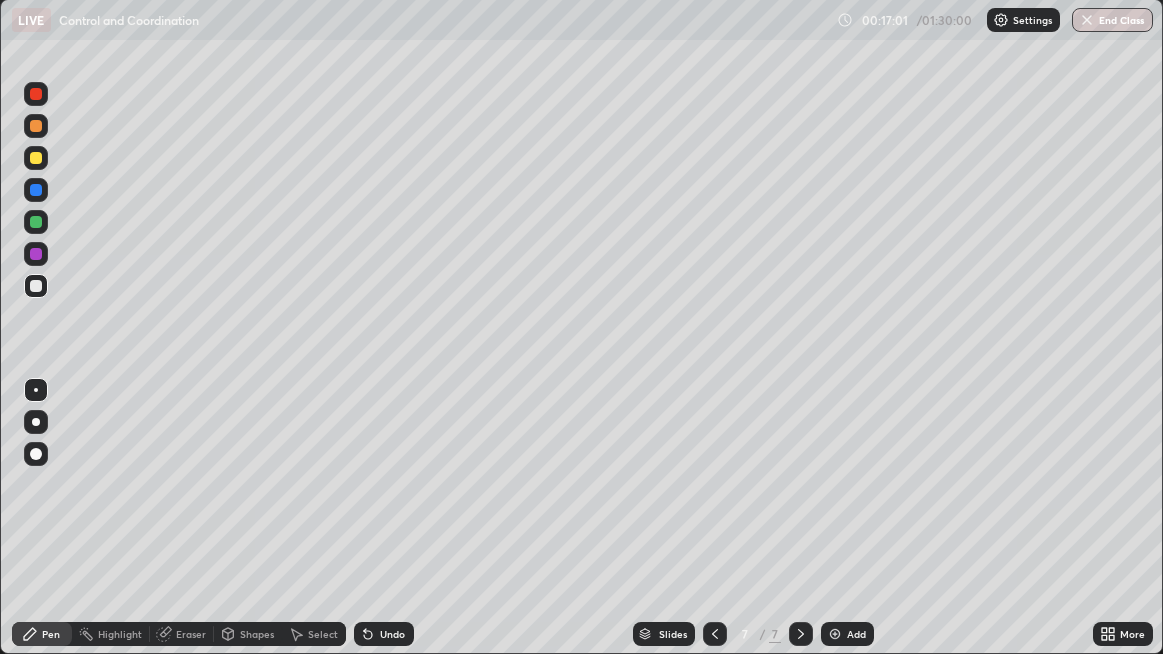 click at bounding box center (36, 158) 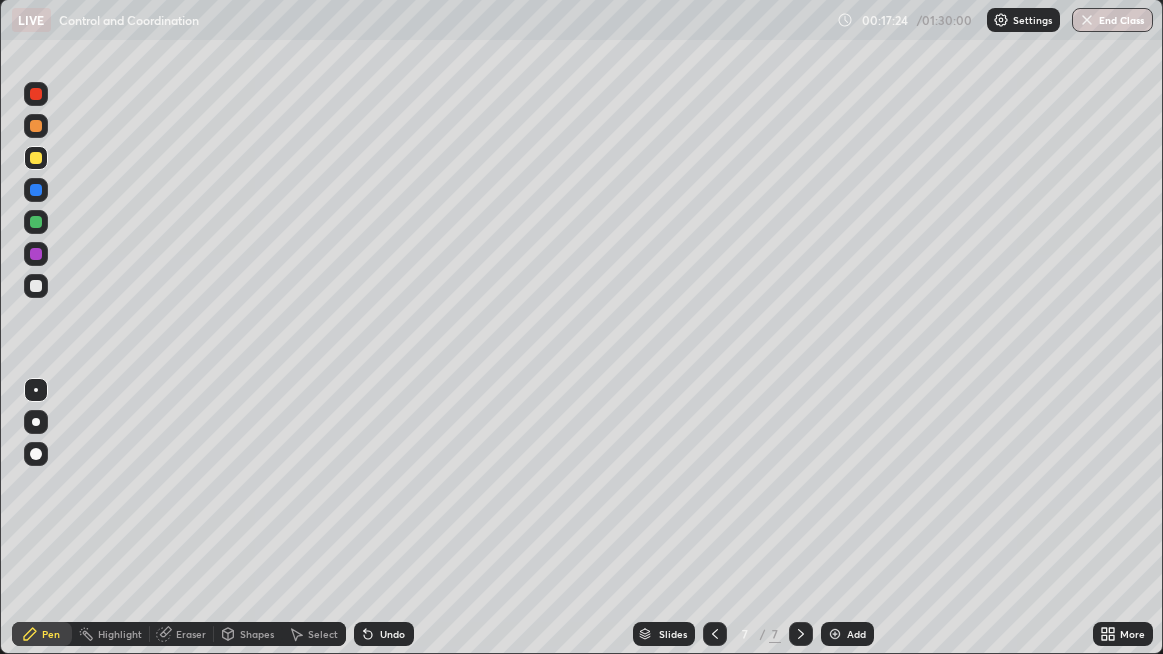 click at bounding box center (36, 254) 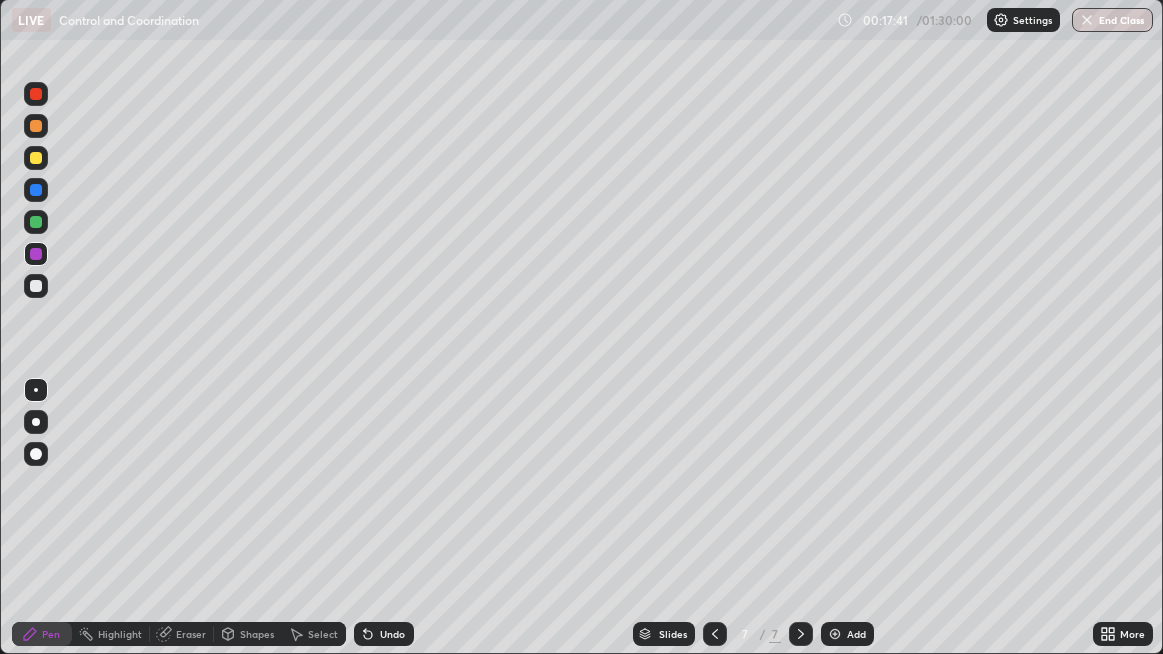 click at bounding box center [36, 158] 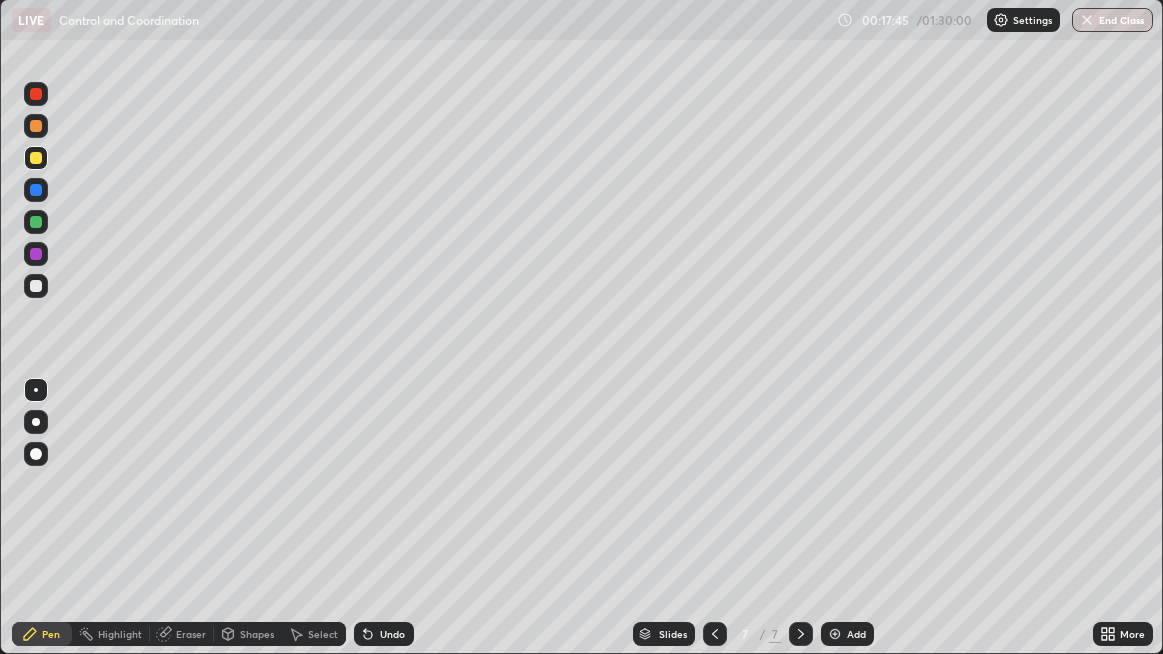 click on "Setting up your live class" at bounding box center (581, 326) 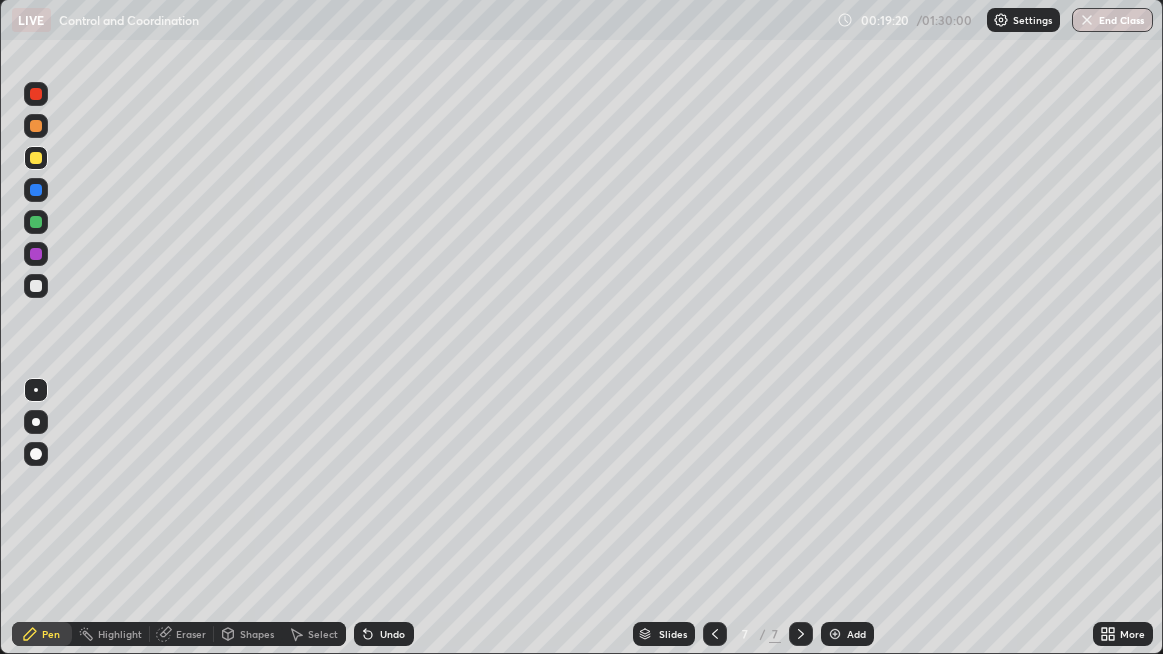 click 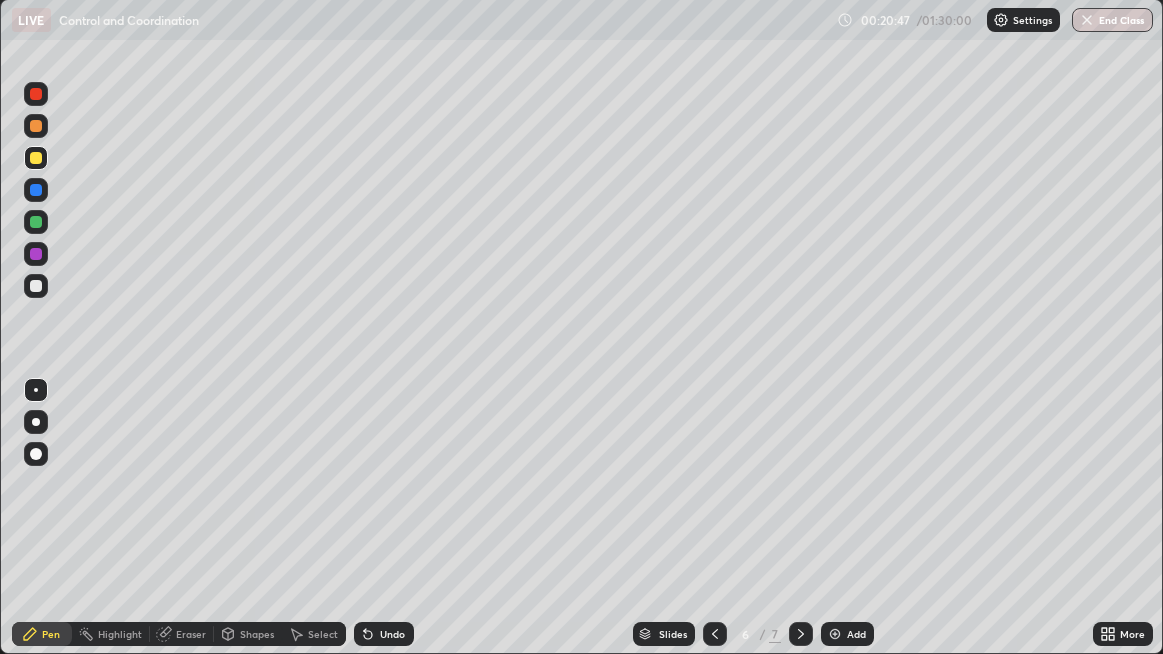click at bounding box center [835, 634] 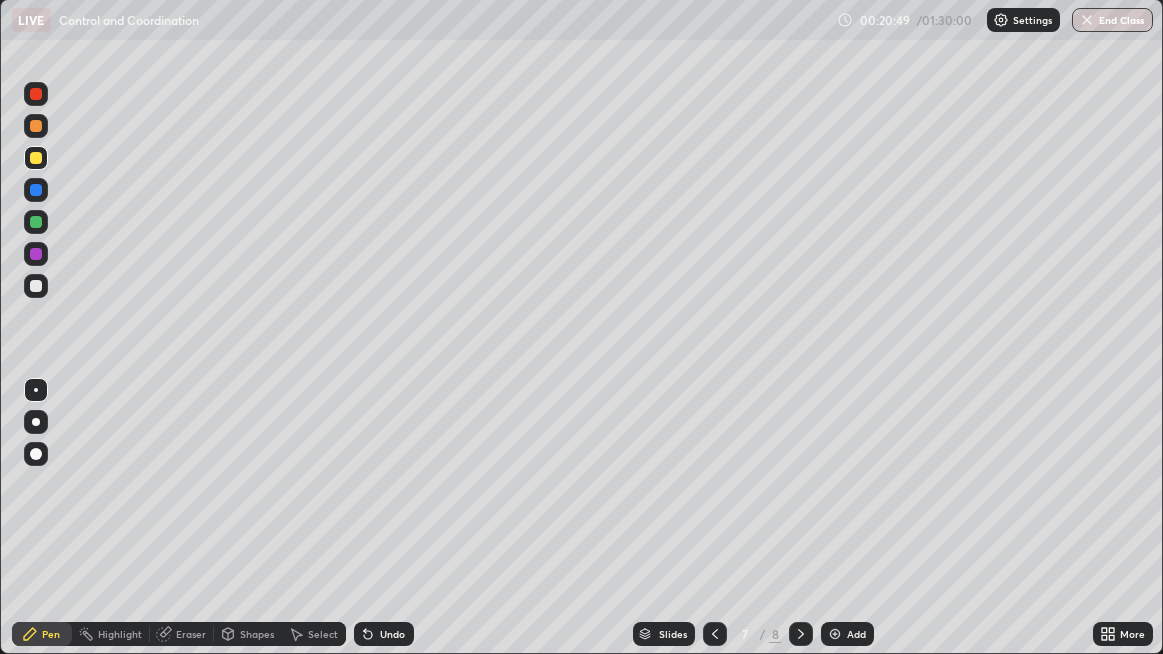 click at bounding box center (36, 158) 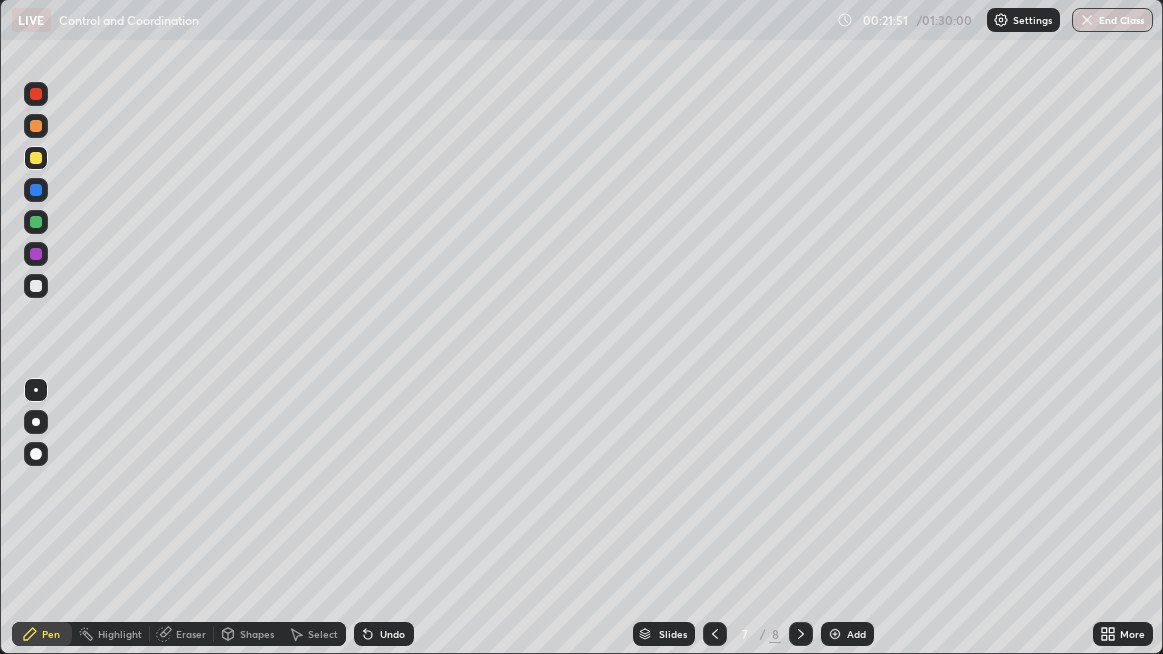 click at bounding box center [36, 286] 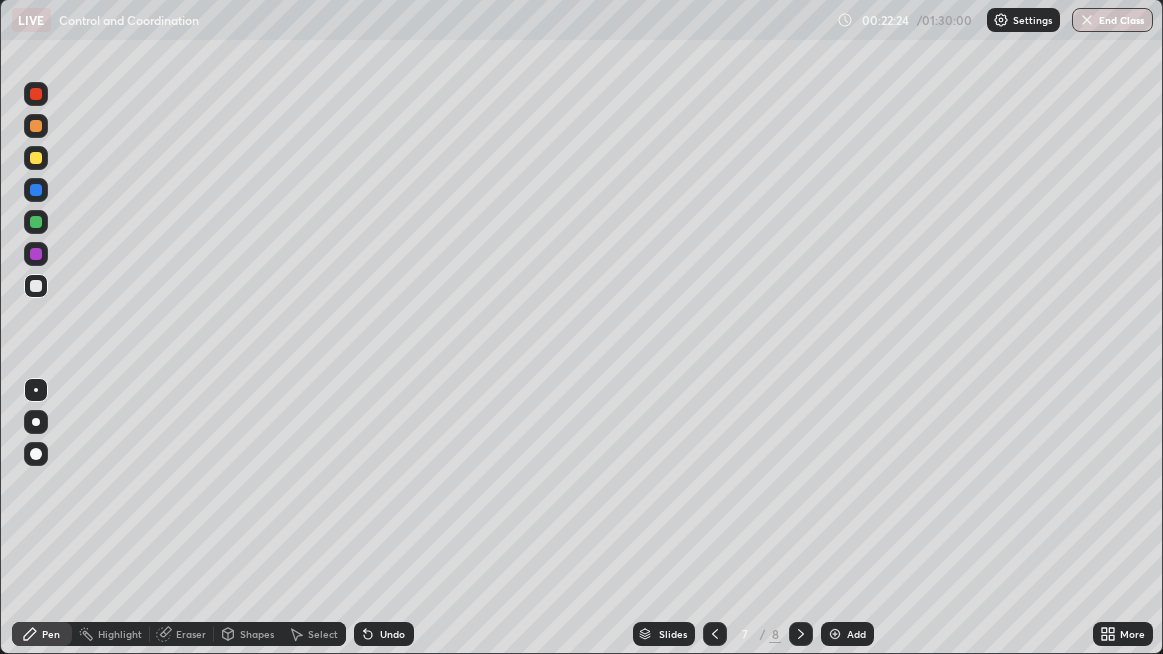 click at bounding box center (36, 158) 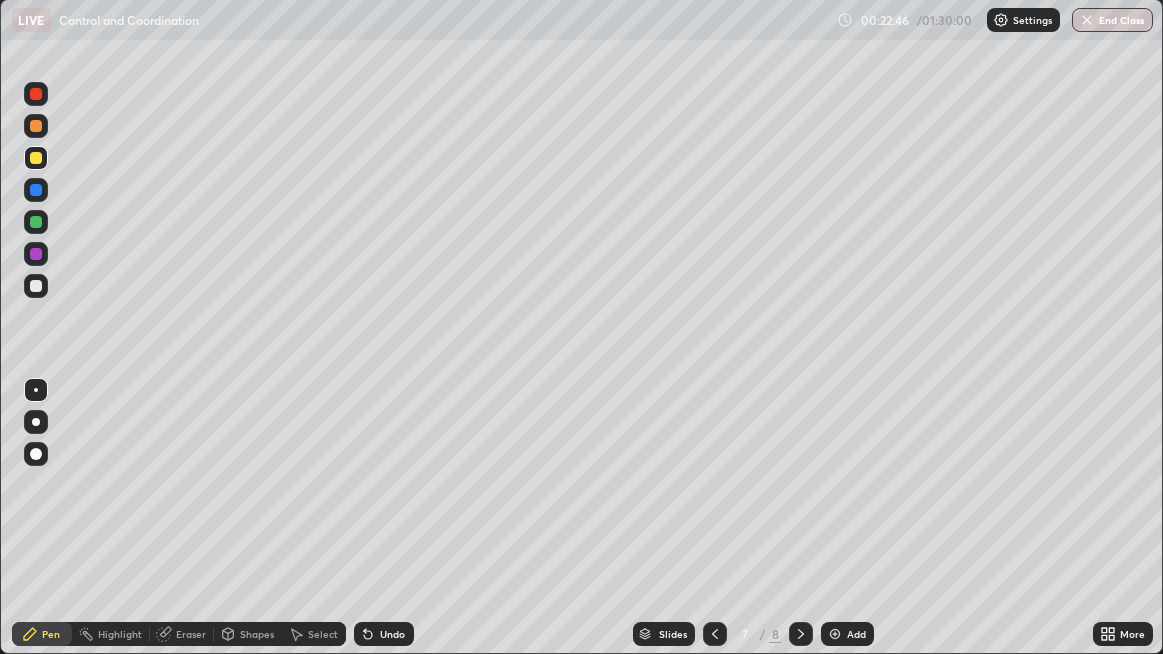 click at bounding box center (36, 286) 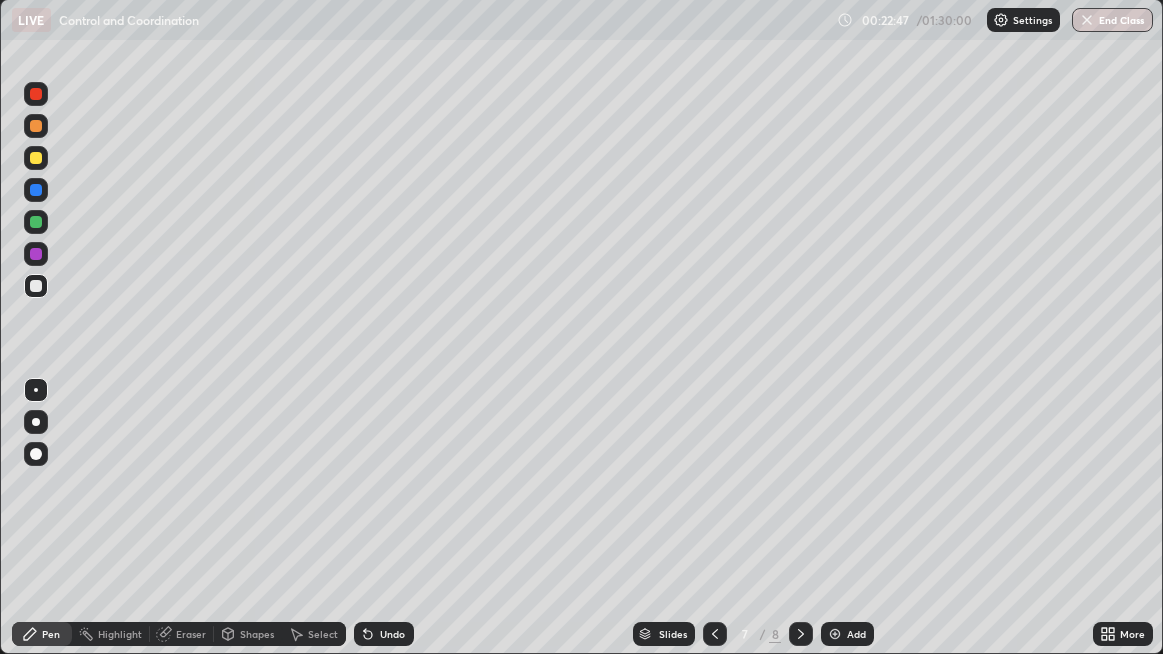 click at bounding box center [36, 158] 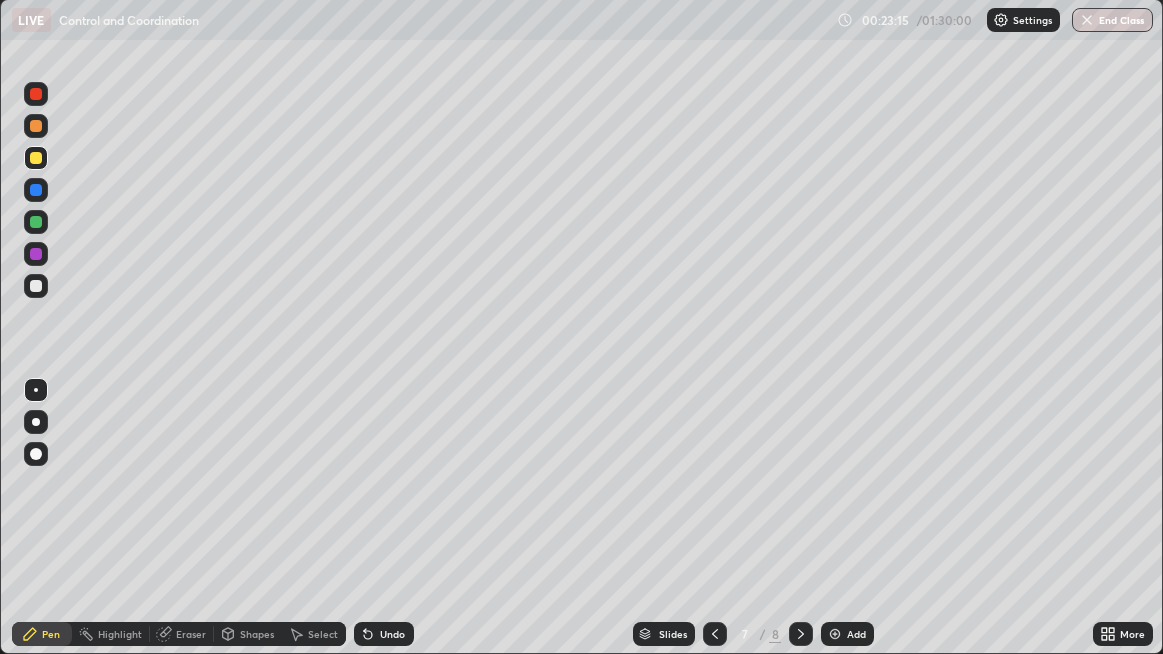 click at bounding box center [36, 254] 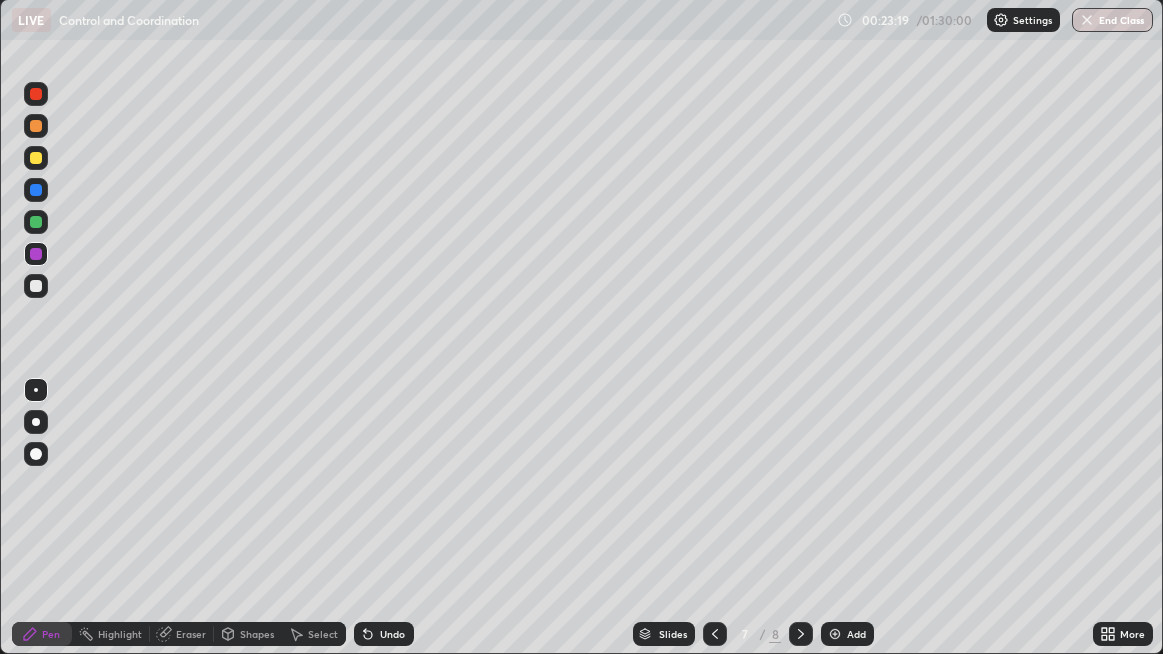 click at bounding box center [36, 222] 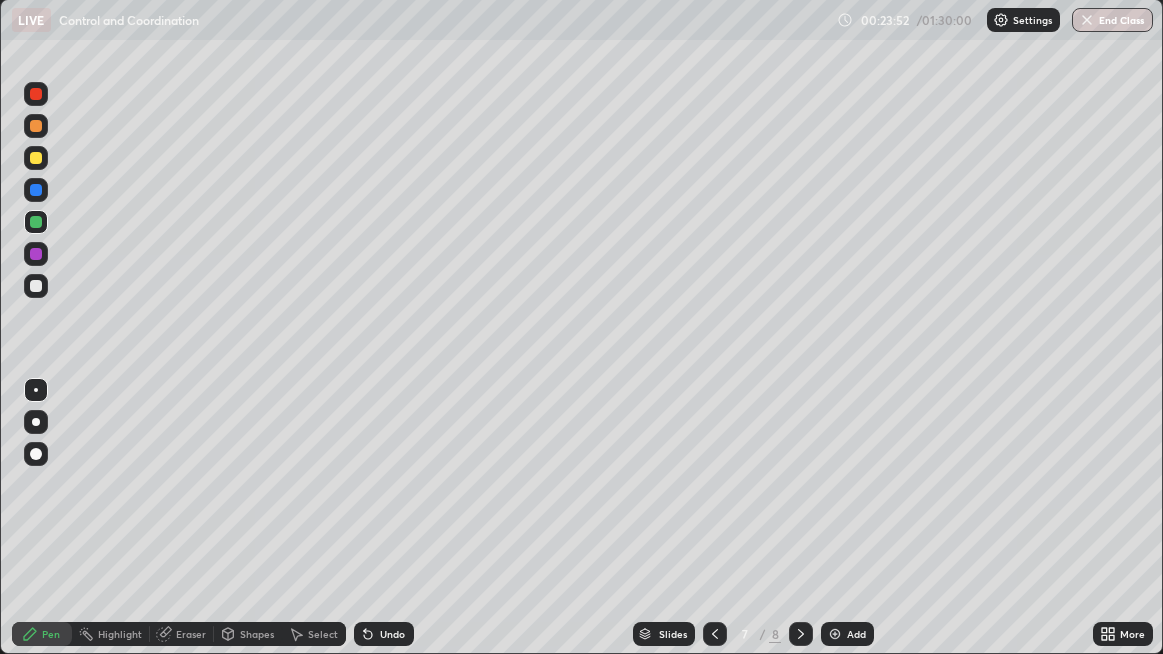 click at bounding box center [835, 634] 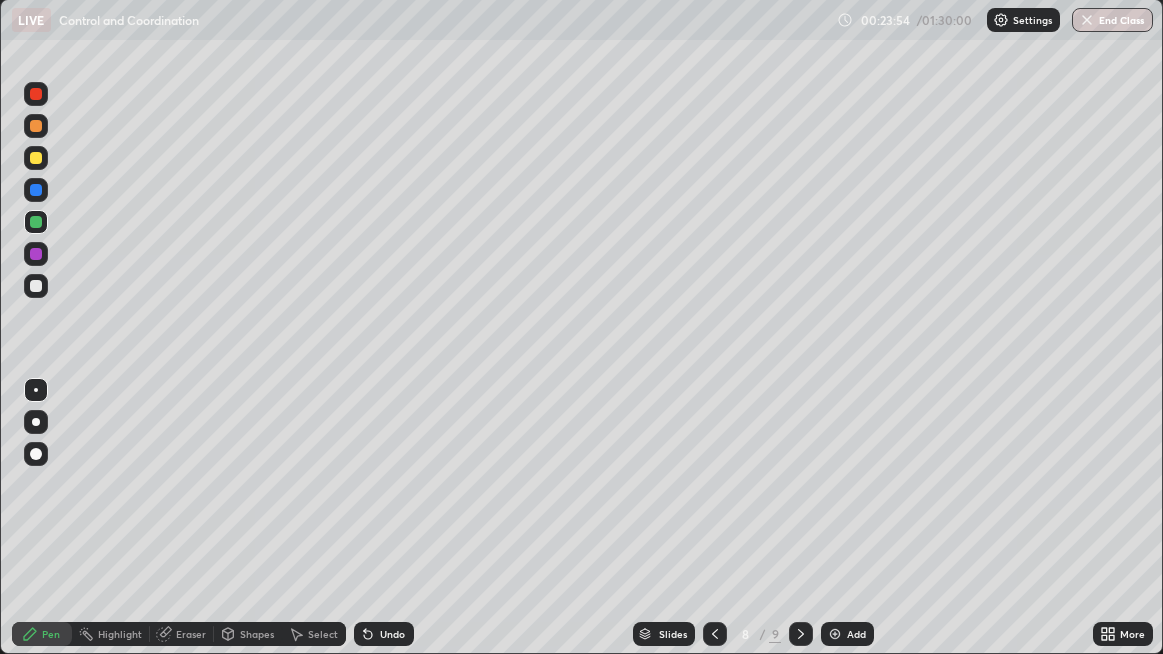 click at bounding box center [36, 286] 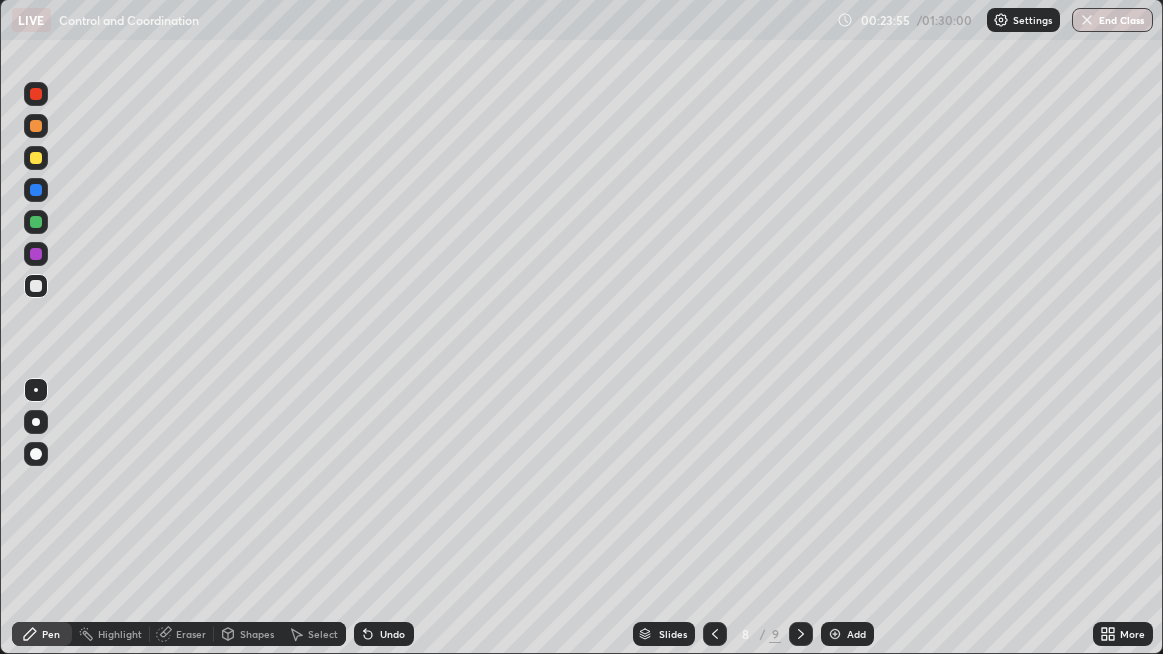 click at bounding box center (36, 158) 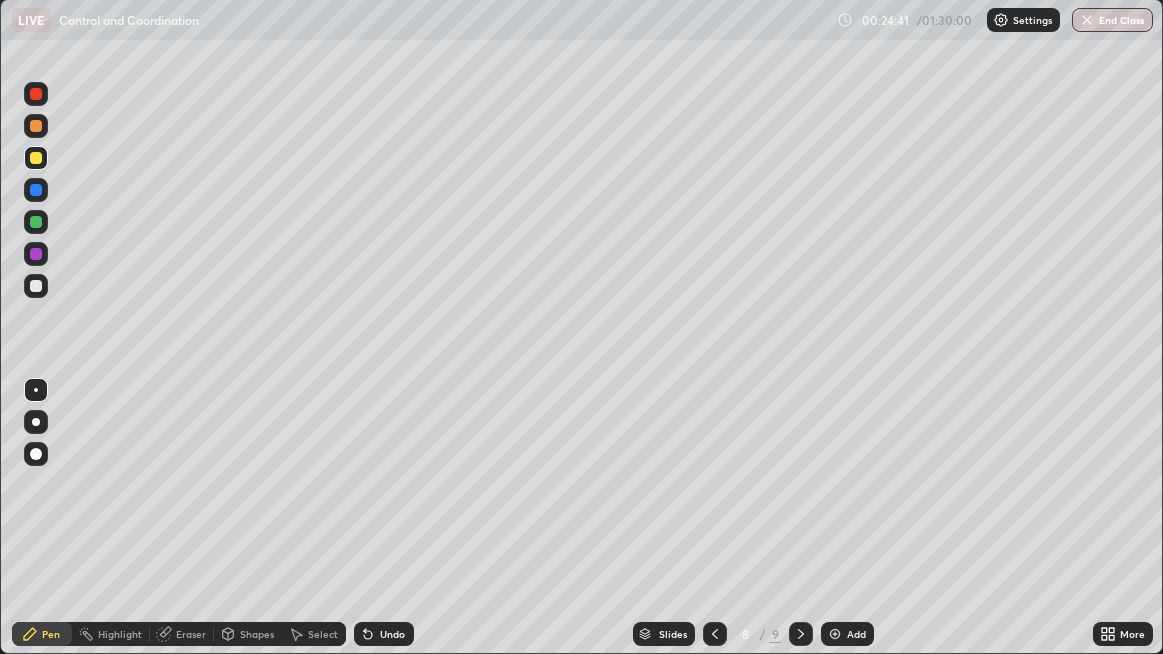 click at bounding box center (36, 286) 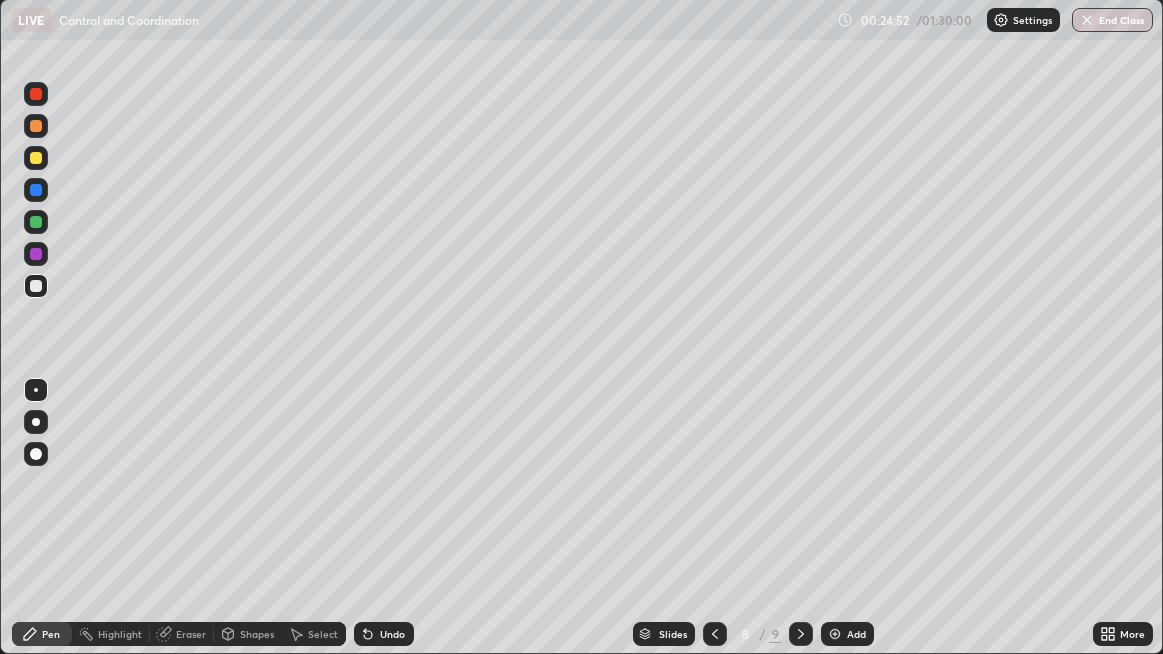 click at bounding box center [36, 158] 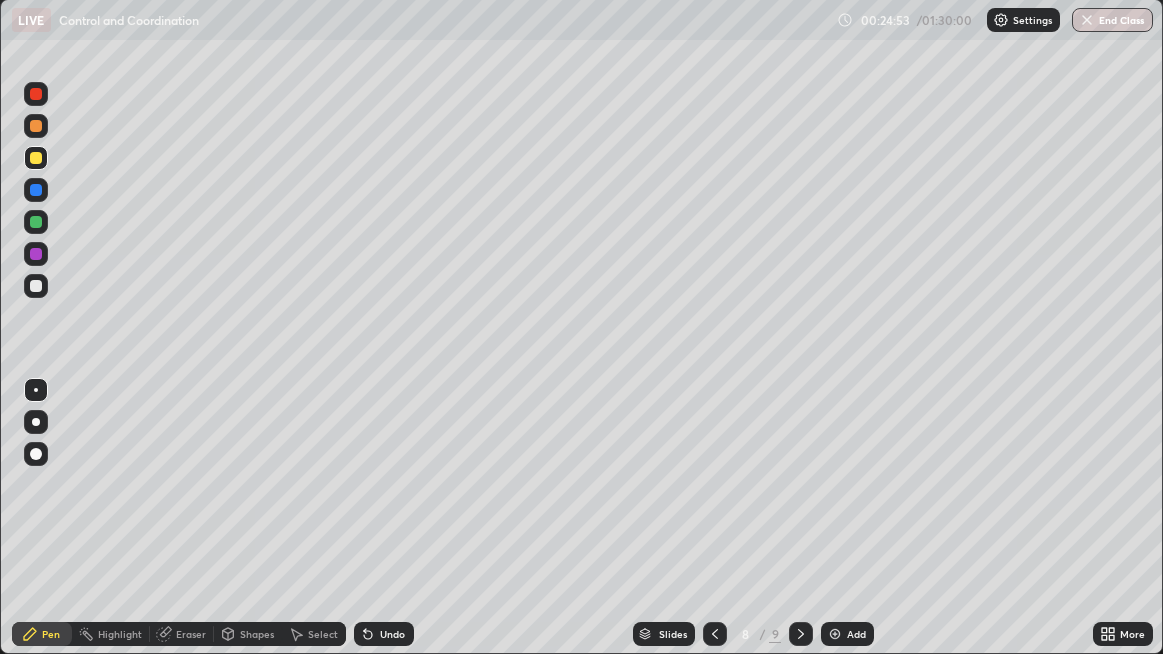 click at bounding box center [36, 286] 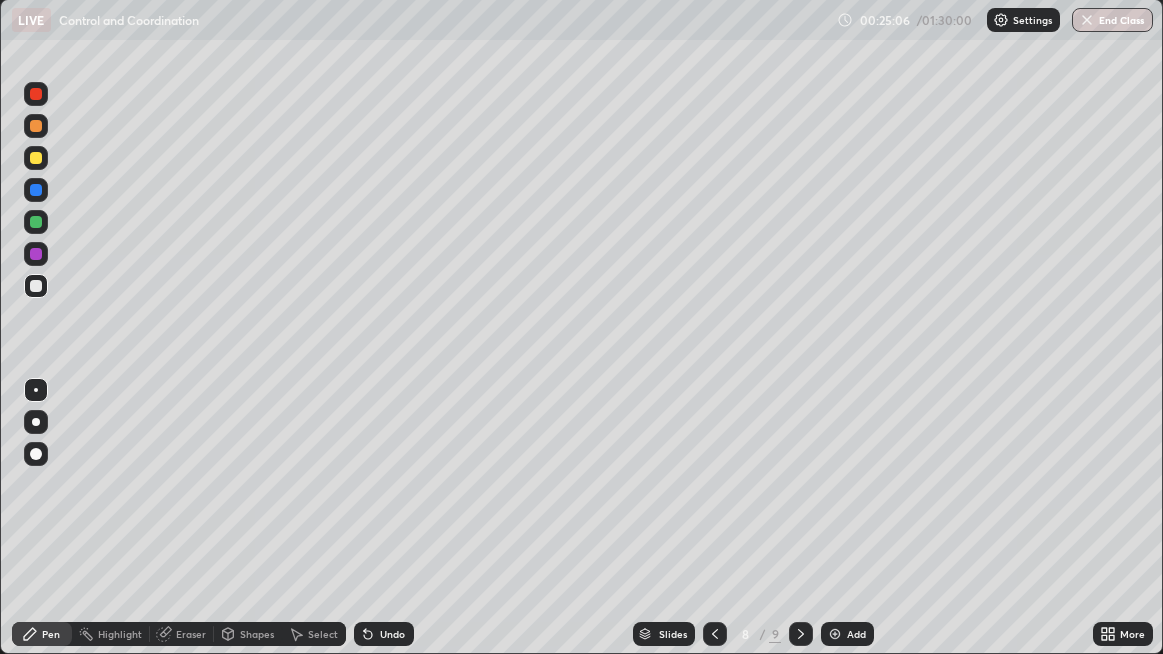 click at bounding box center [36, 254] 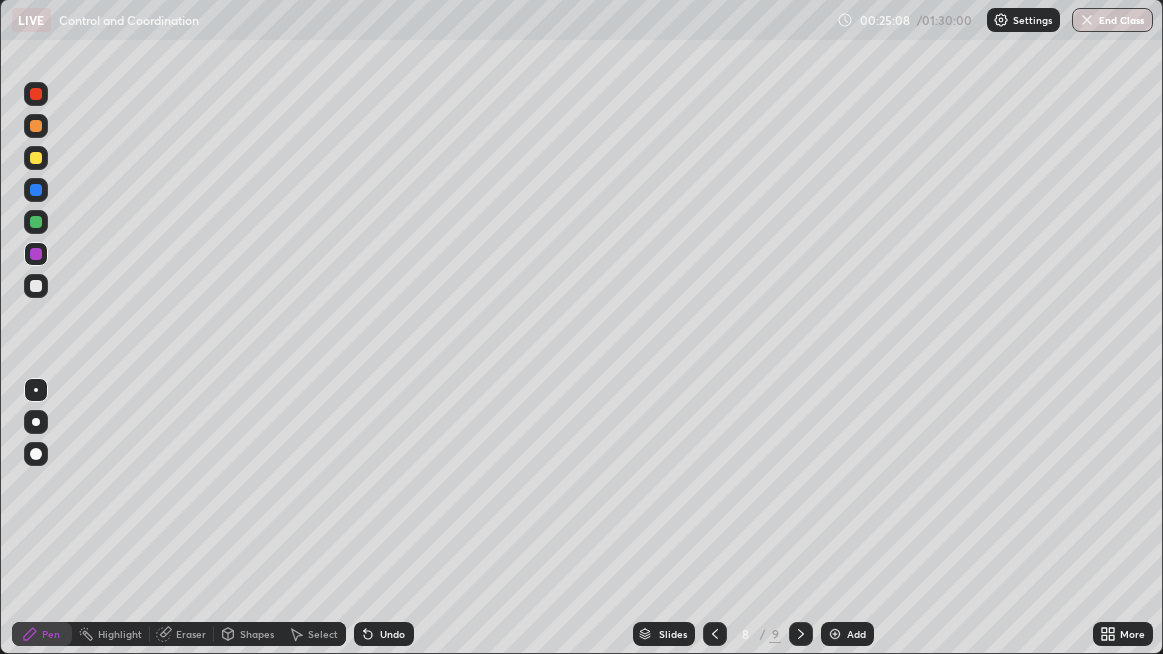 click on "Shapes" at bounding box center (257, 634) 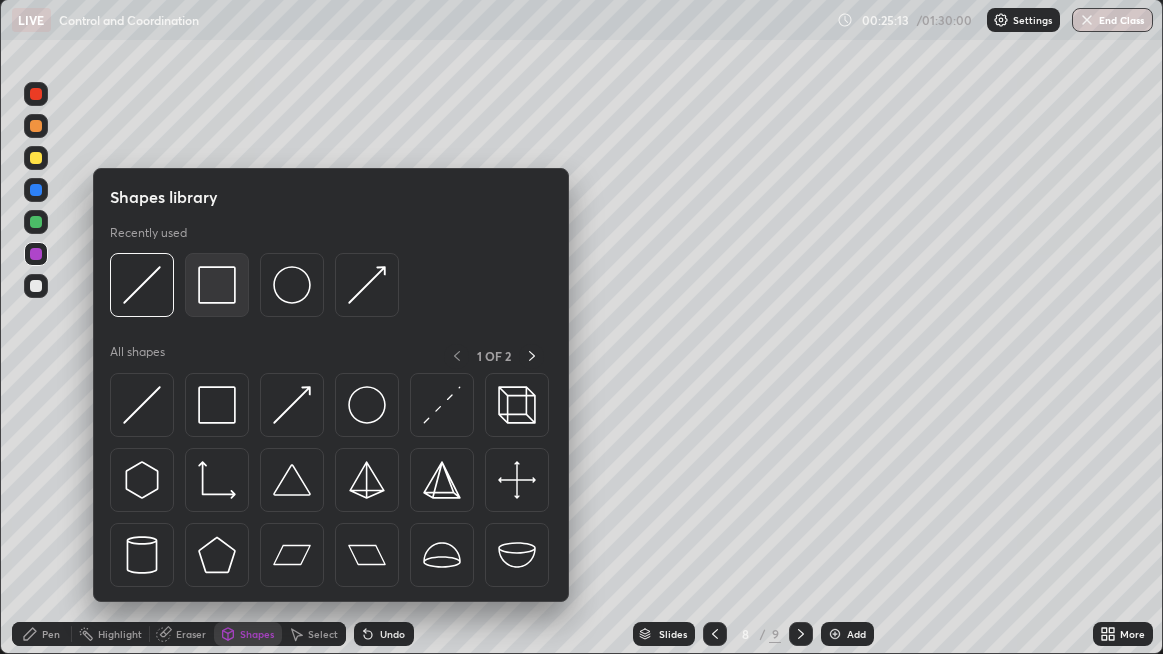 click at bounding box center [217, 285] 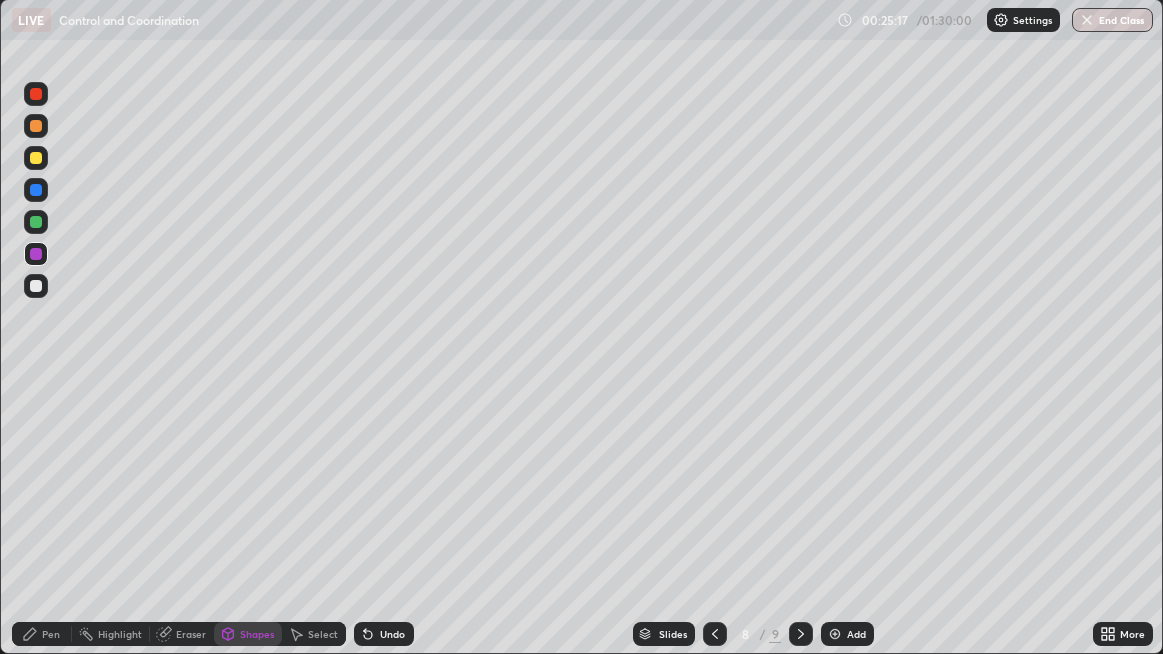 click at bounding box center [36, 286] 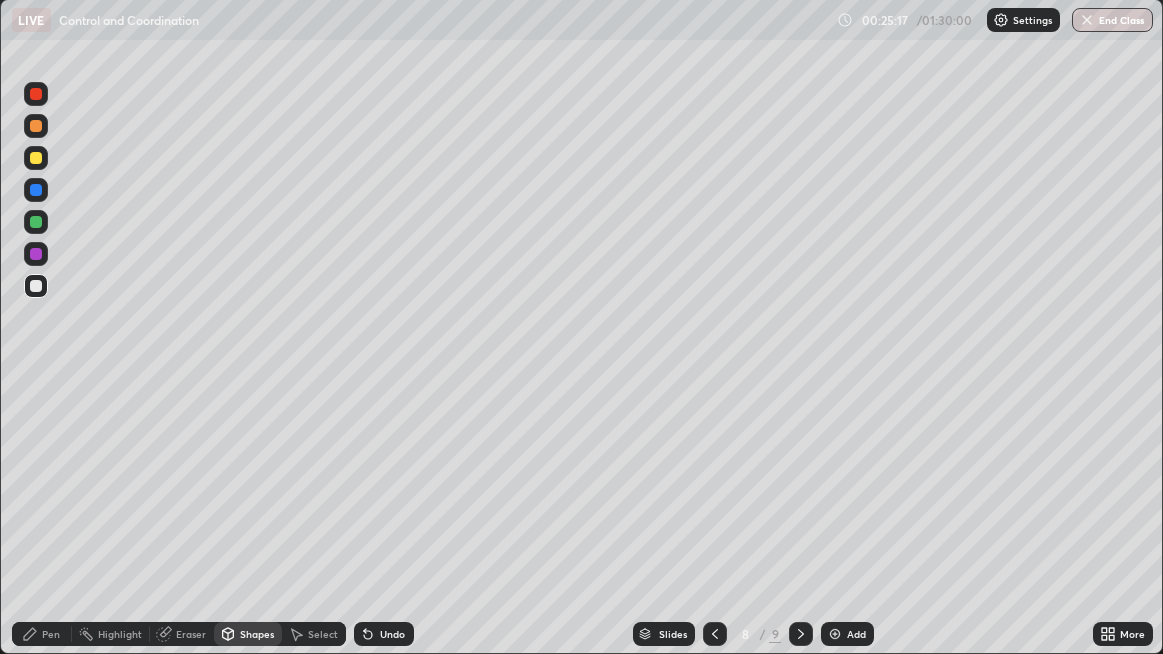 click at bounding box center [36, 158] 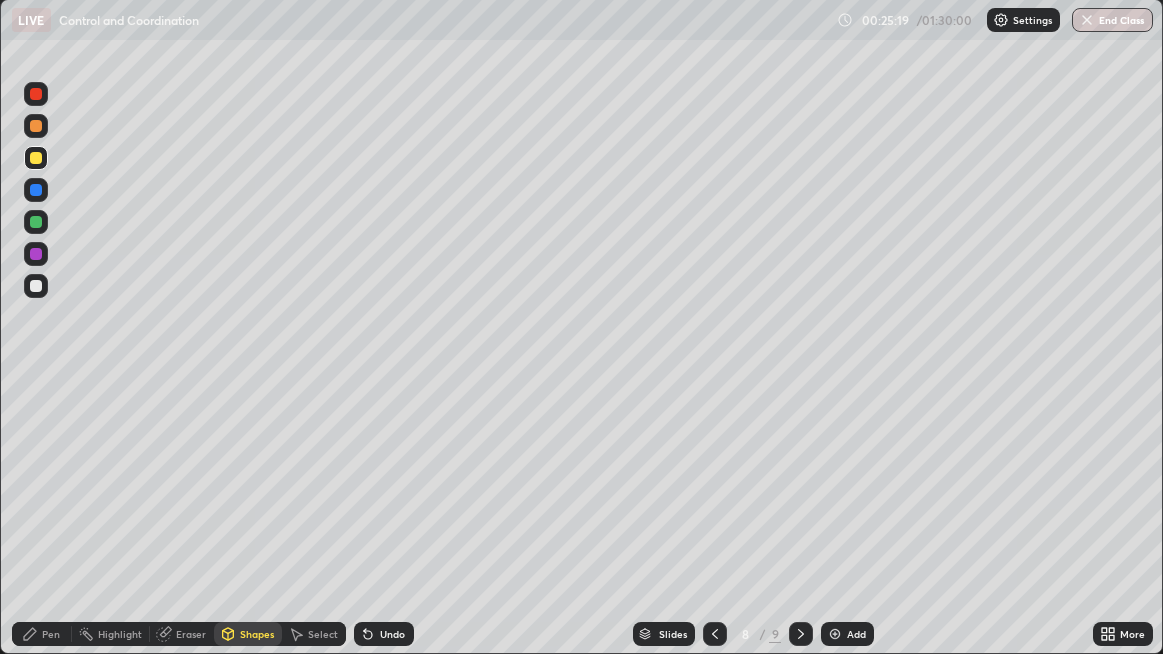 click on "Undo" at bounding box center [384, 634] 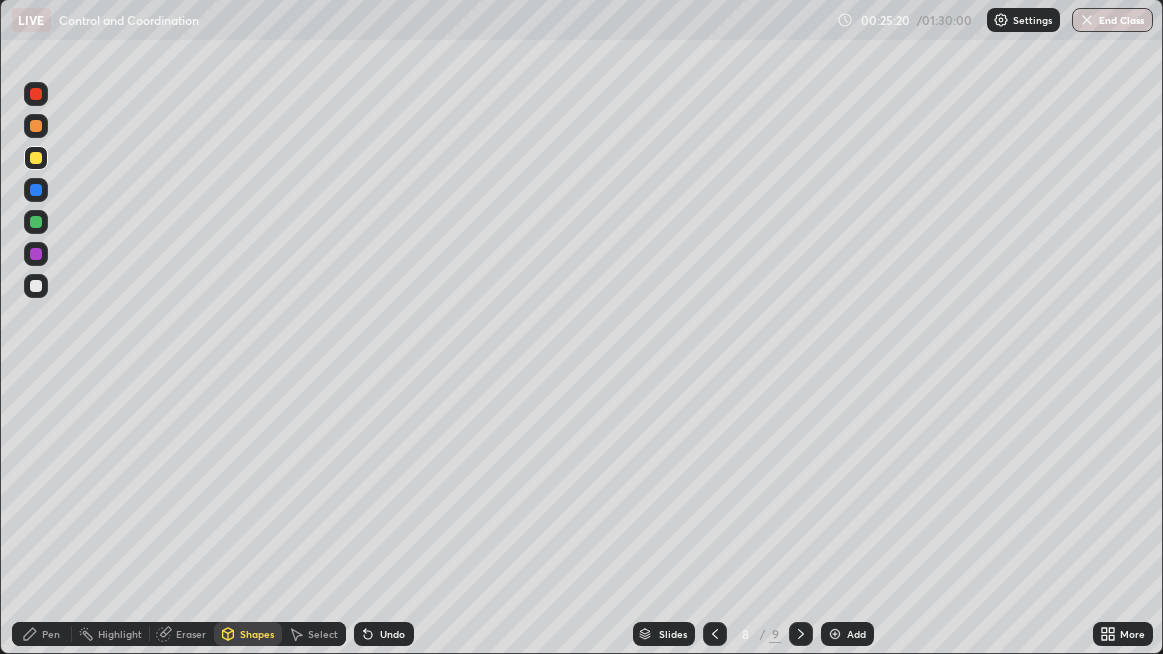 click on "Pen" at bounding box center [51, 634] 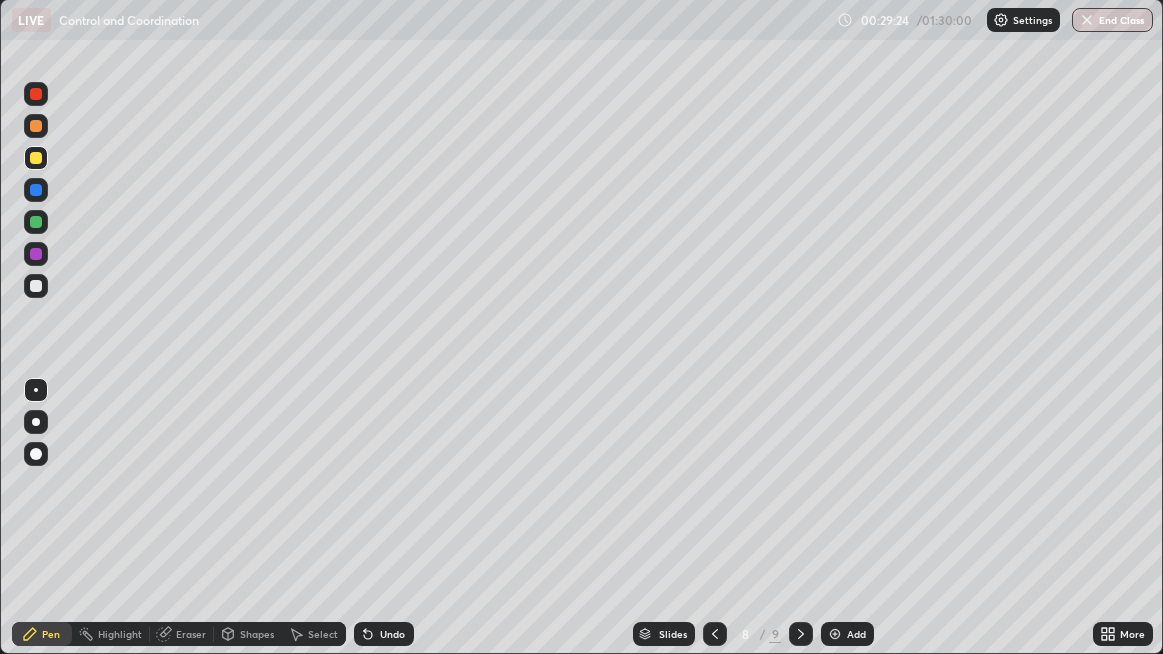 click 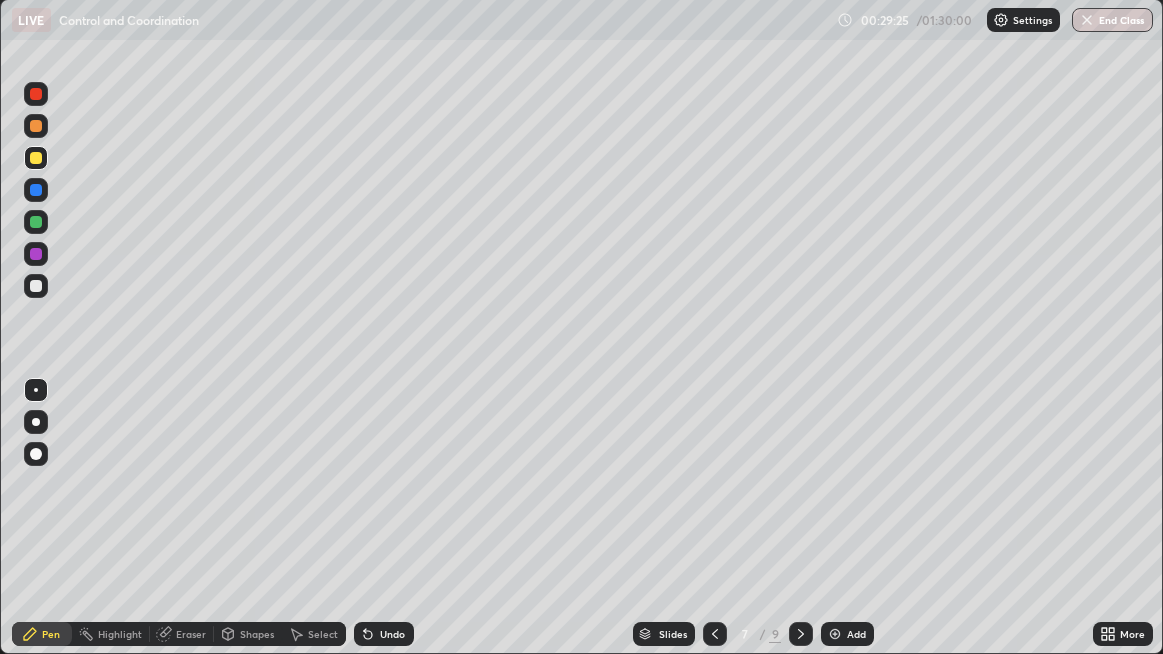 click 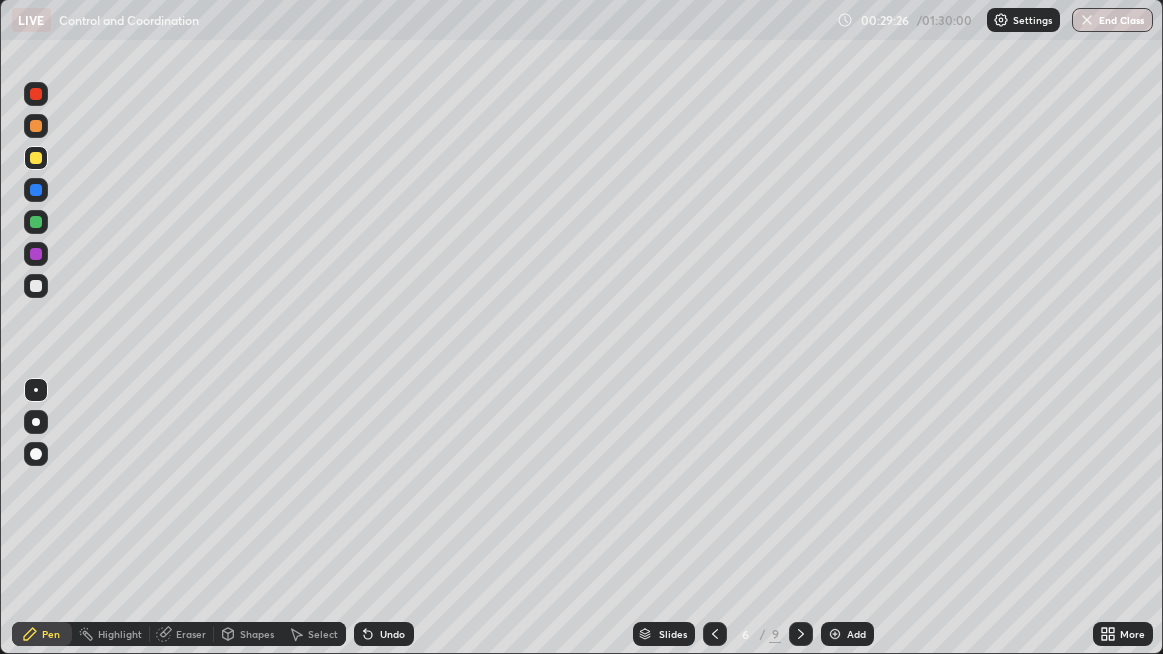 click 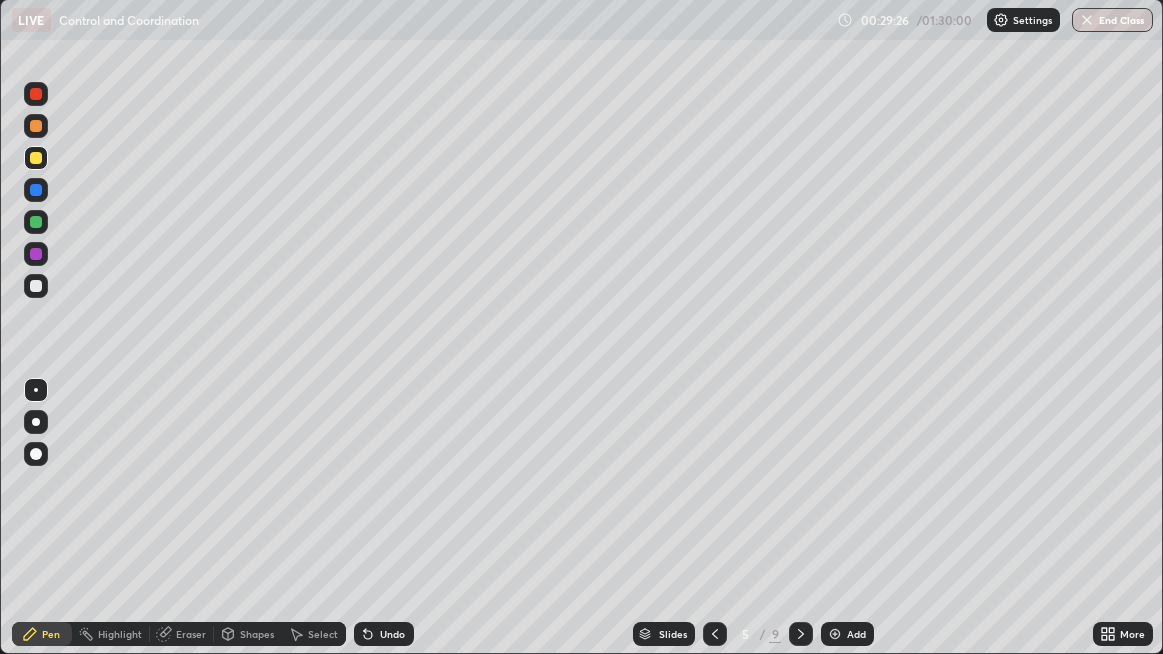 click 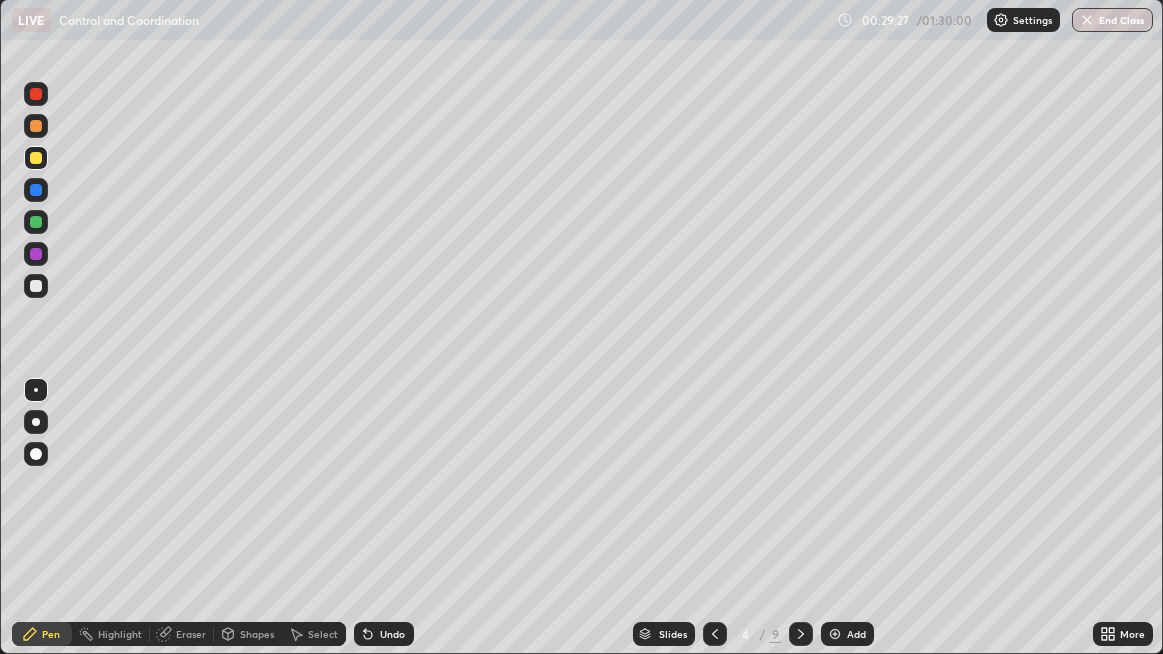 click 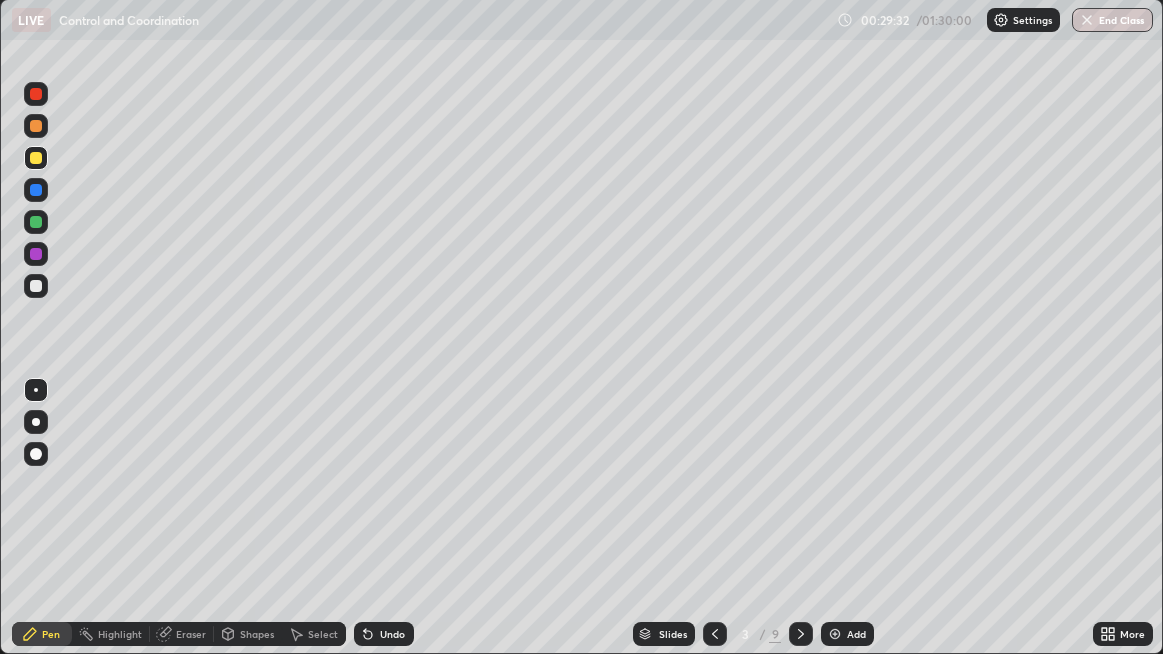 click on "Eraser" at bounding box center (182, 634) 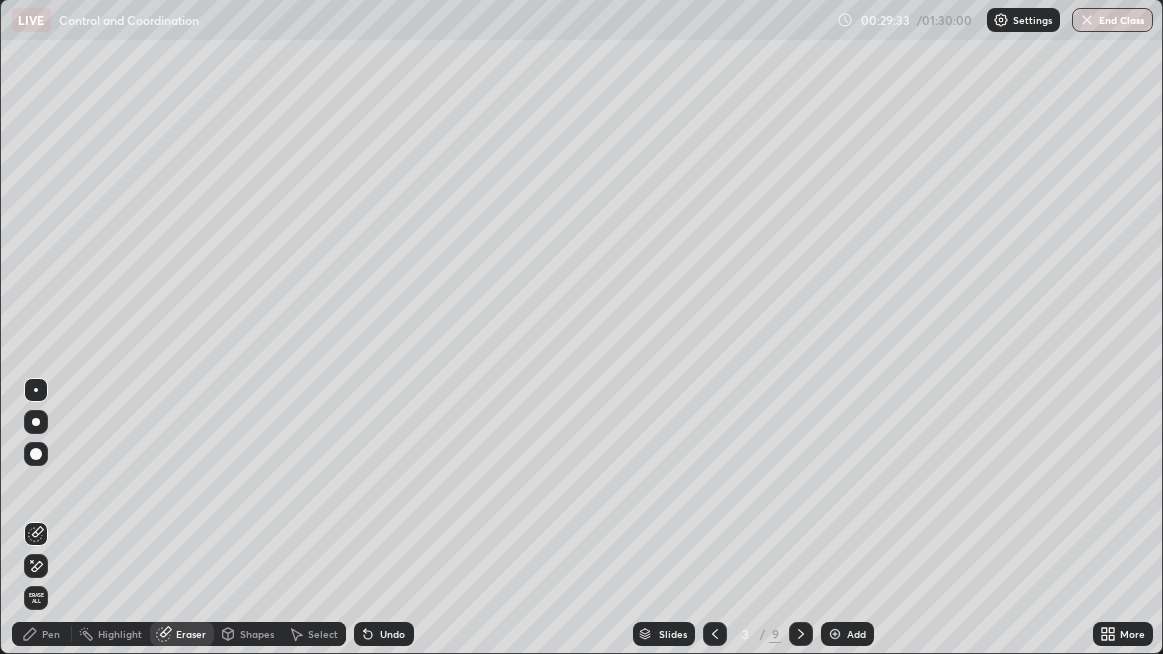 click 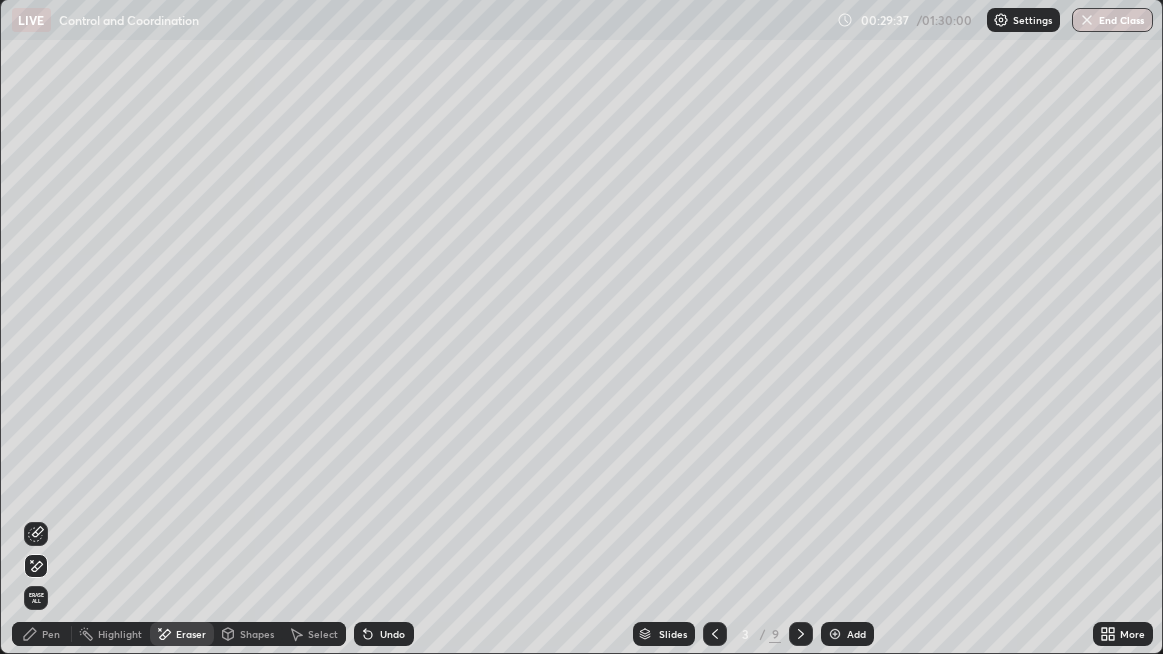click on "Pen" at bounding box center [51, 634] 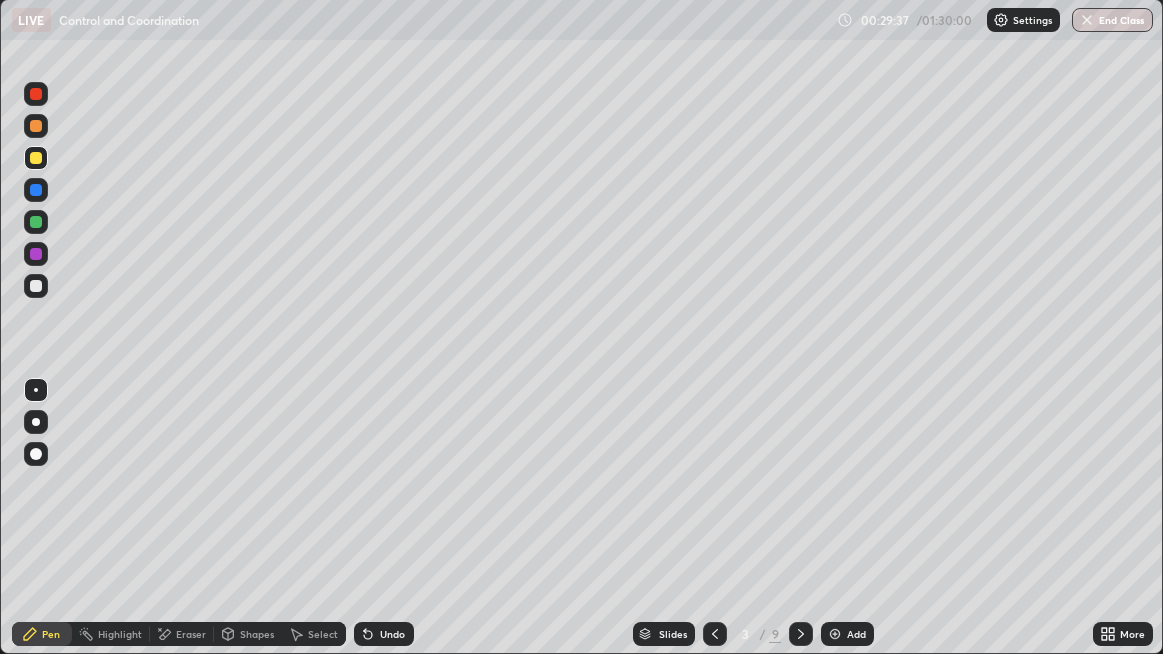 click at bounding box center [36, 286] 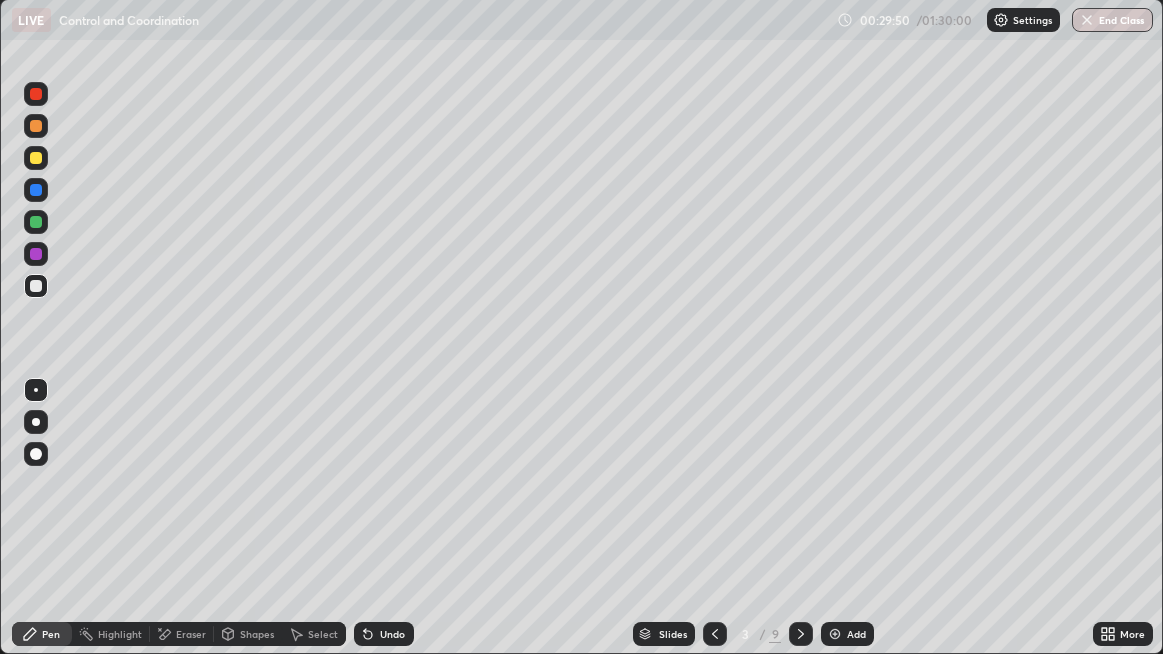 click at bounding box center [36, 158] 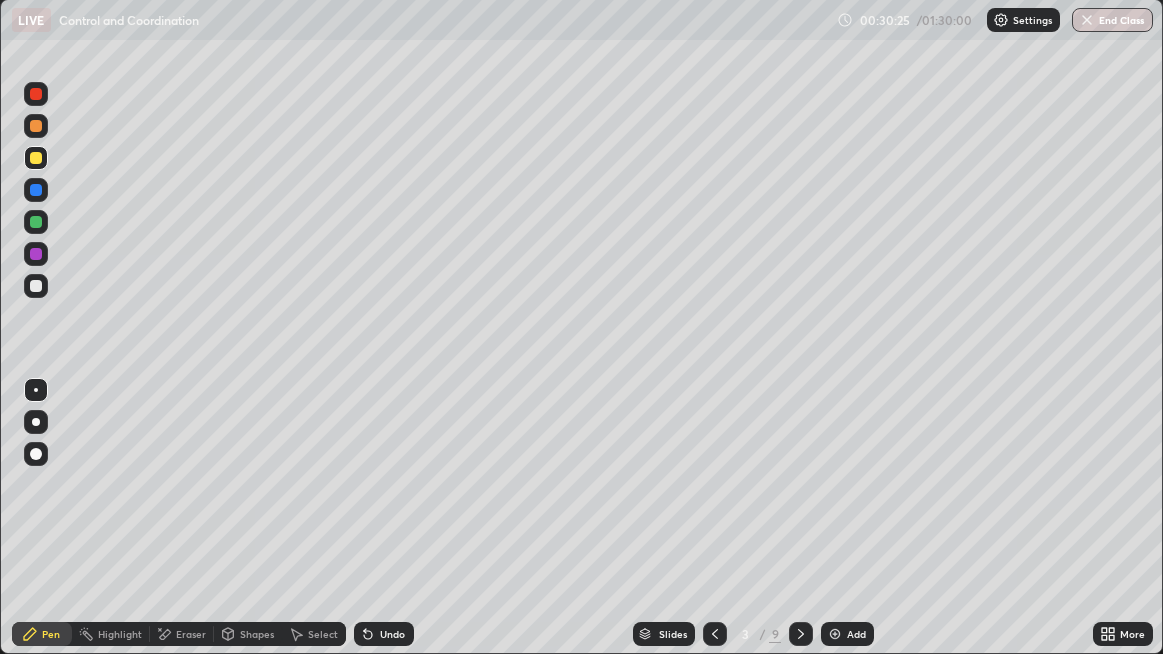 click at bounding box center (36, 94) 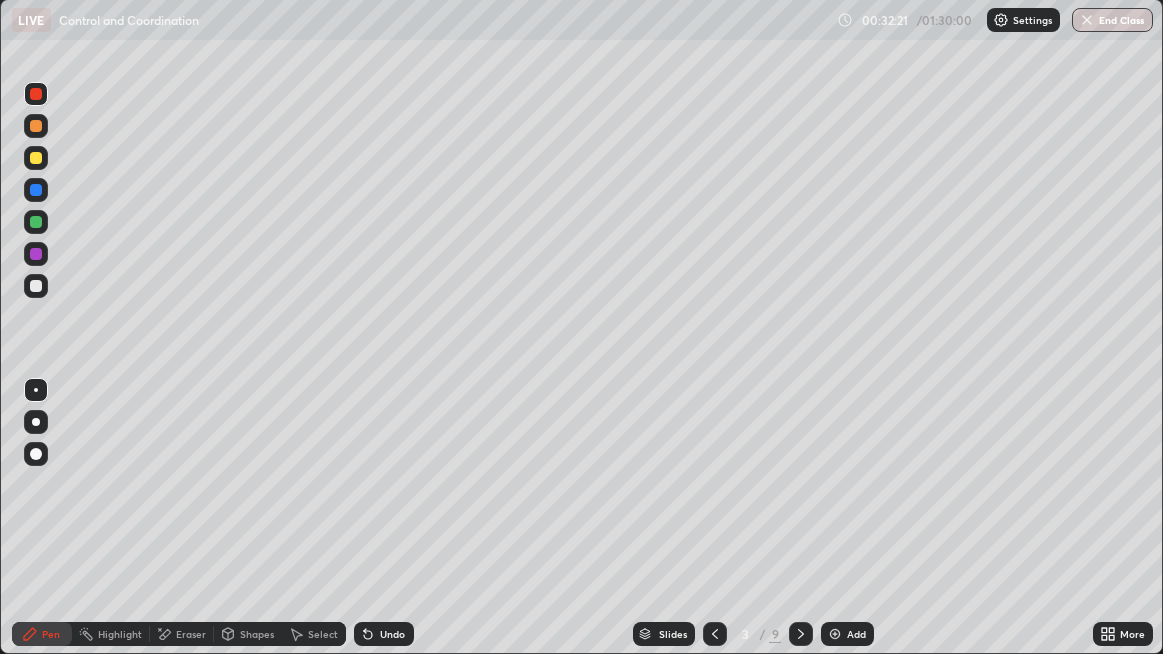 click at bounding box center [36, 254] 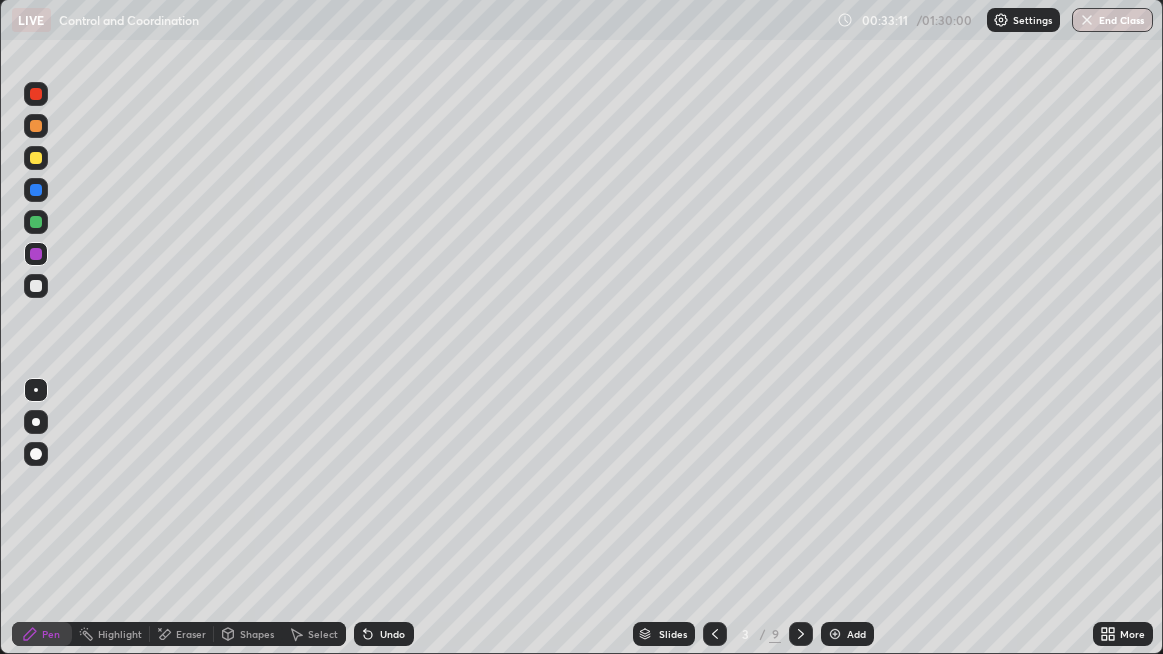 click on "Add" at bounding box center (856, 634) 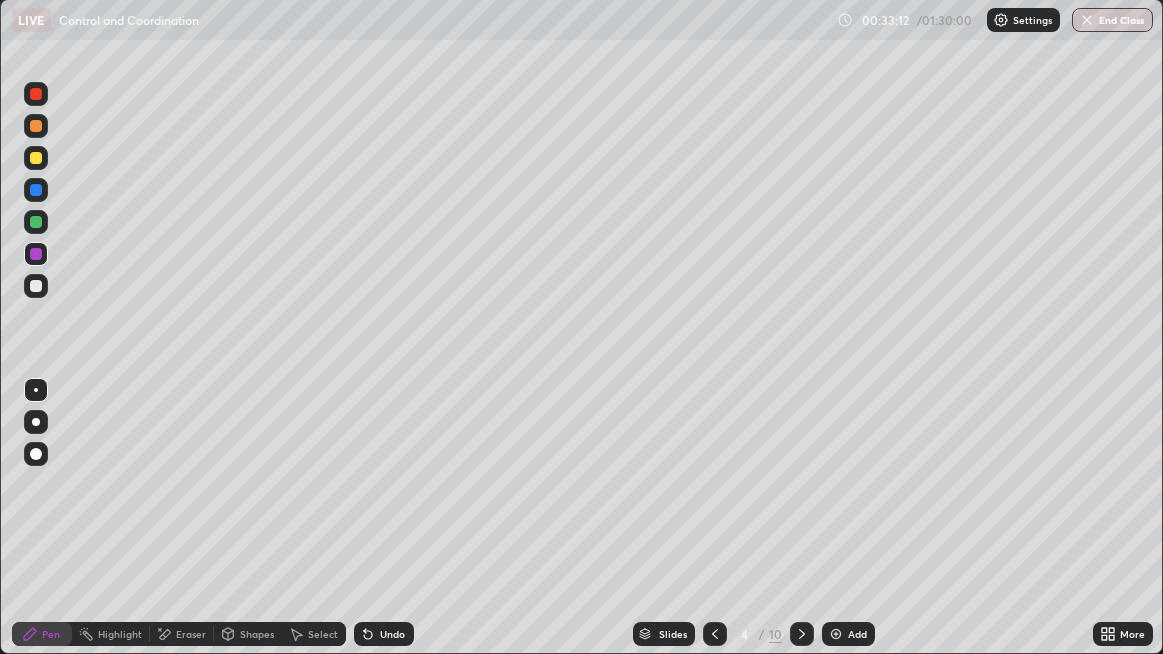 click at bounding box center (715, 634) 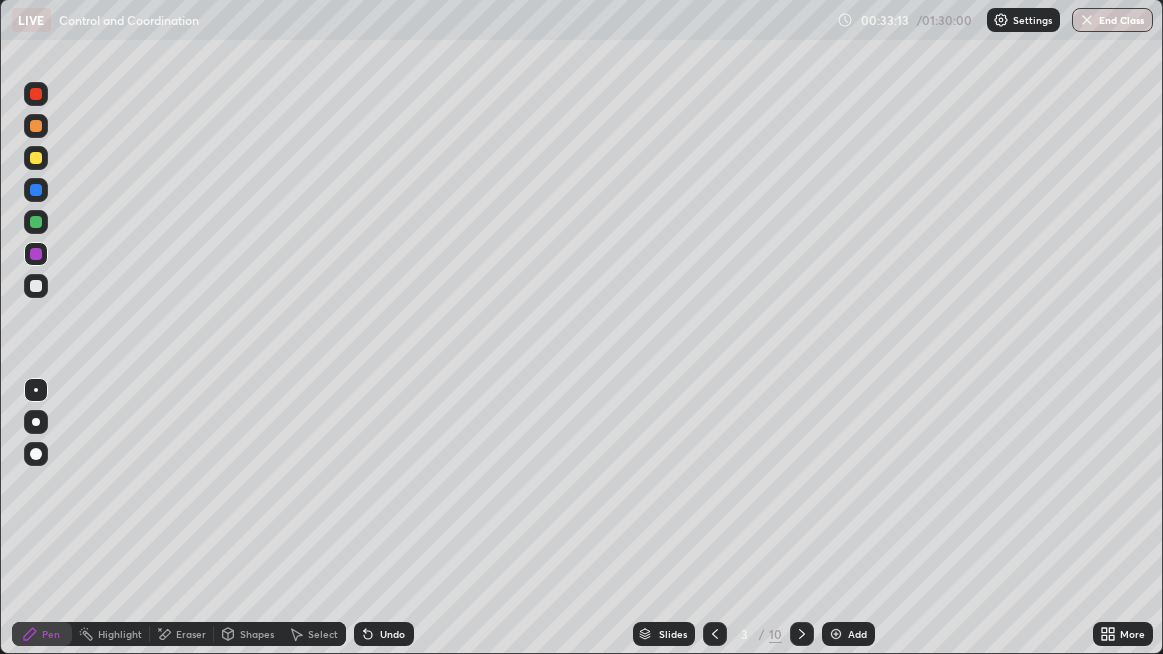 click 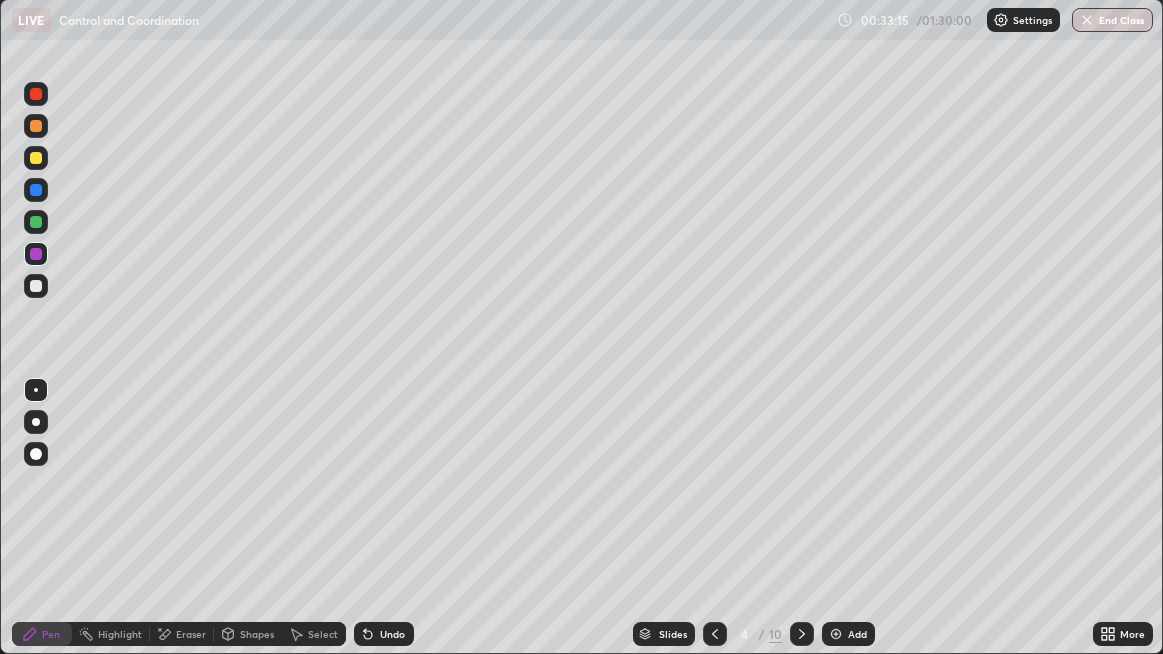 click 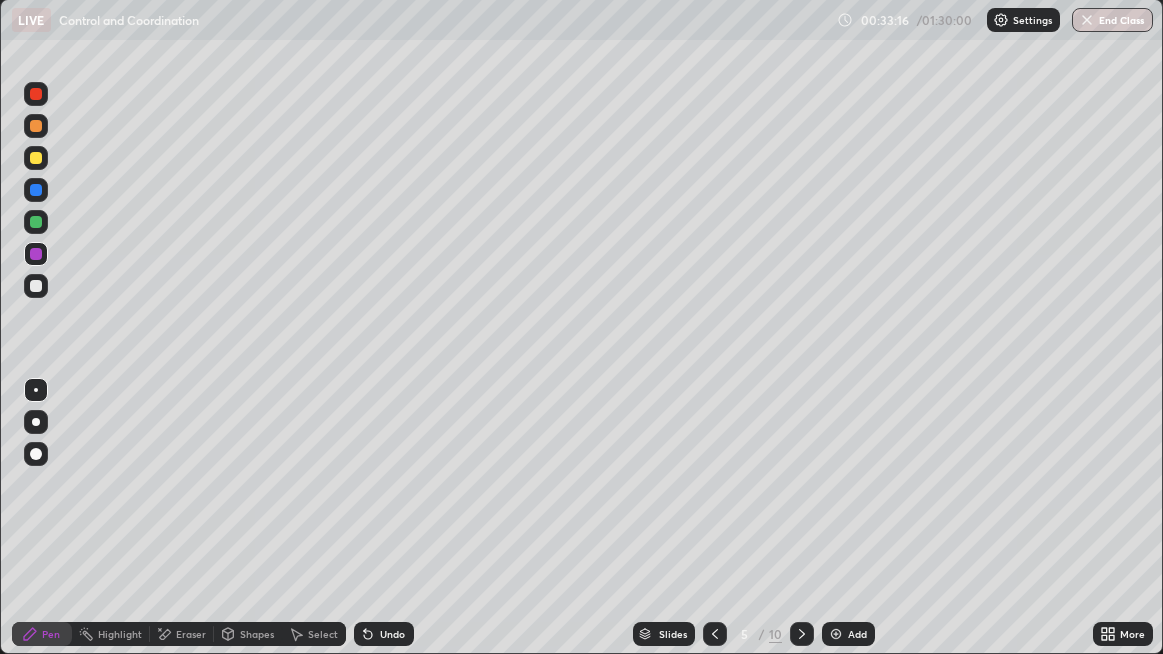 click 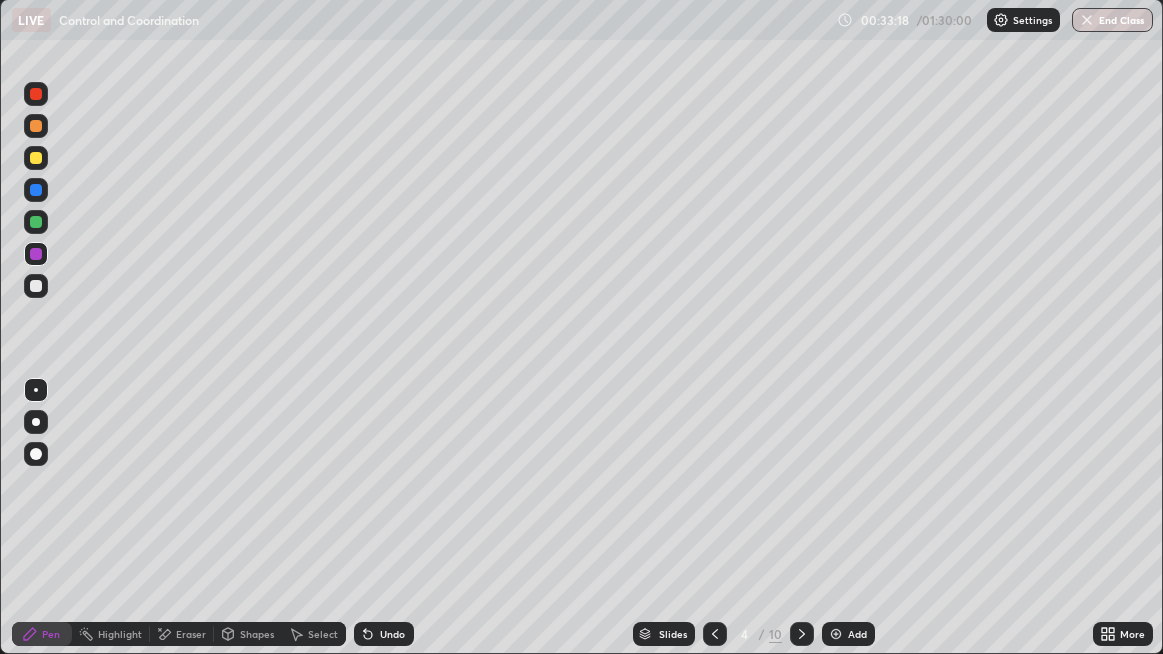 click at bounding box center [36, 158] 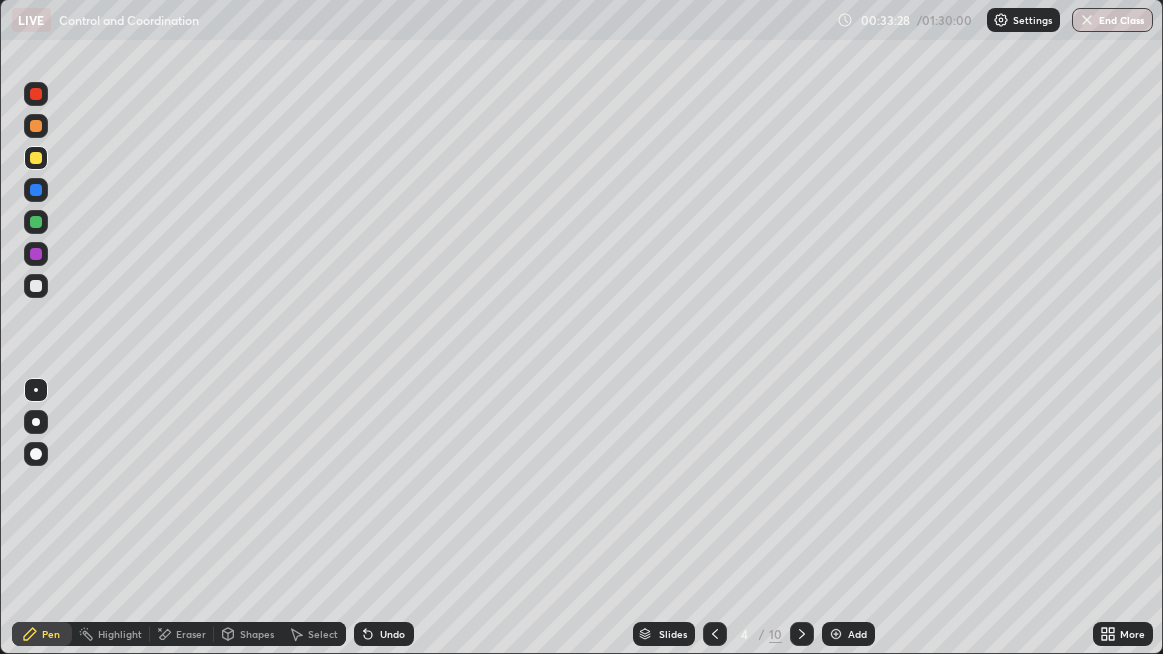 click on "Undo" at bounding box center [392, 634] 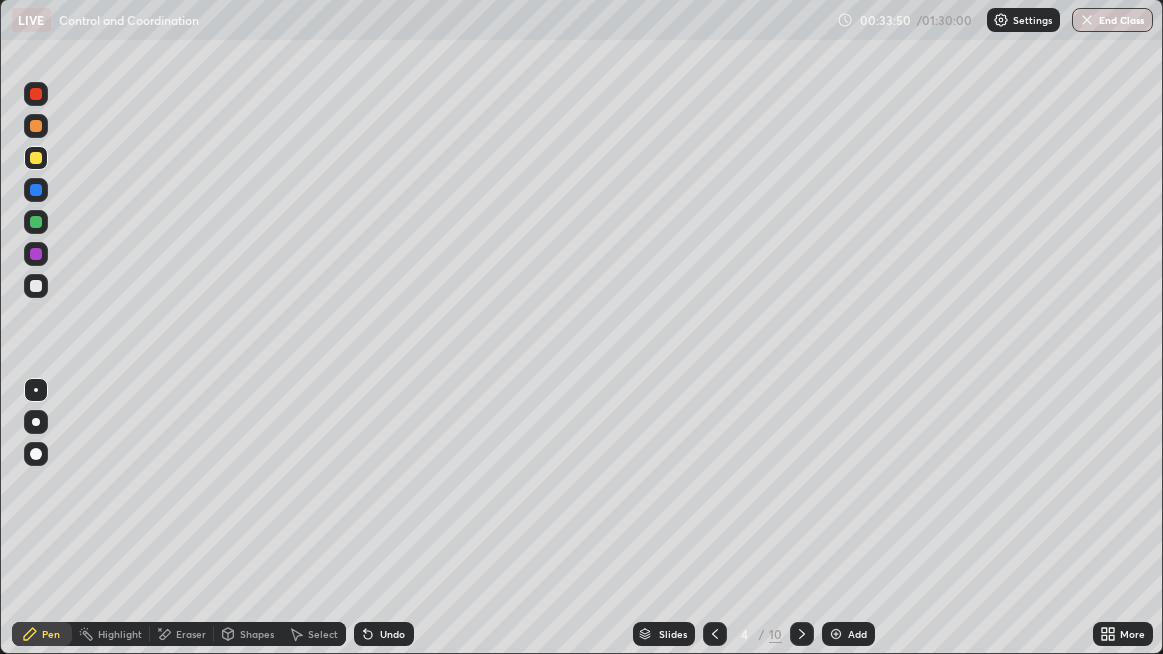 click at bounding box center [36, 254] 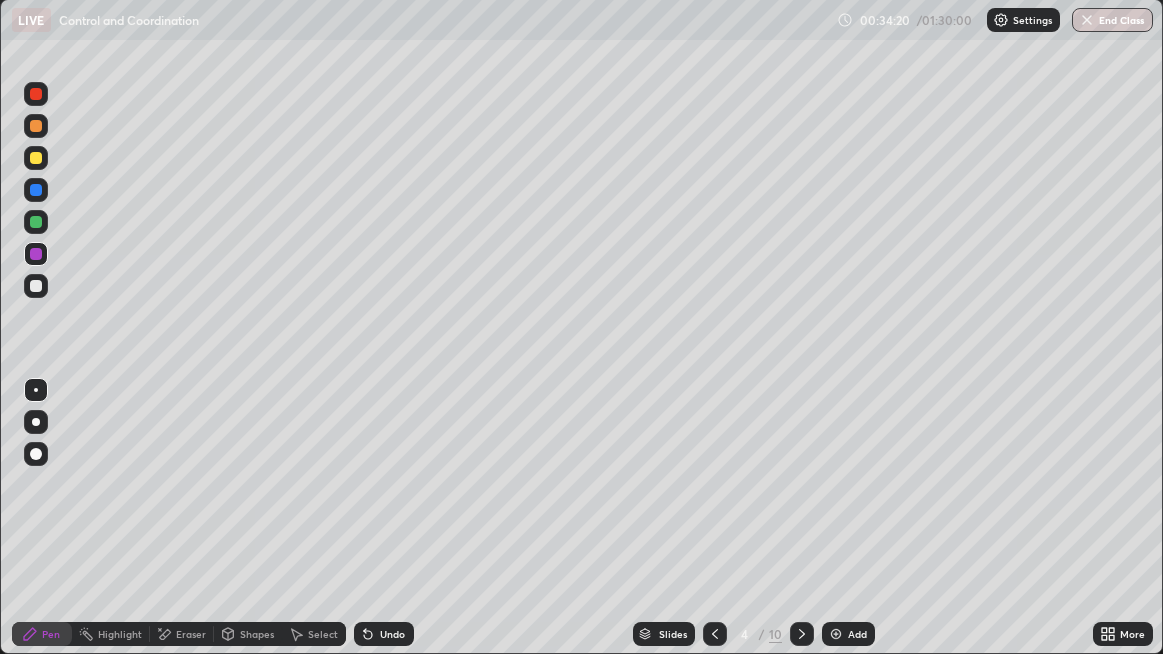 click at bounding box center [36, 222] 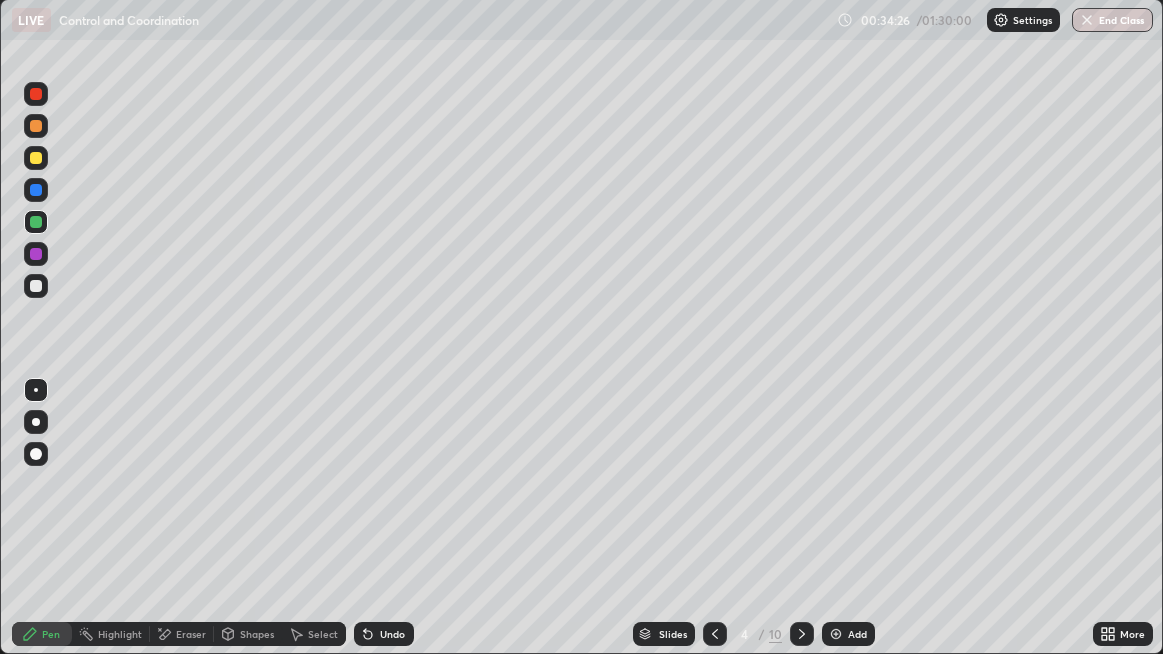 click at bounding box center [36, 254] 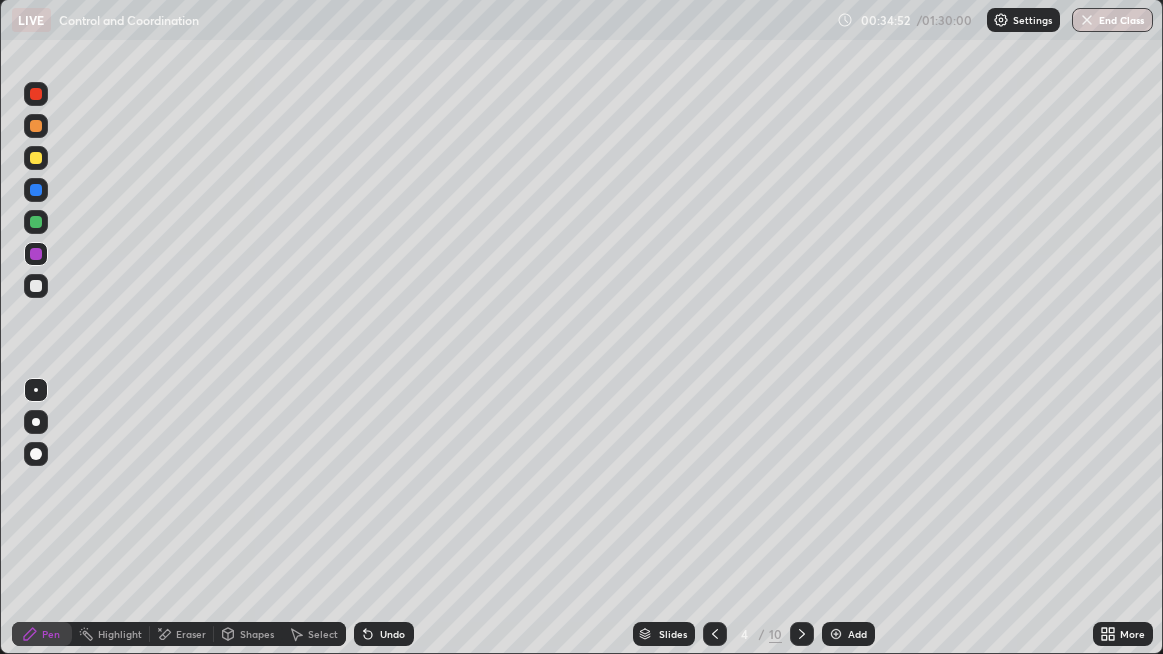 click at bounding box center (36, 286) 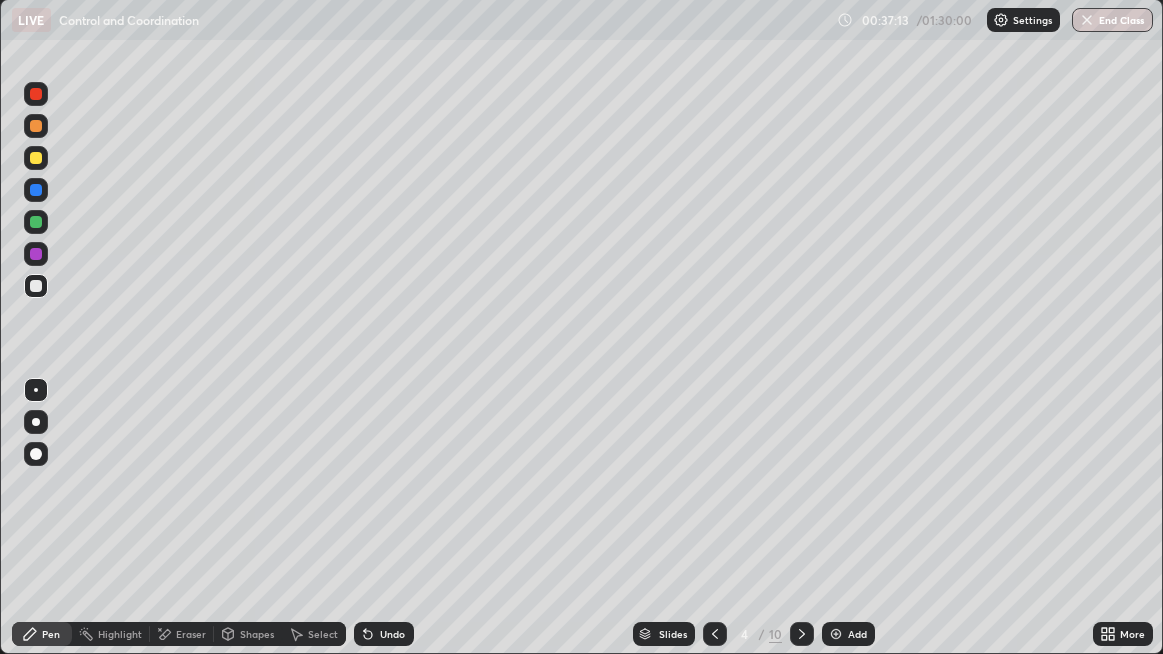 click on "Add" at bounding box center (848, 634) 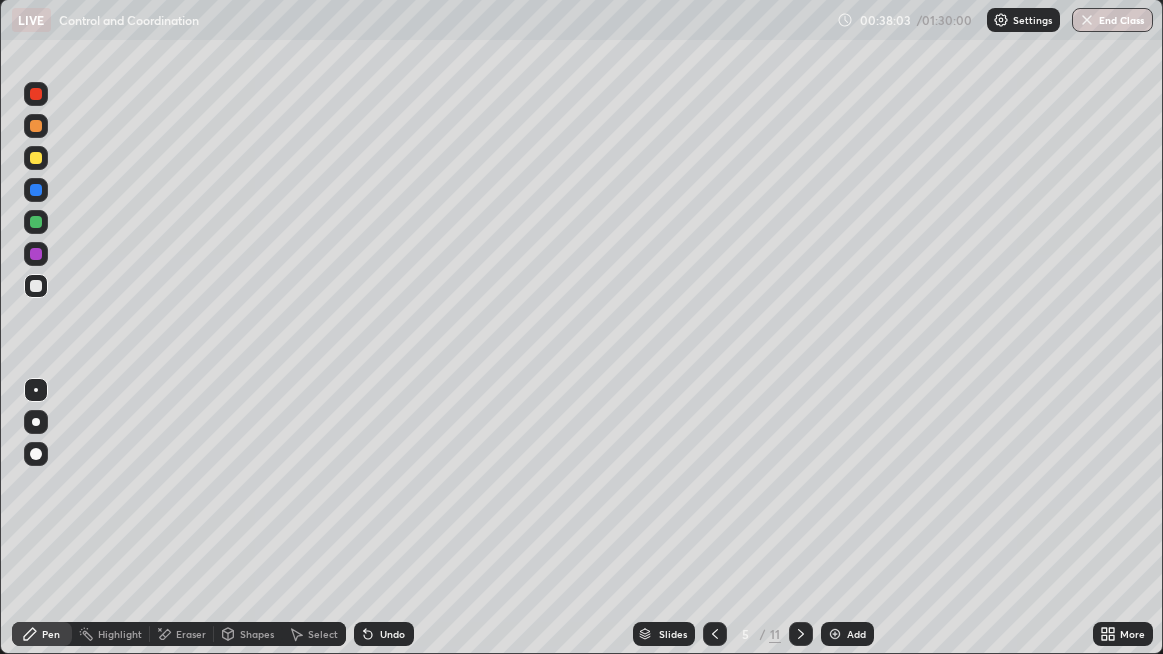 click 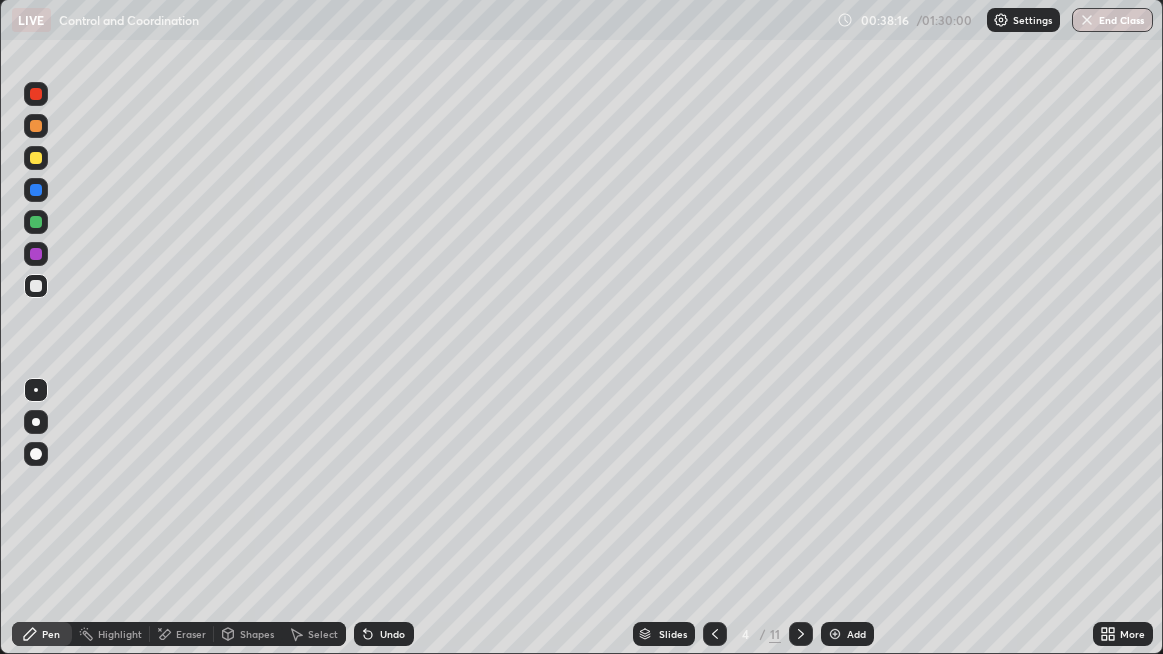 click at bounding box center [36, 158] 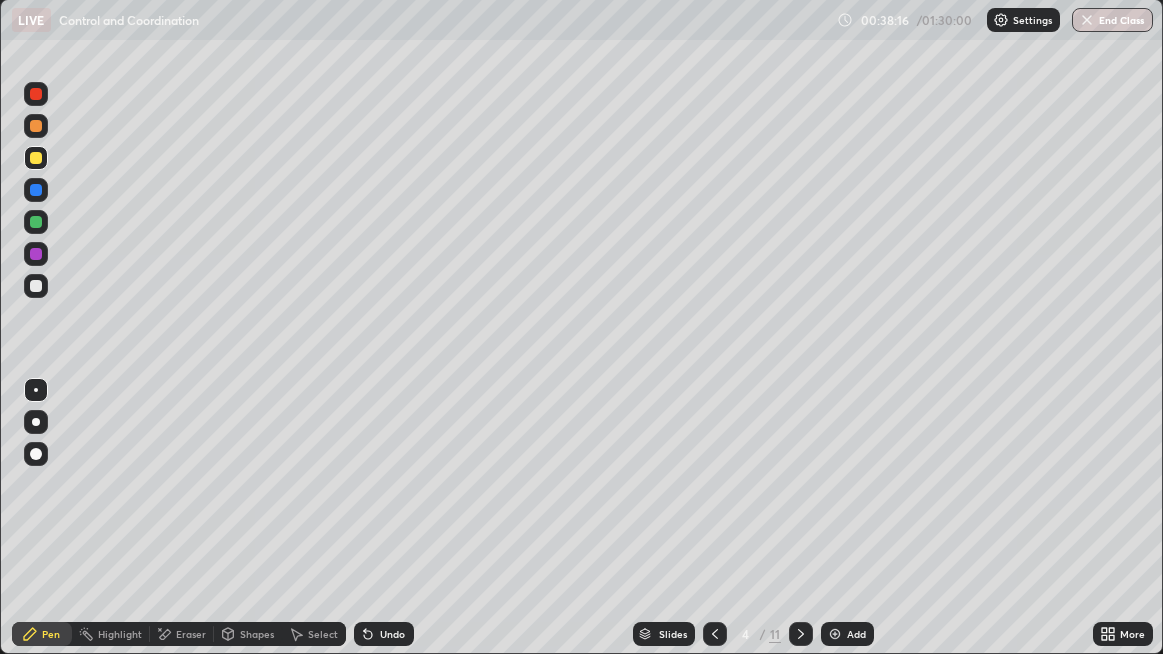 click at bounding box center [36, 190] 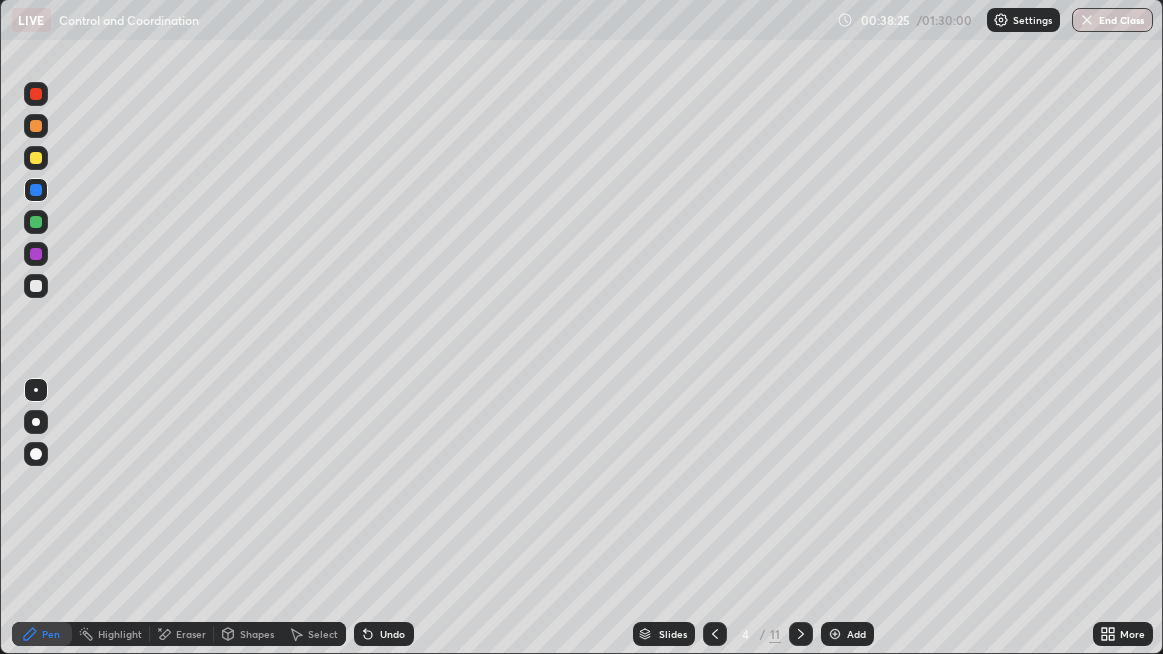 click on "Undo" at bounding box center [392, 634] 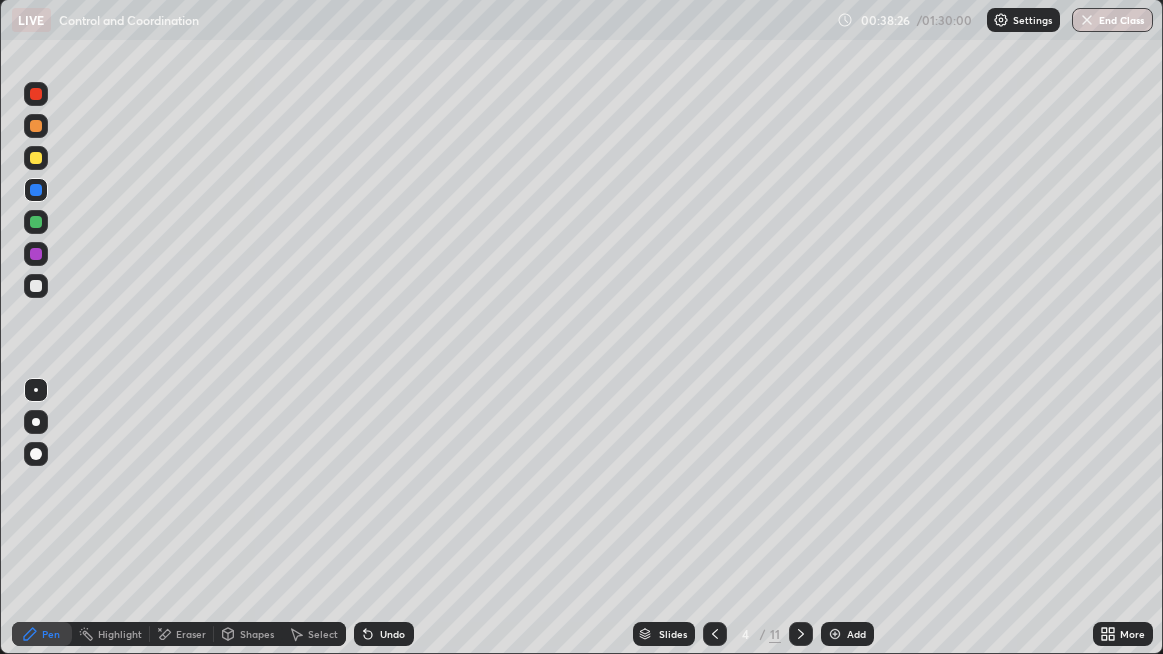 click on "Undo" at bounding box center (392, 634) 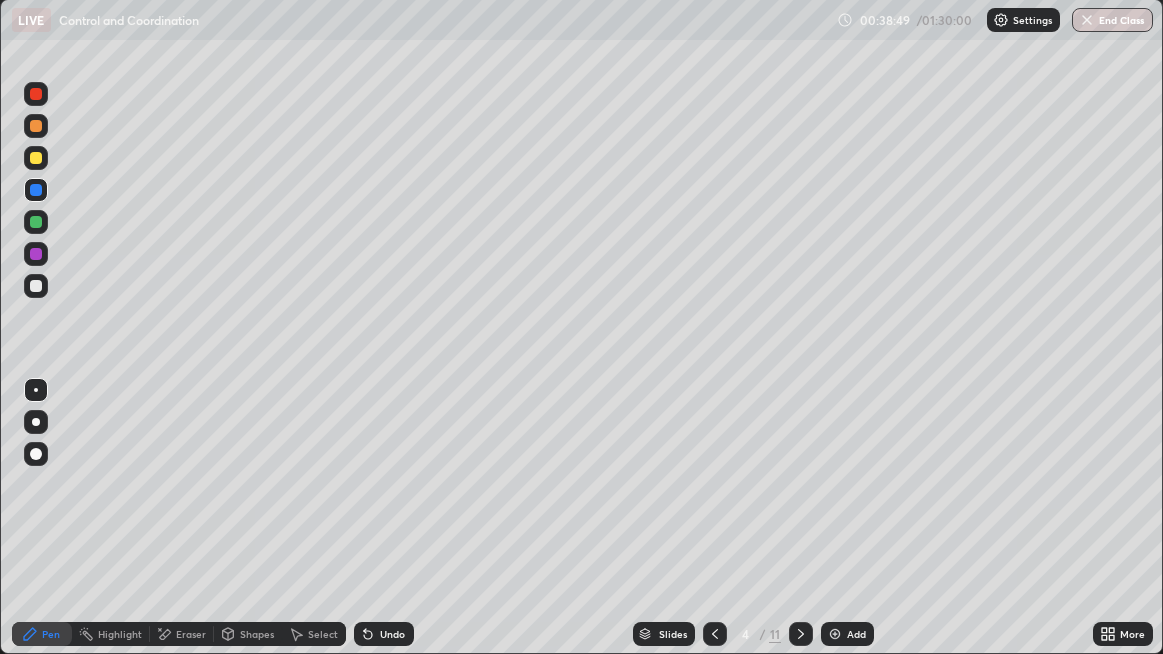 click at bounding box center (36, 286) 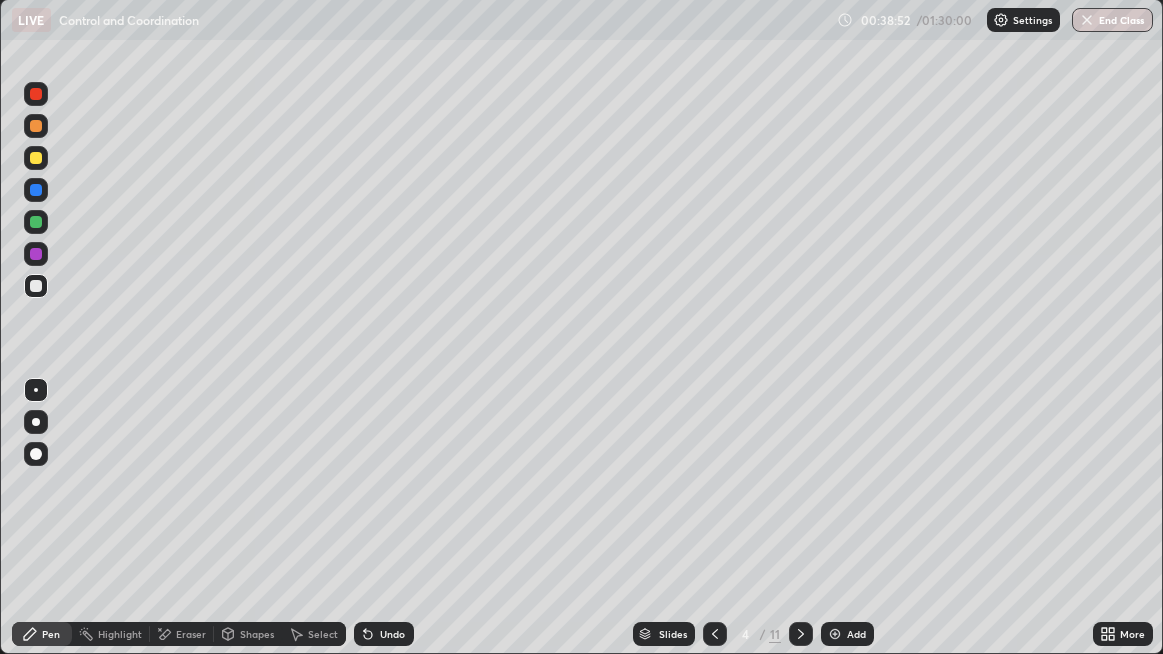 click at bounding box center [36, 158] 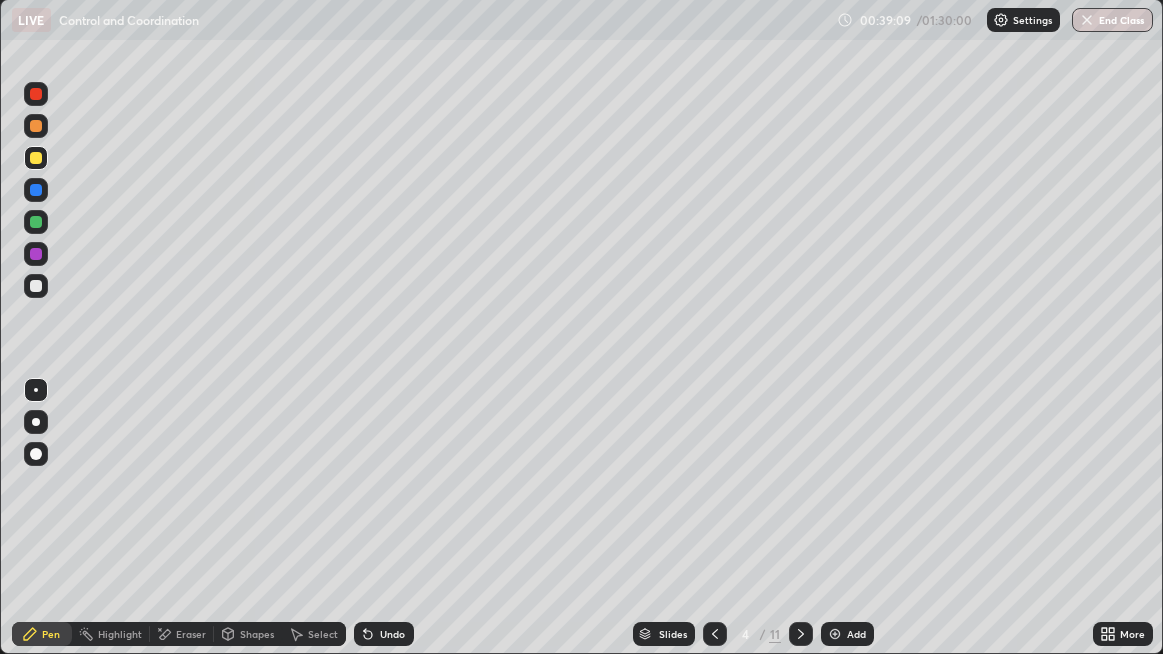 click at bounding box center [36, 254] 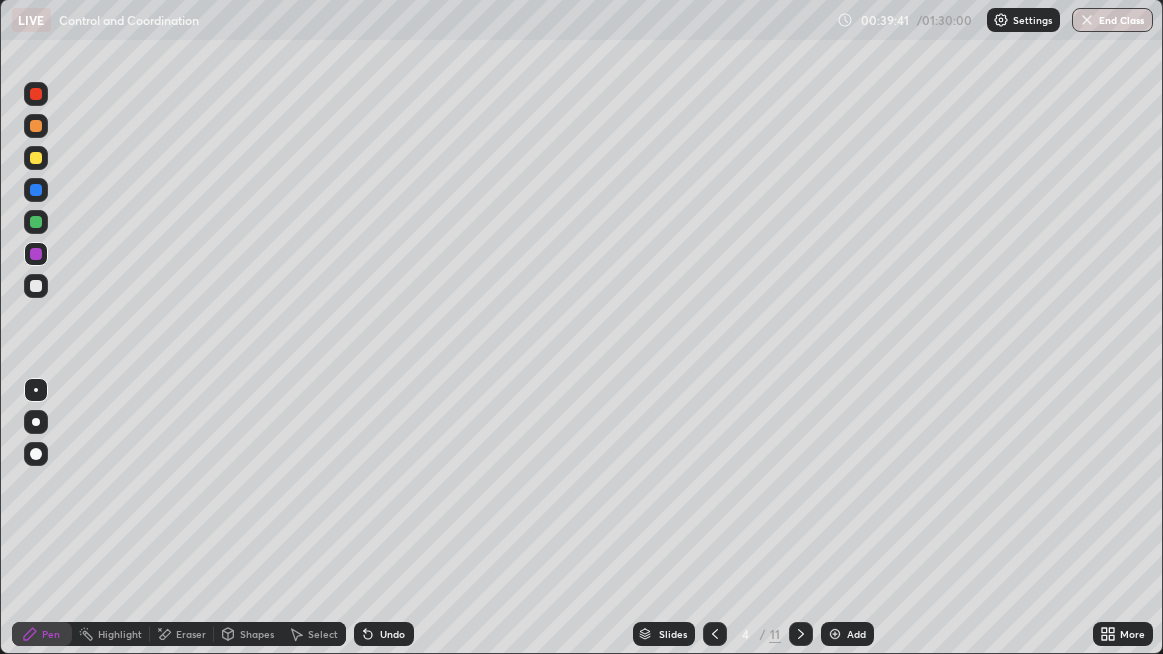 click at bounding box center [36, 158] 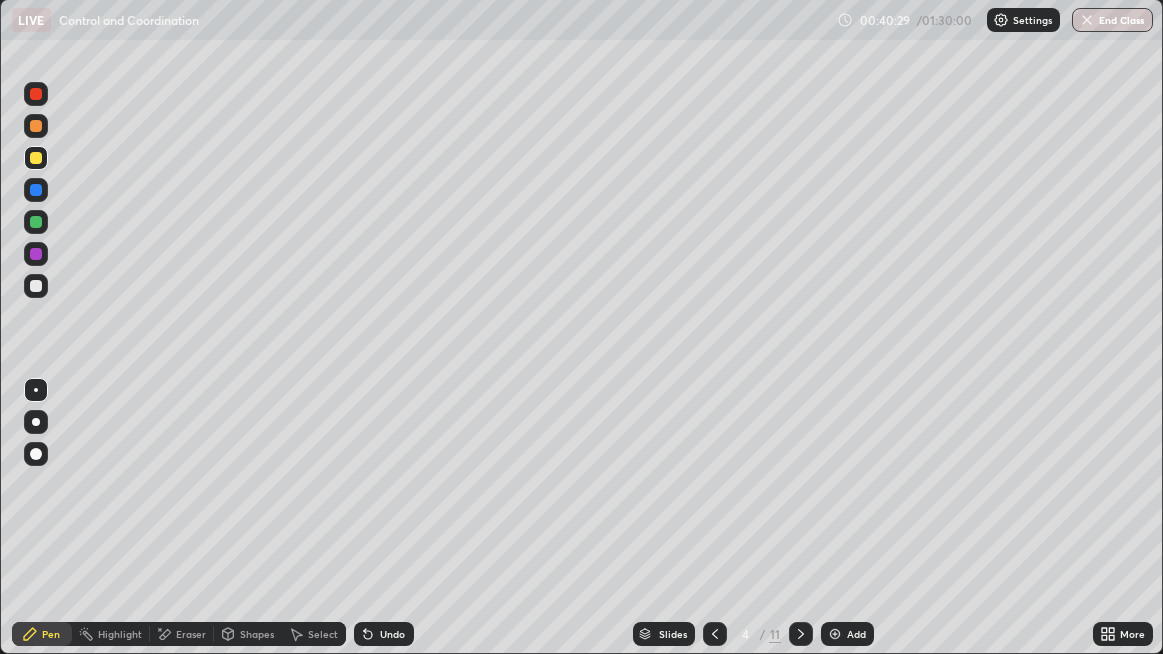click at bounding box center [36, 190] 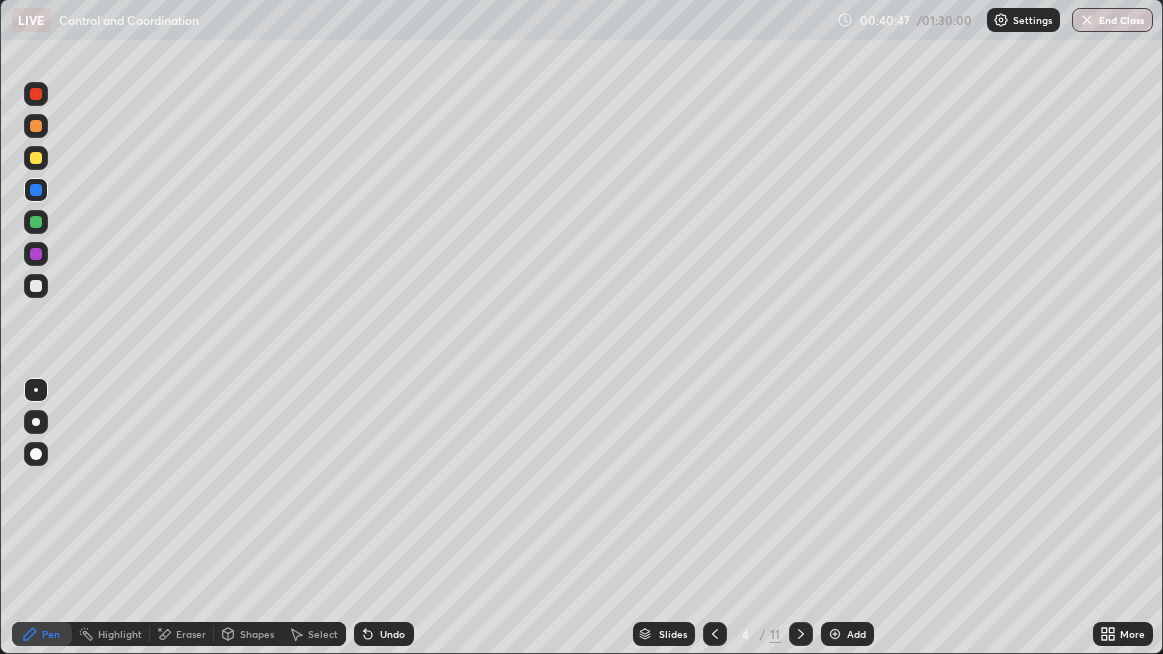 click at bounding box center [36, 158] 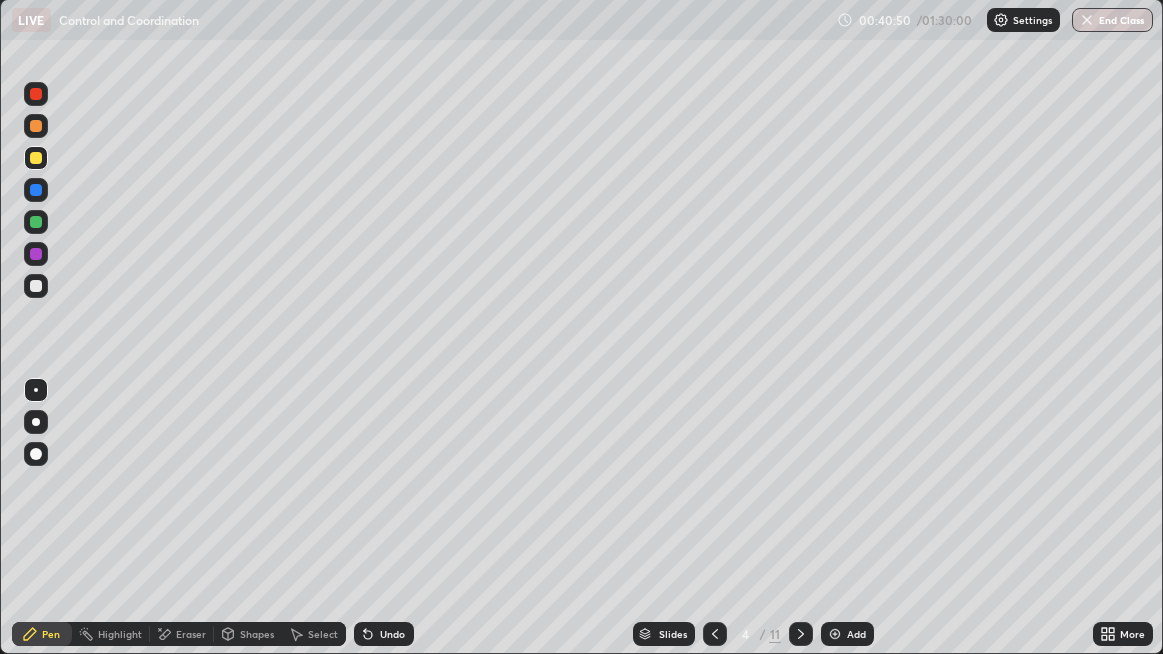 click at bounding box center (36, 222) 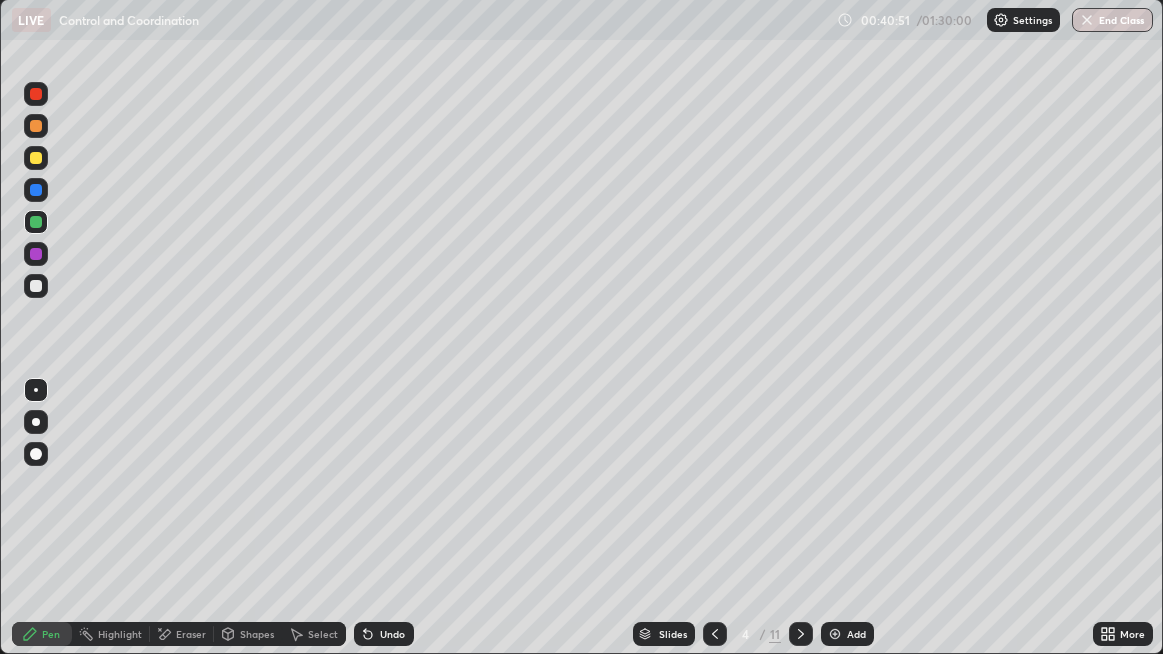 click at bounding box center (36, 158) 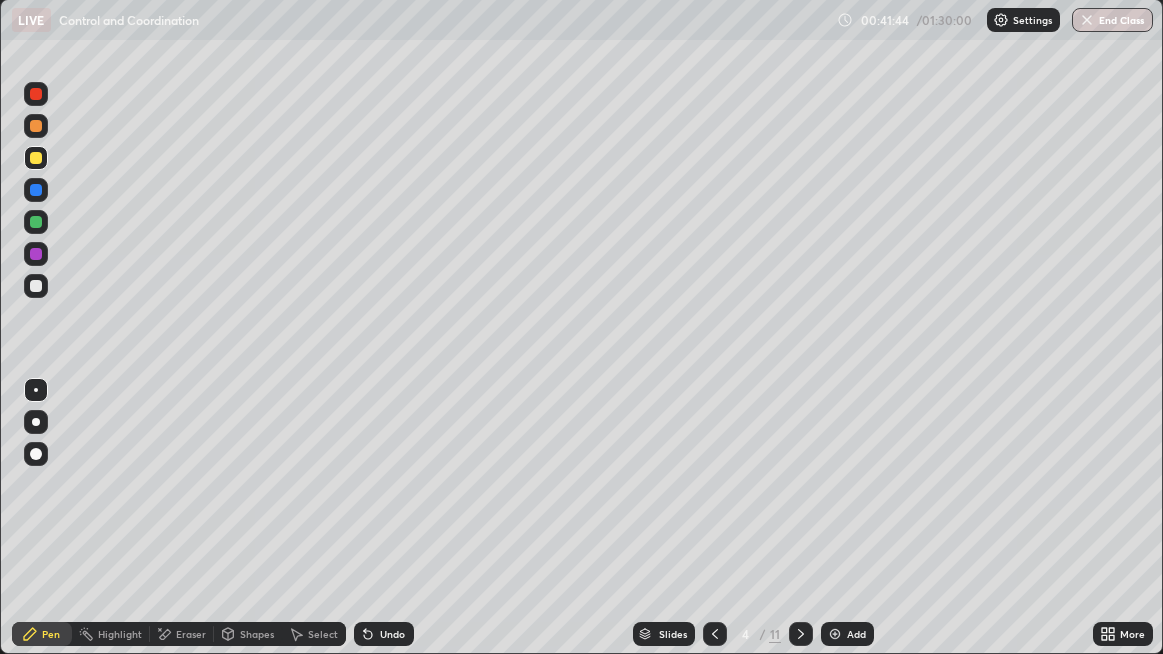 click on "Eraser" at bounding box center [182, 634] 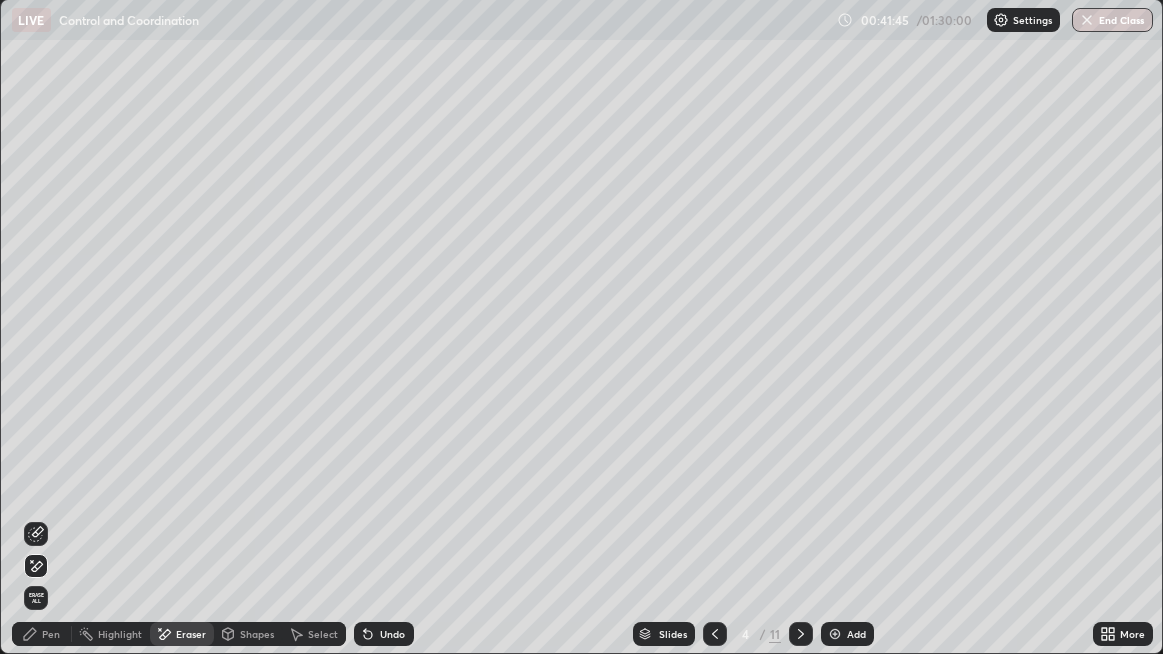 click 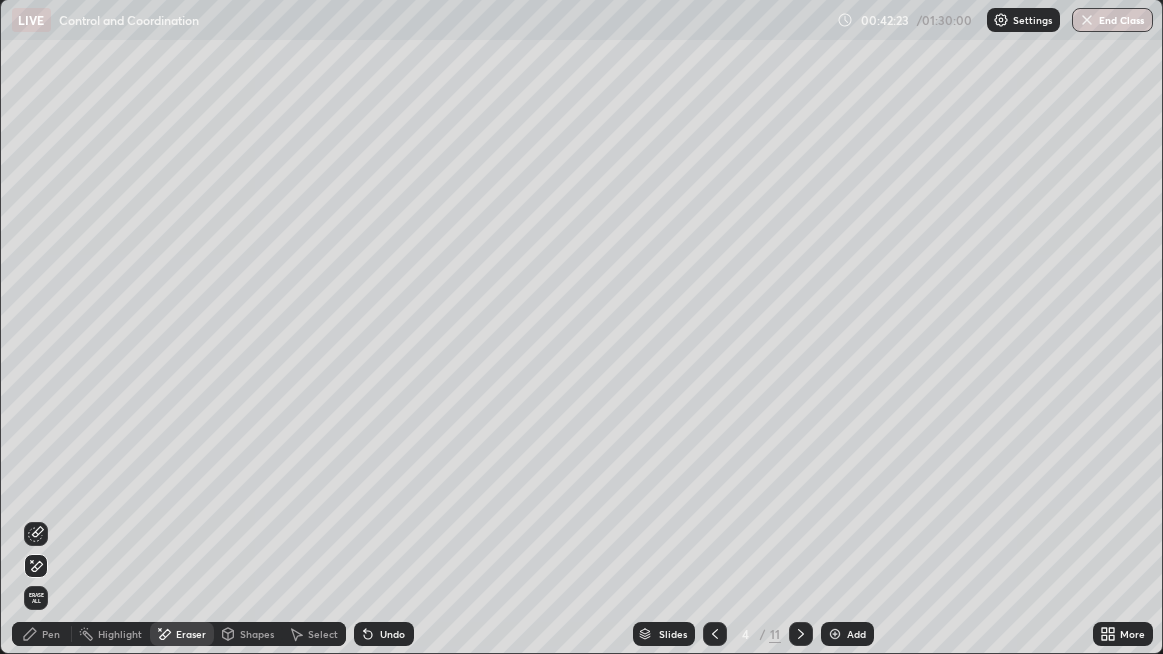 click on "Pen" at bounding box center [51, 634] 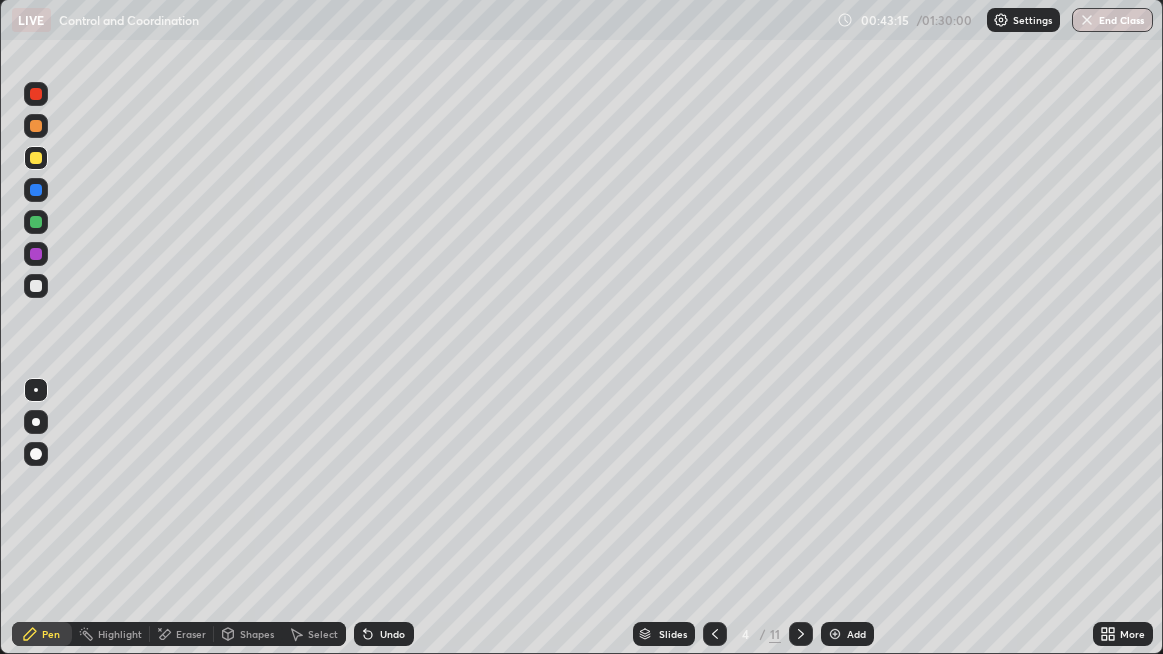 click on "Eraser" at bounding box center [191, 634] 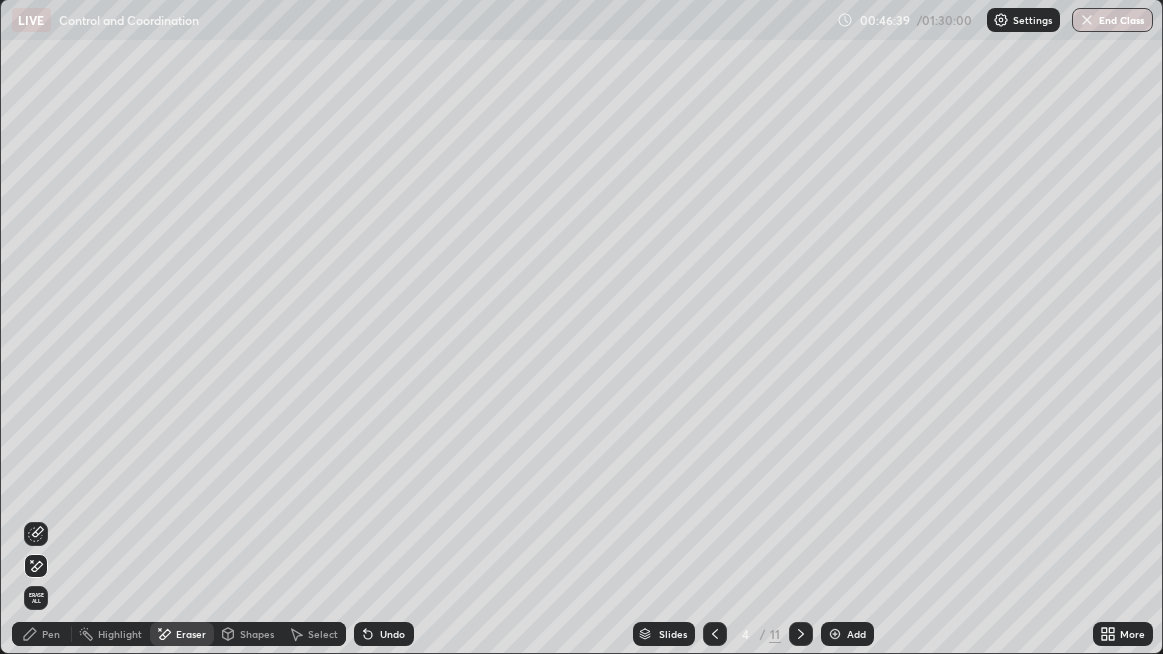 click on "Add" at bounding box center (847, 634) 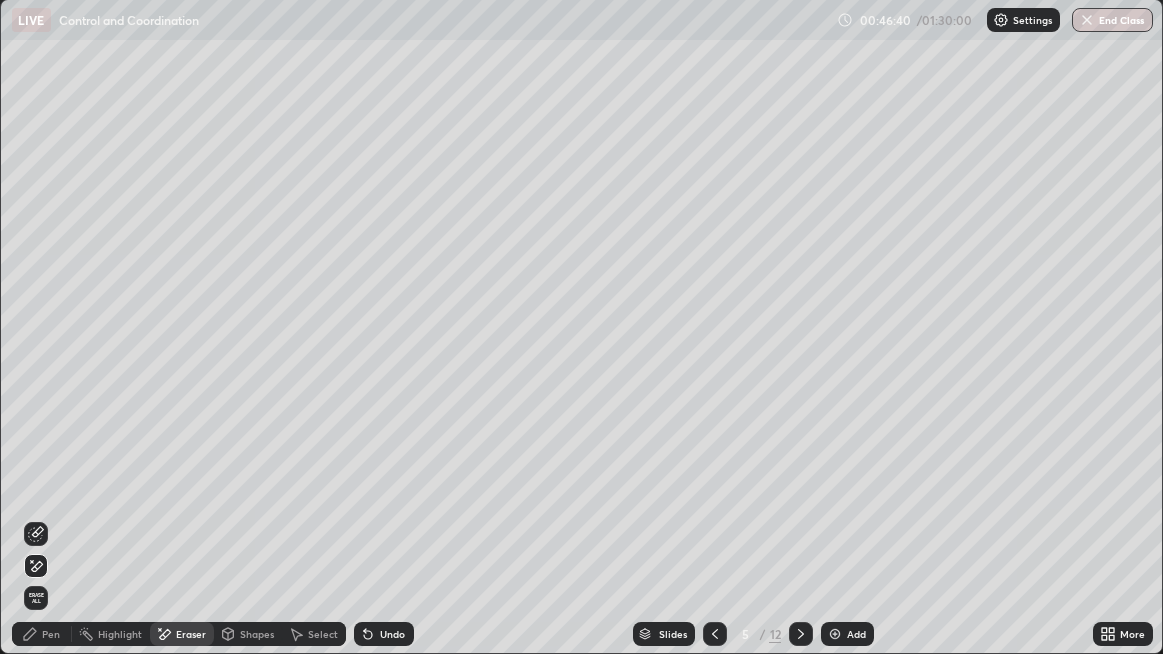click on "Pen" at bounding box center (51, 634) 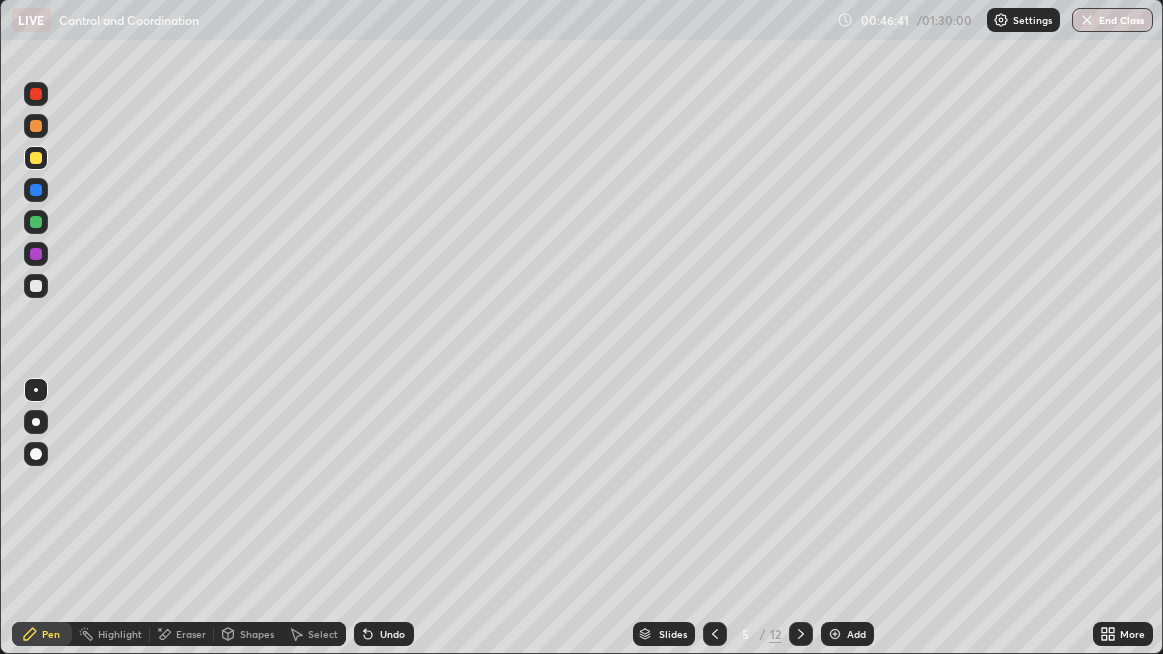 click at bounding box center [36, 158] 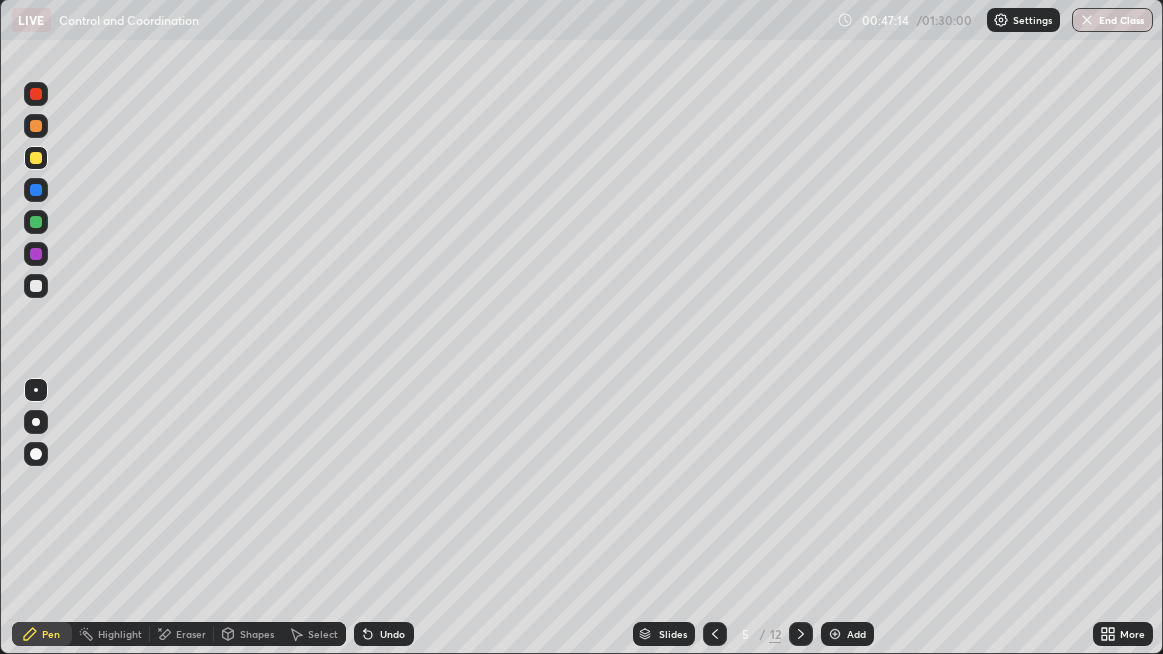 click on "Eraser" at bounding box center [191, 634] 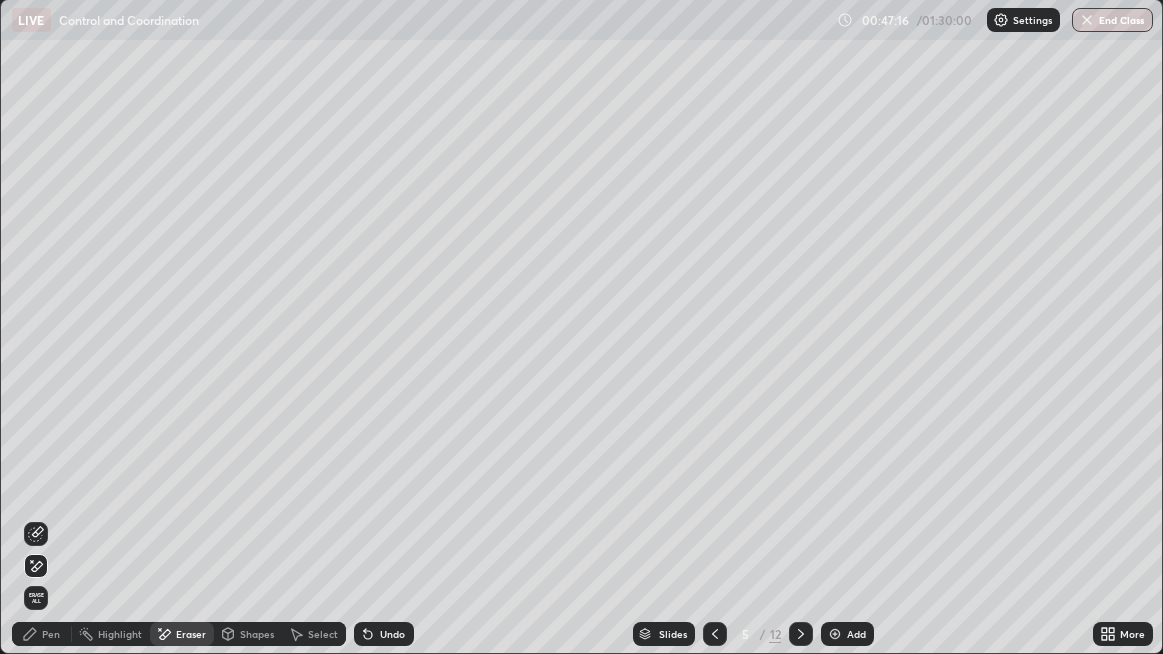 click 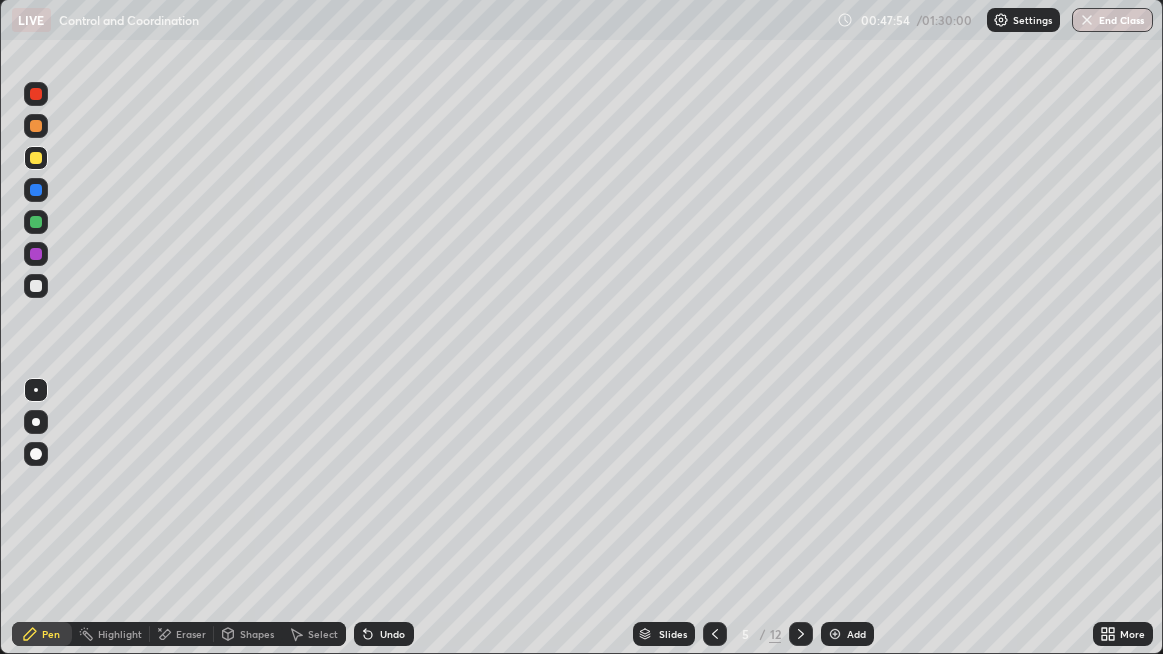 click at bounding box center (36, 158) 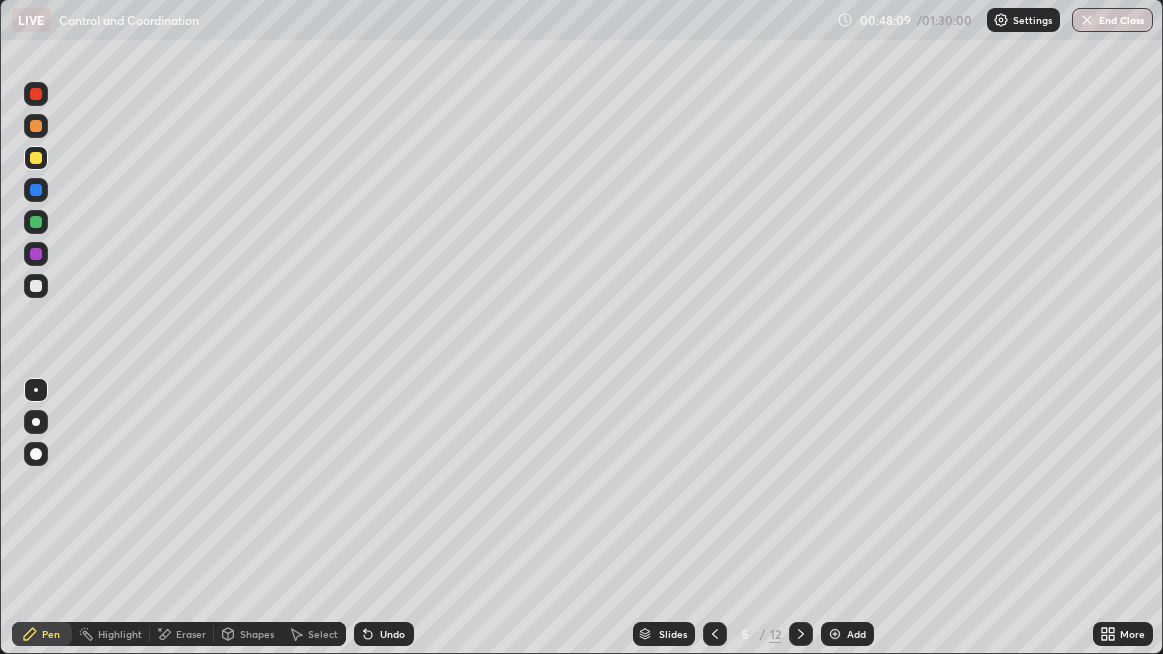 click at bounding box center [36, 286] 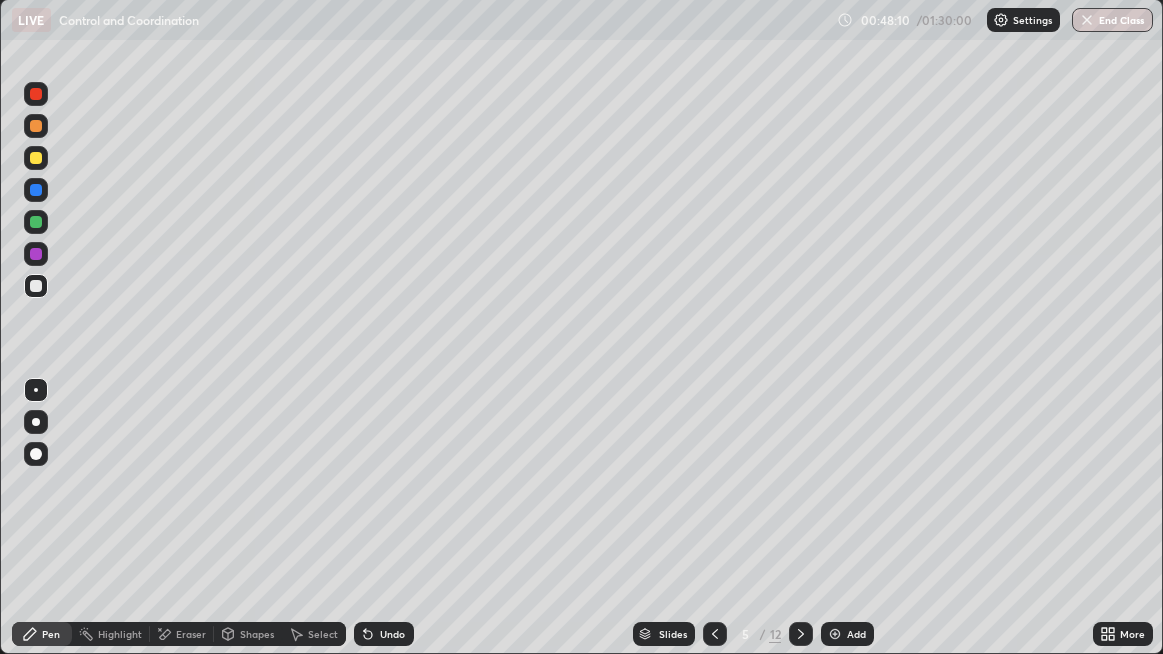 click at bounding box center [36, 254] 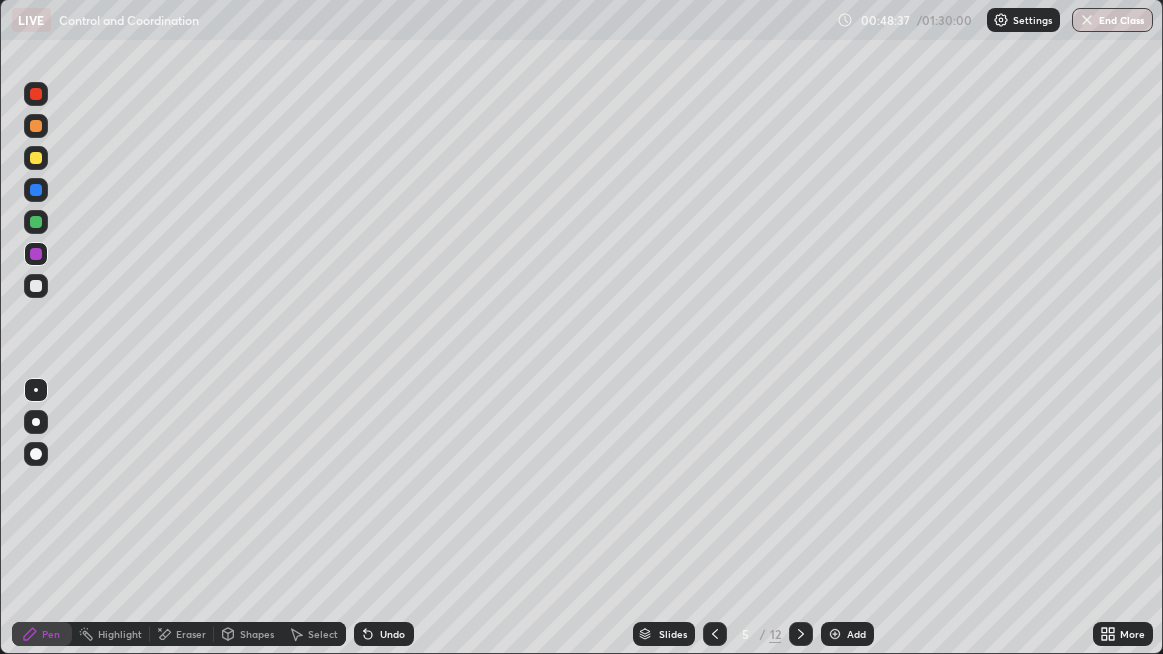 click at bounding box center (36, 286) 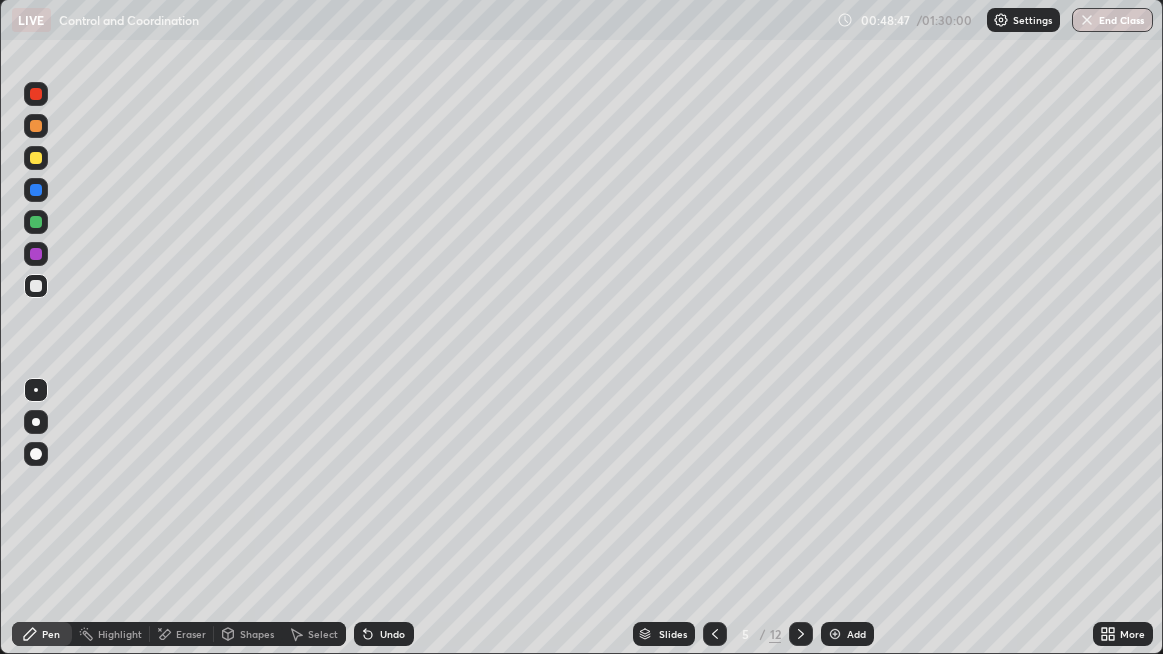 click on "Undo" at bounding box center [392, 634] 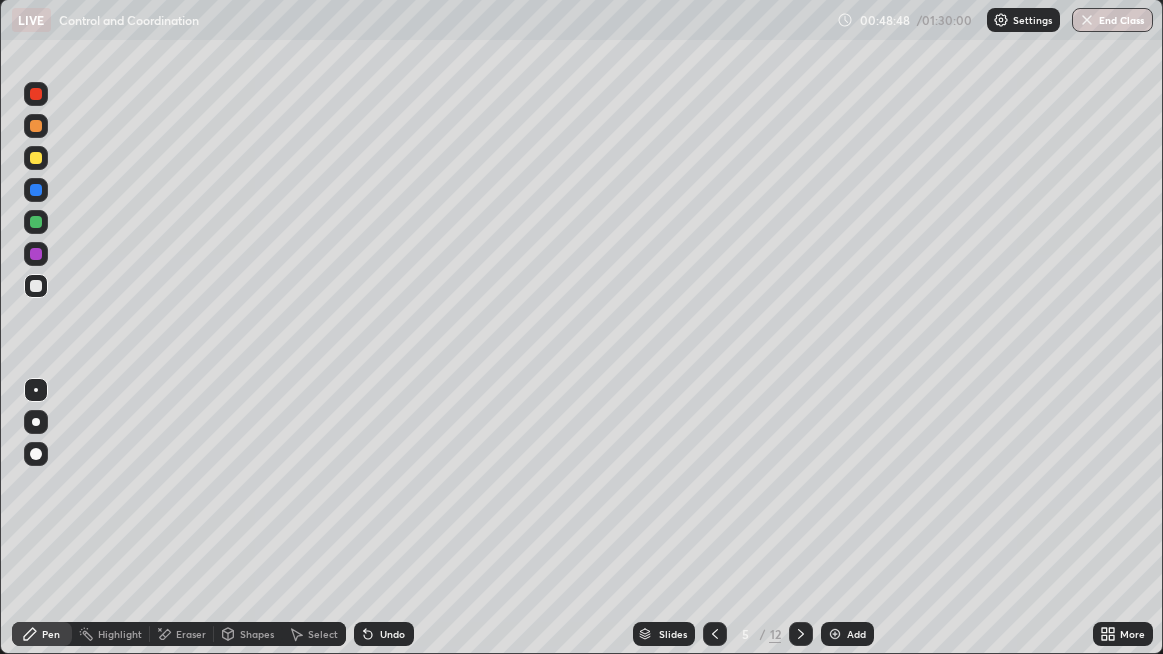 click on "Undo" at bounding box center (392, 634) 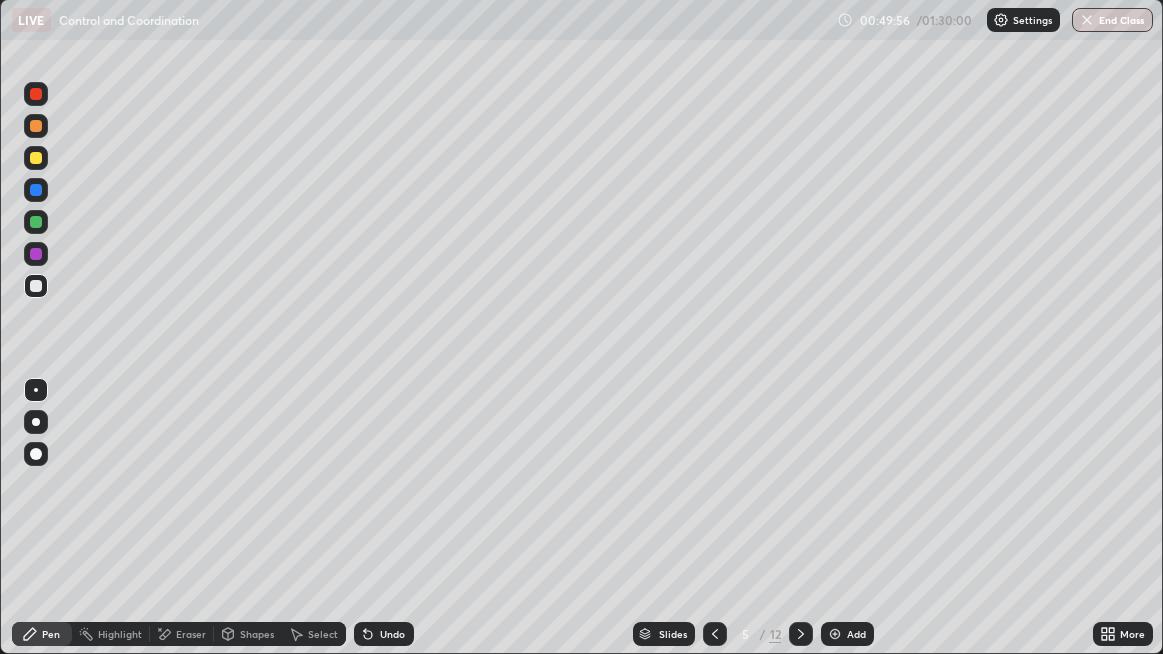 click at bounding box center [36, 158] 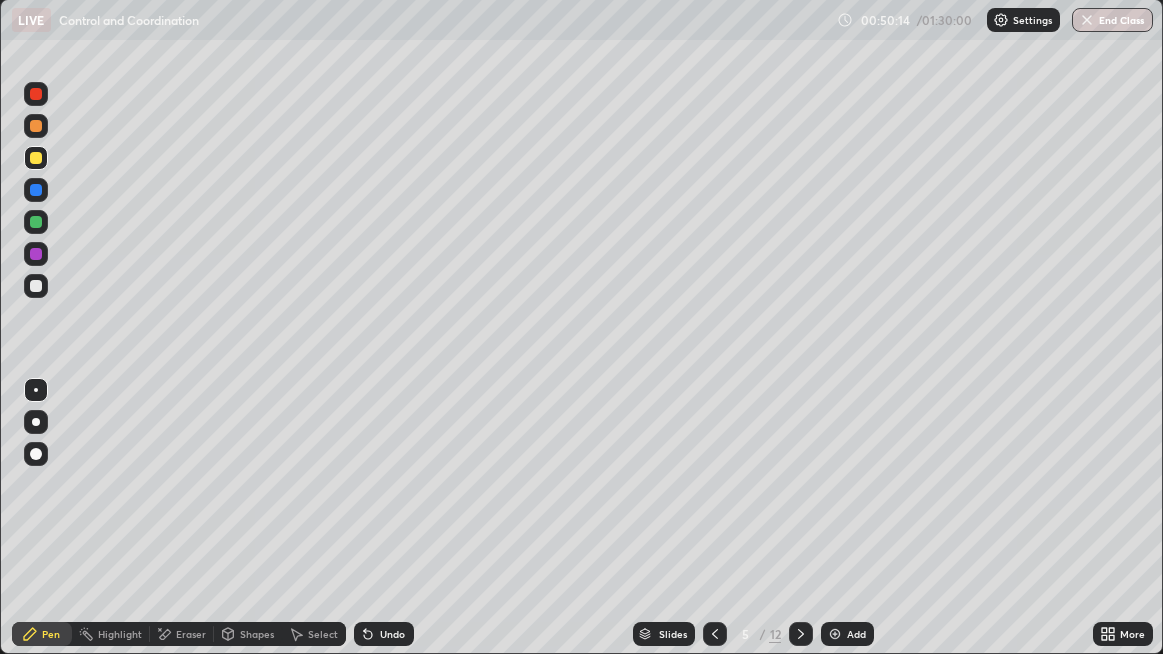 click at bounding box center (36, 286) 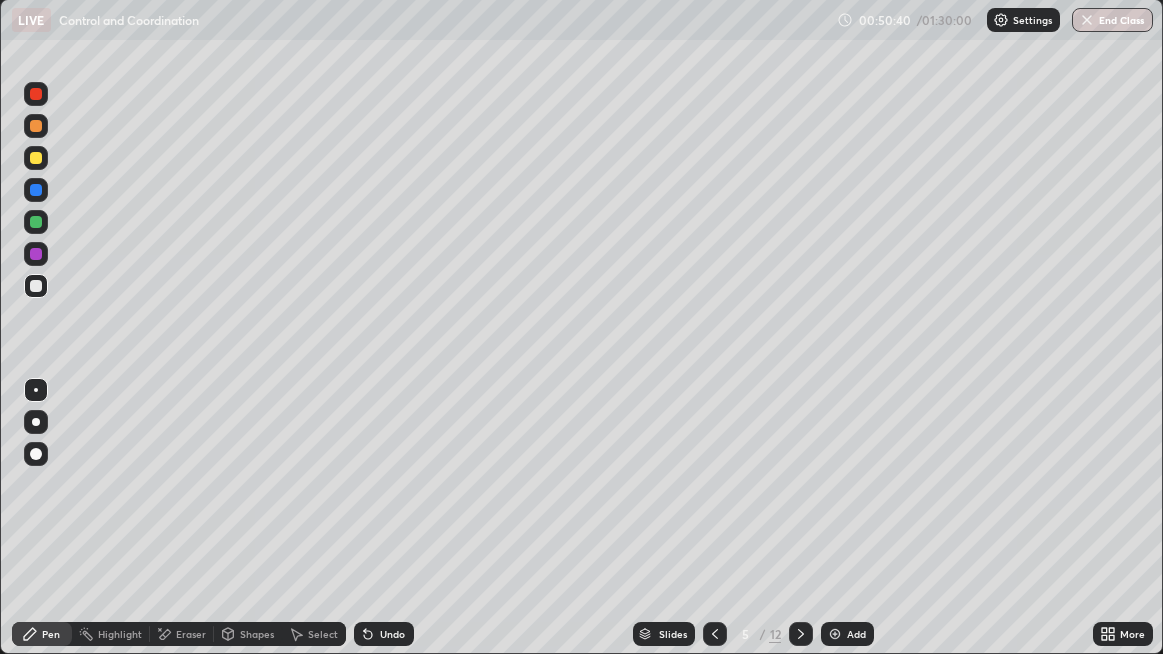 click on "Slides 5 / 12 Add" at bounding box center [754, 634] 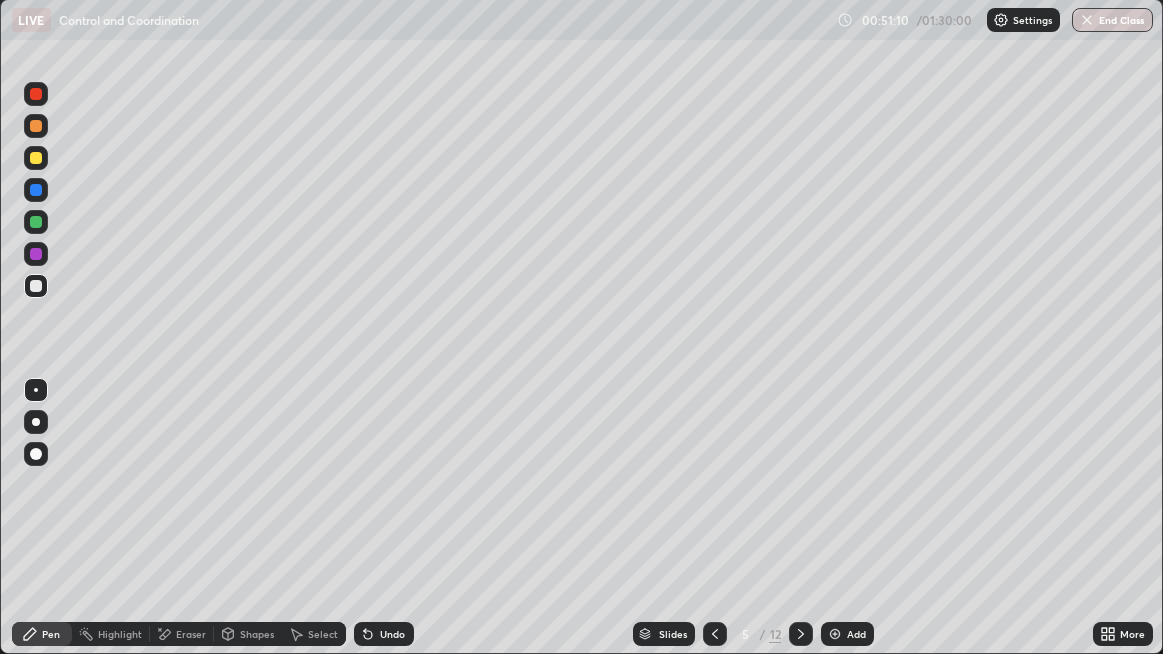 click at bounding box center [36, 158] 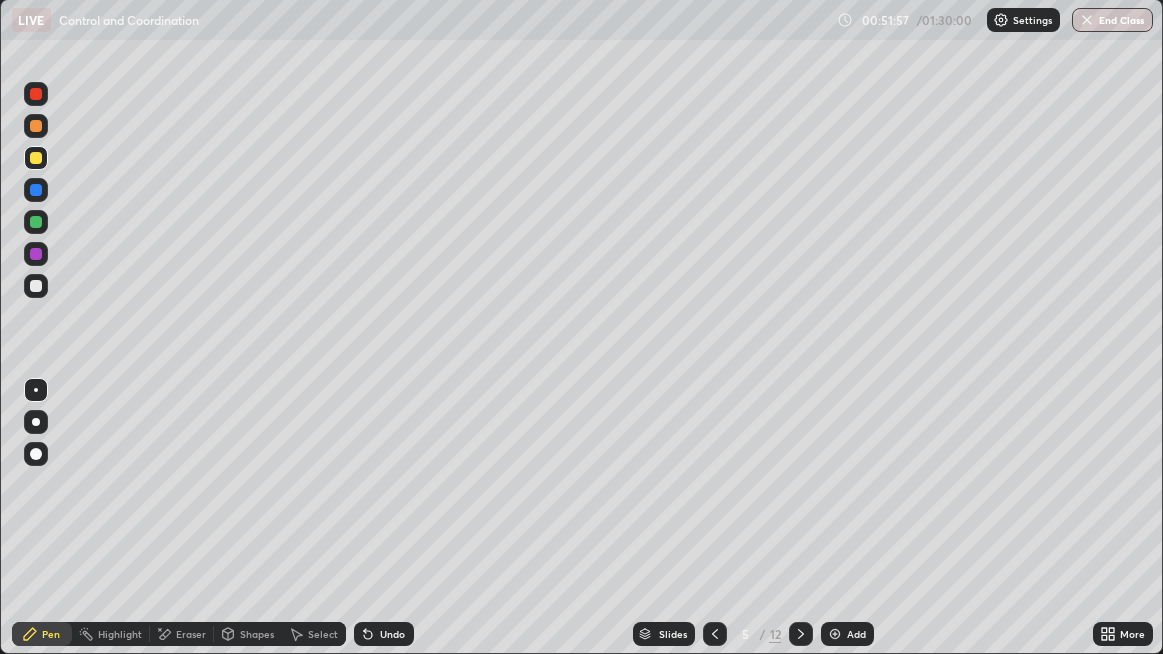 click on "Eraser" at bounding box center [191, 634] 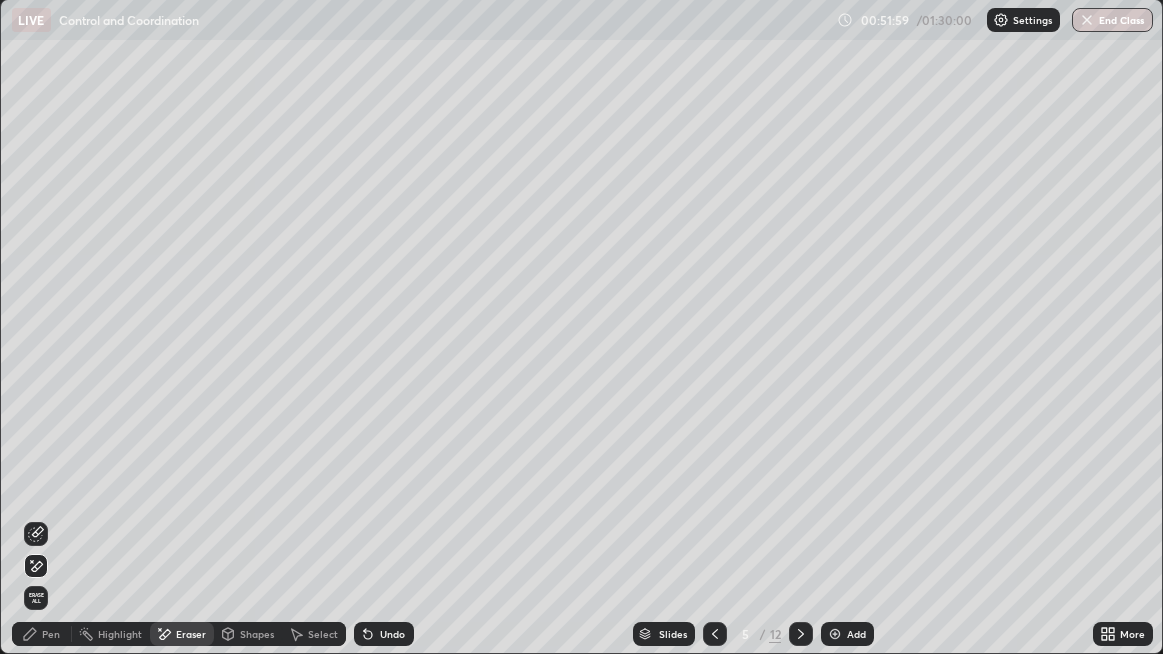 click on "Pen" at bounding box center [42, 634] 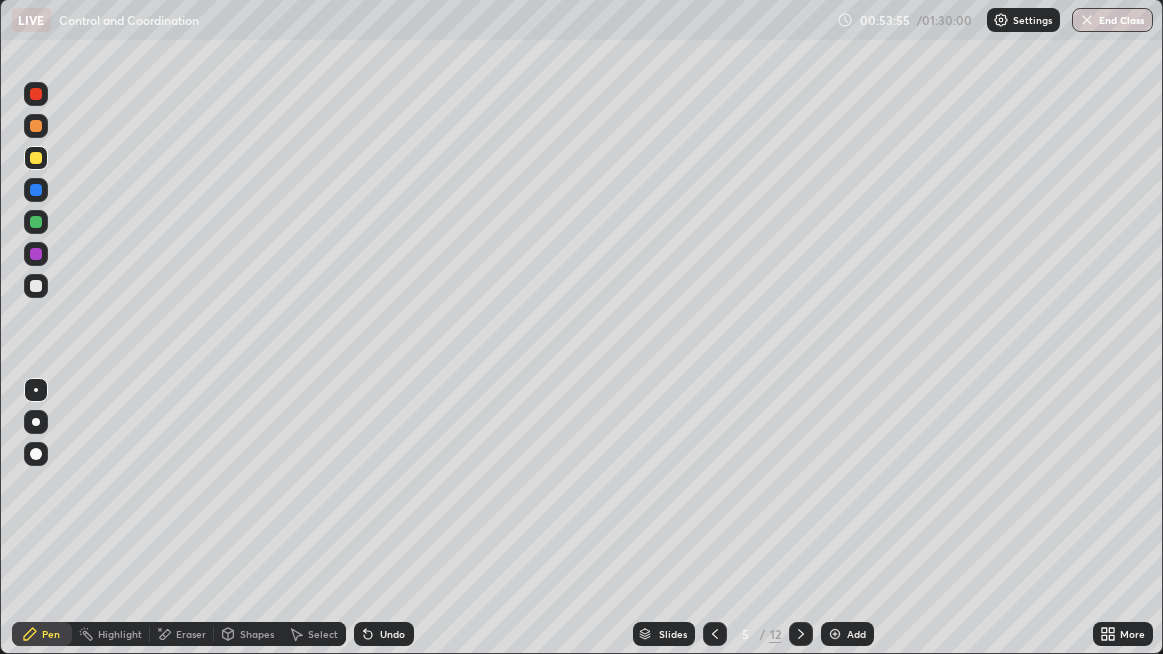 click on "Add" at bounding box center (856, 634) 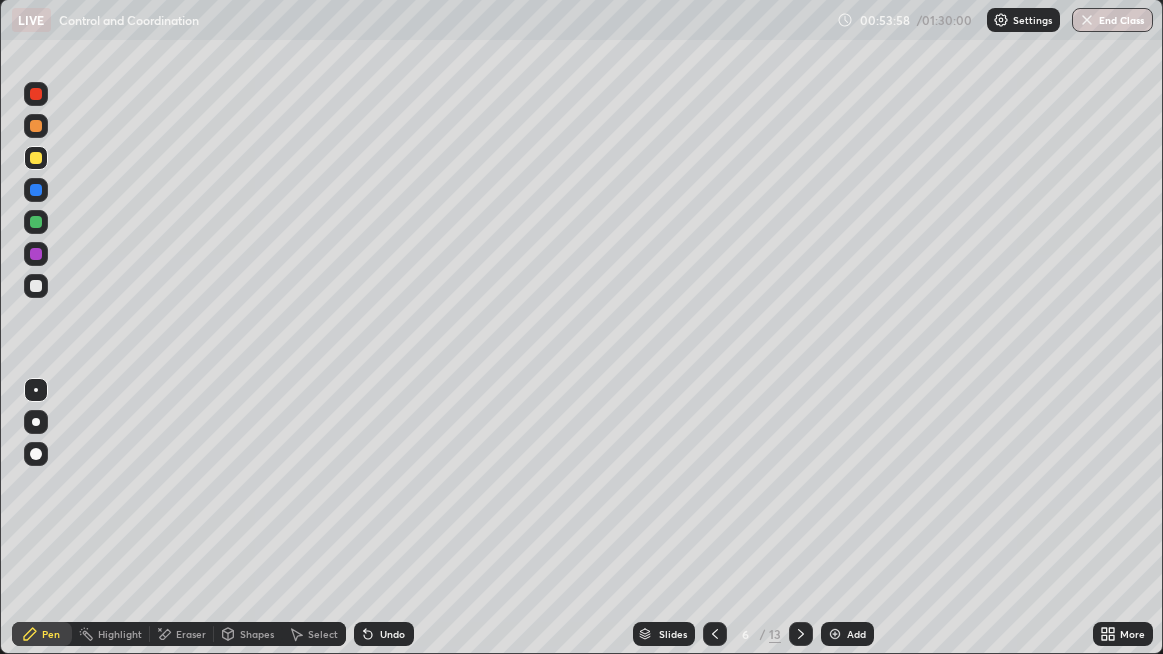 click at bounding box center (36, 158) 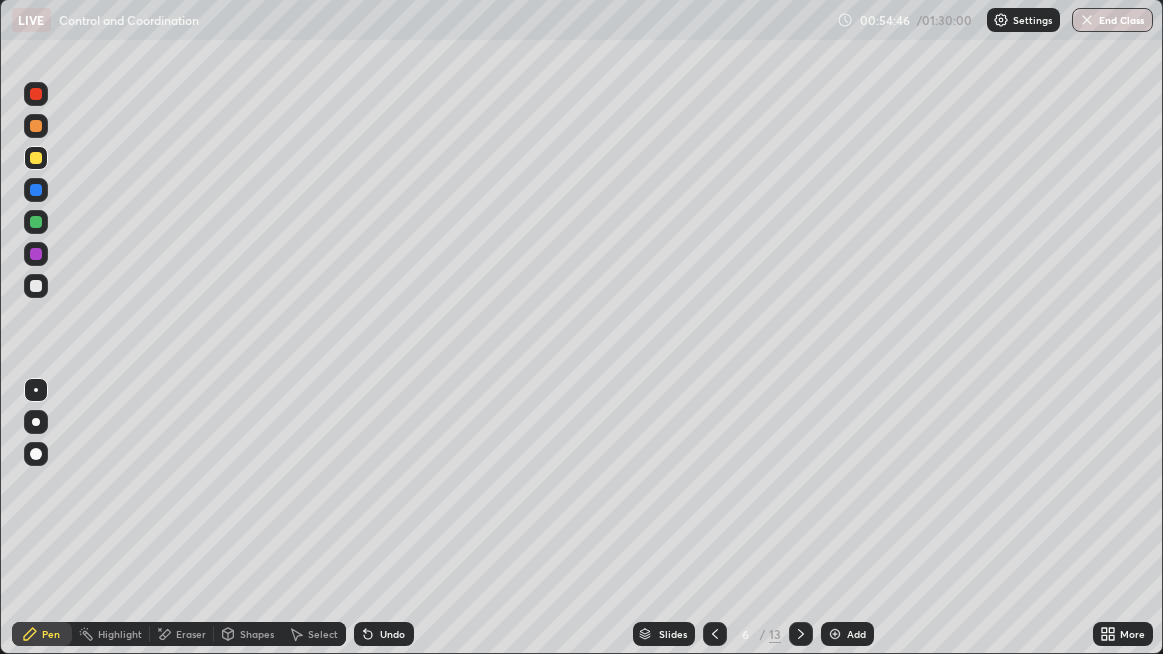 click at bounding box center [36, 286] 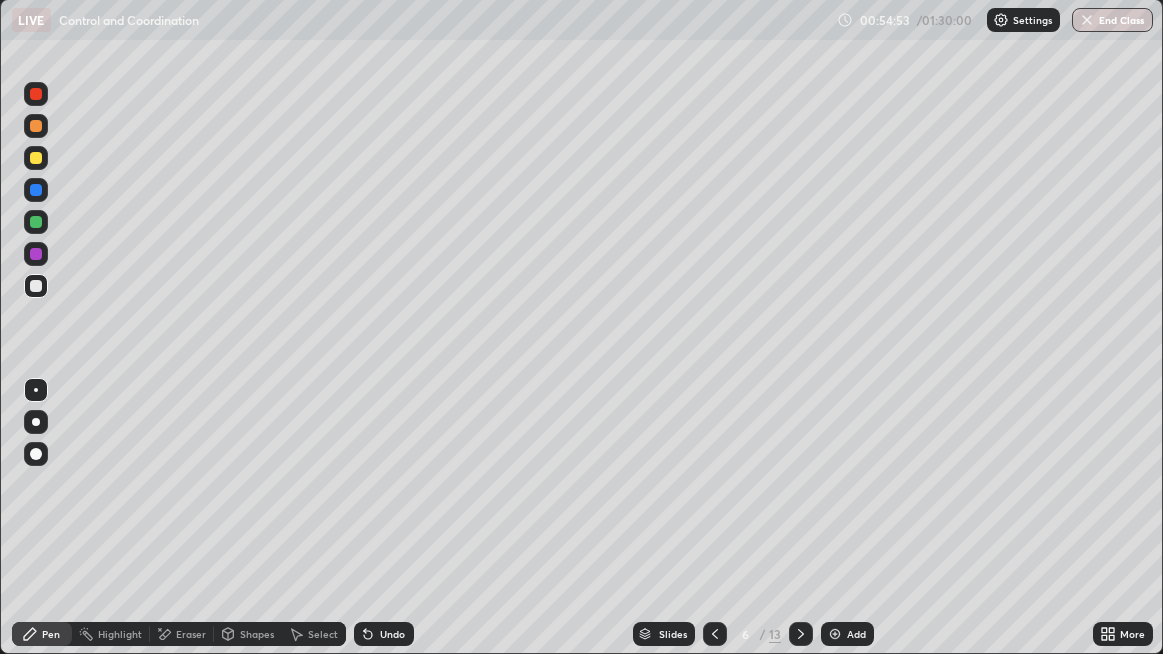 click at bounding box center [36, 254] 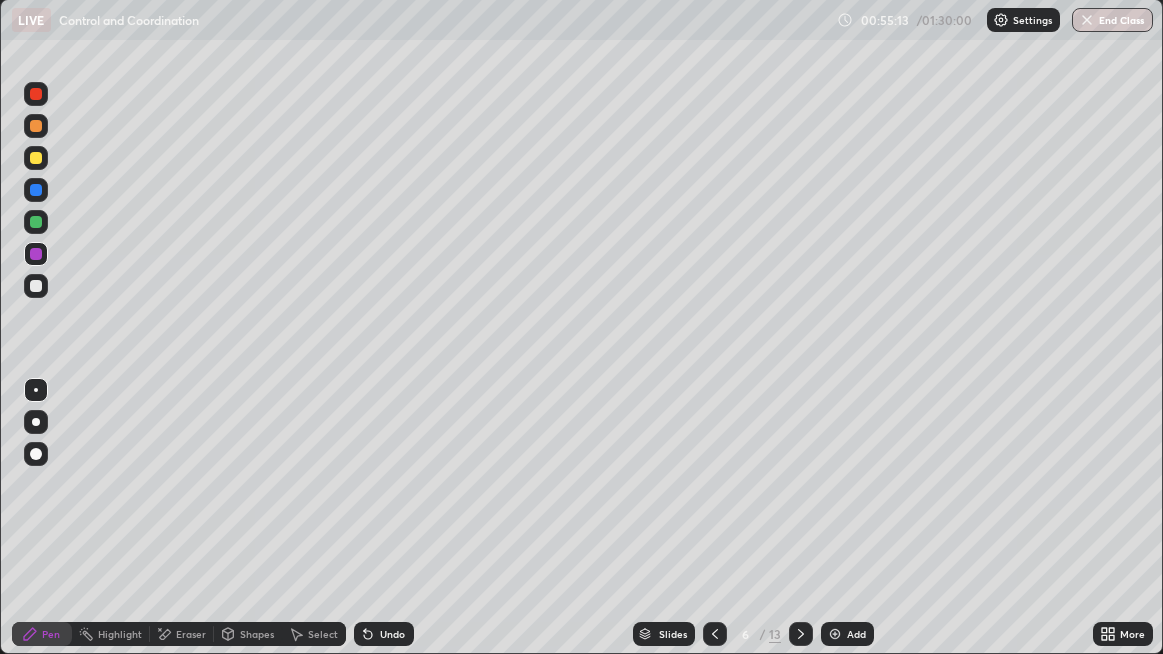 click at bounding box center (36, 286) 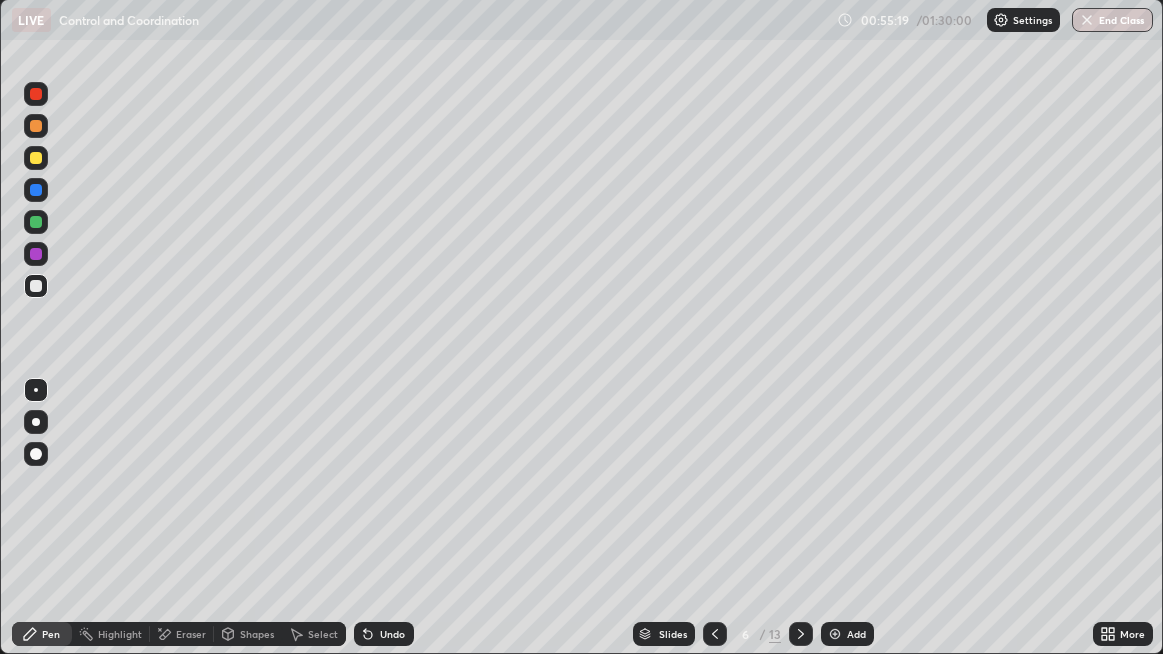 click at bounding box center [36, 254] 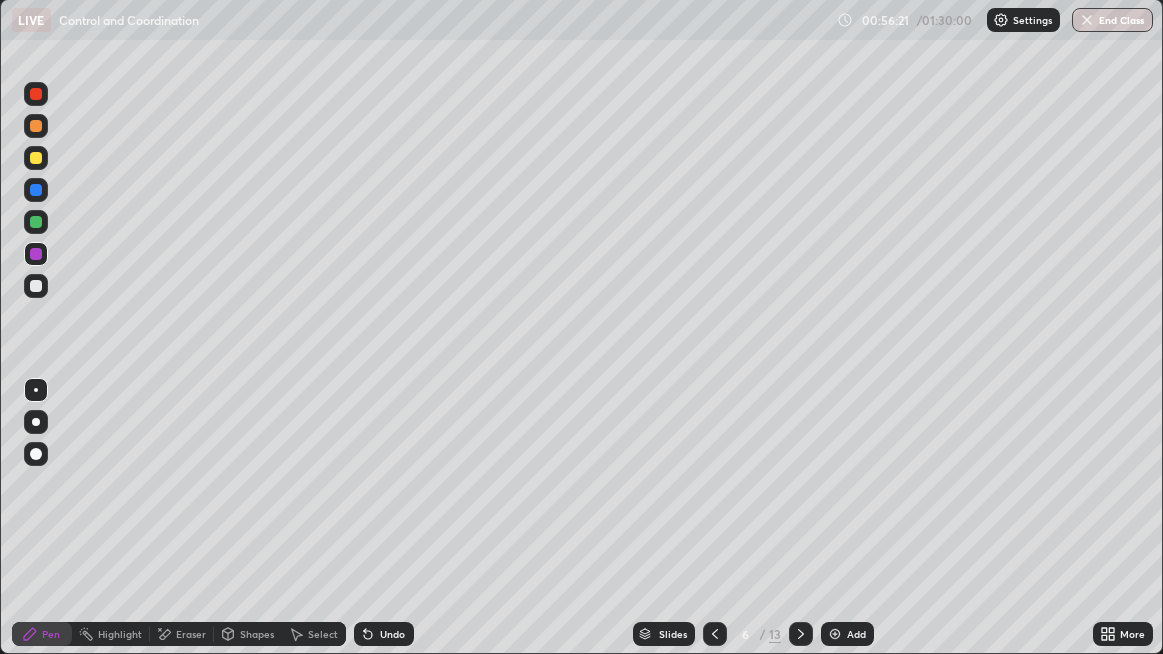 click at bounding box center (36, 286) 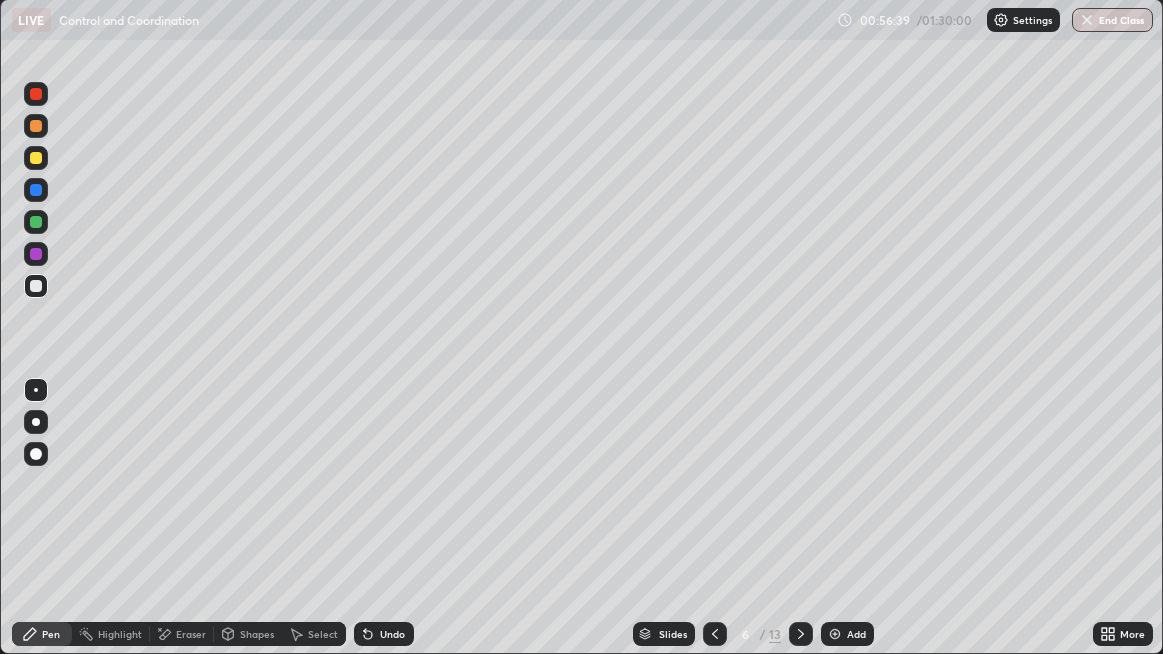 click at bounding box center (36, 254) 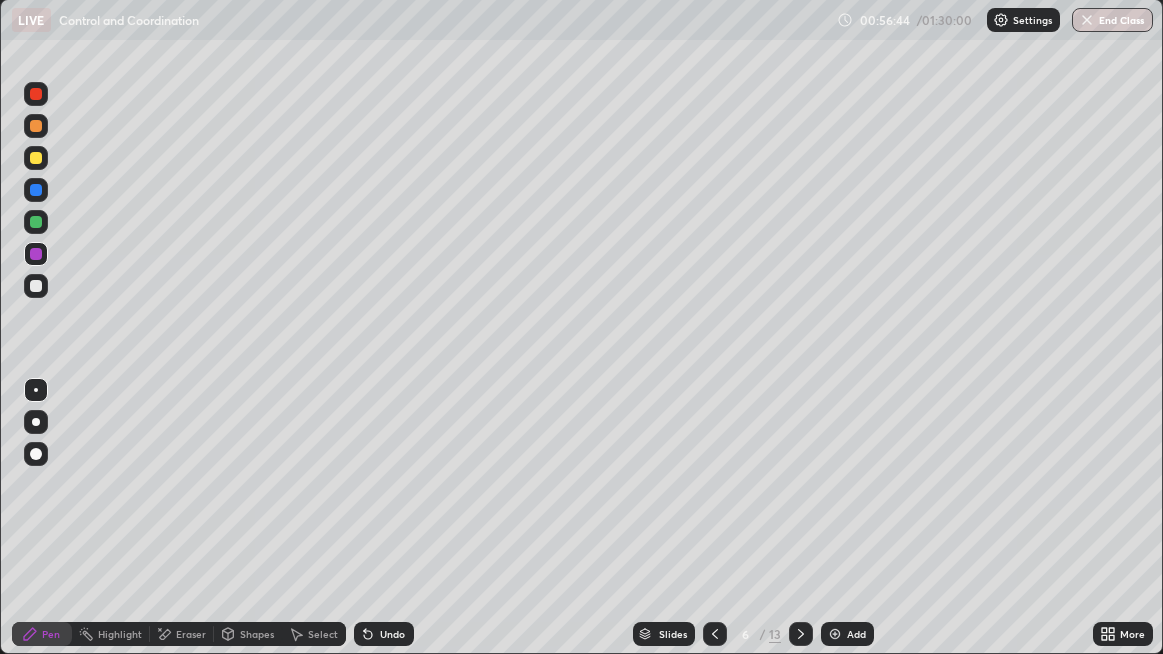 click at bounding box center (36, 158) 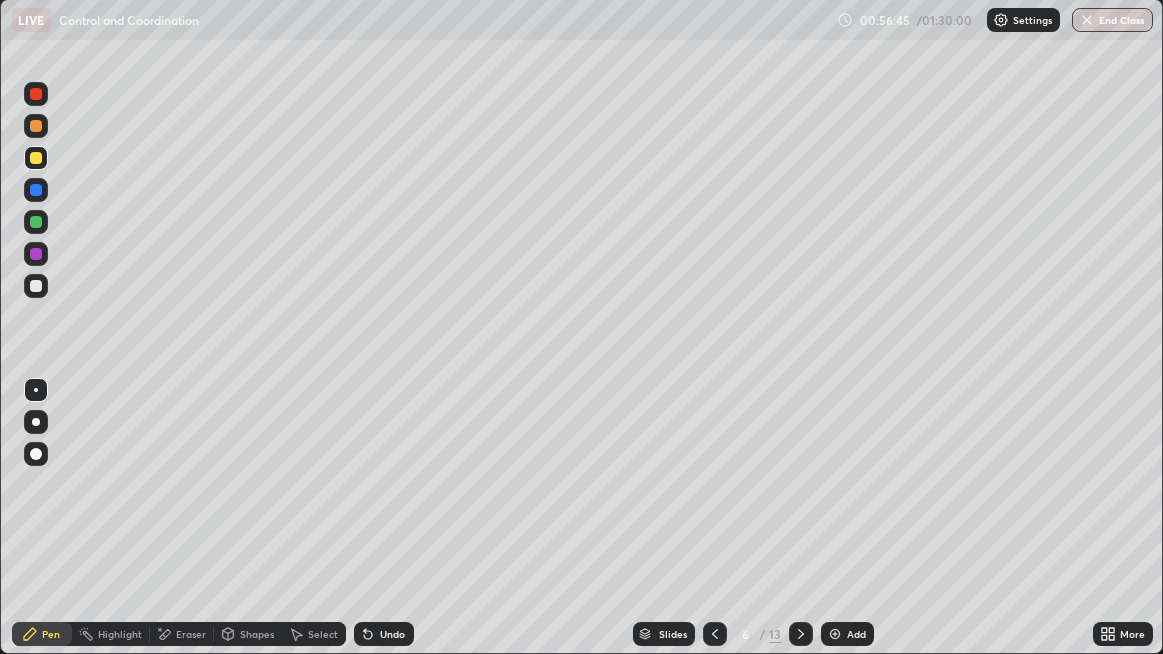click at bounding box center [36, 254] 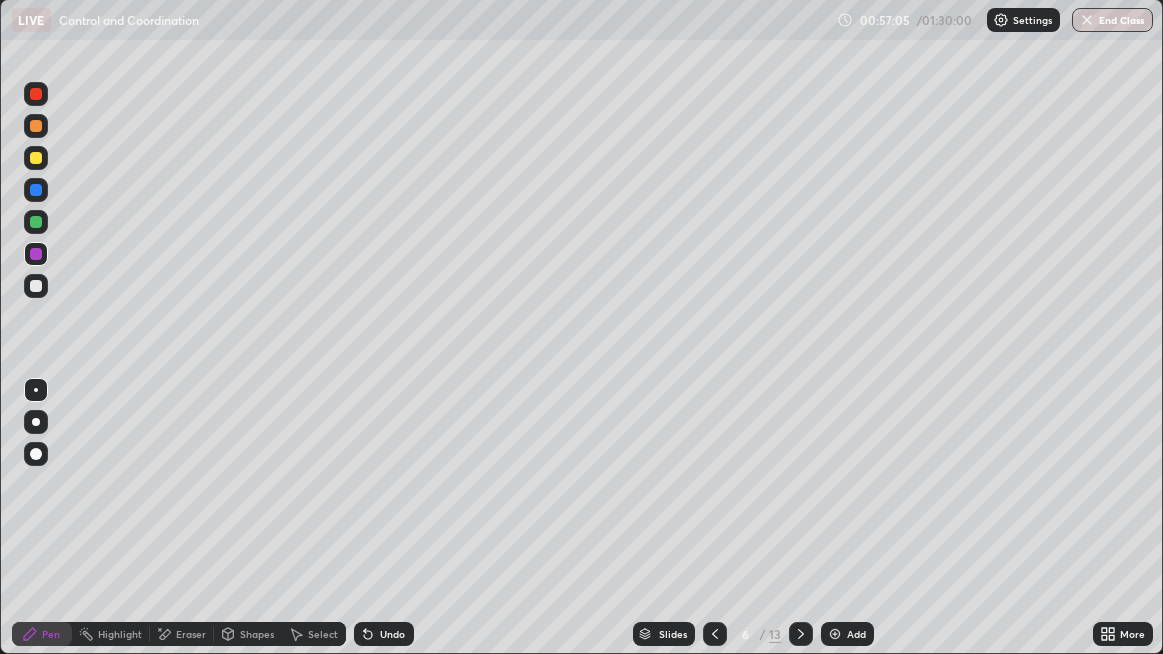 click at bounding box center (36, 286) 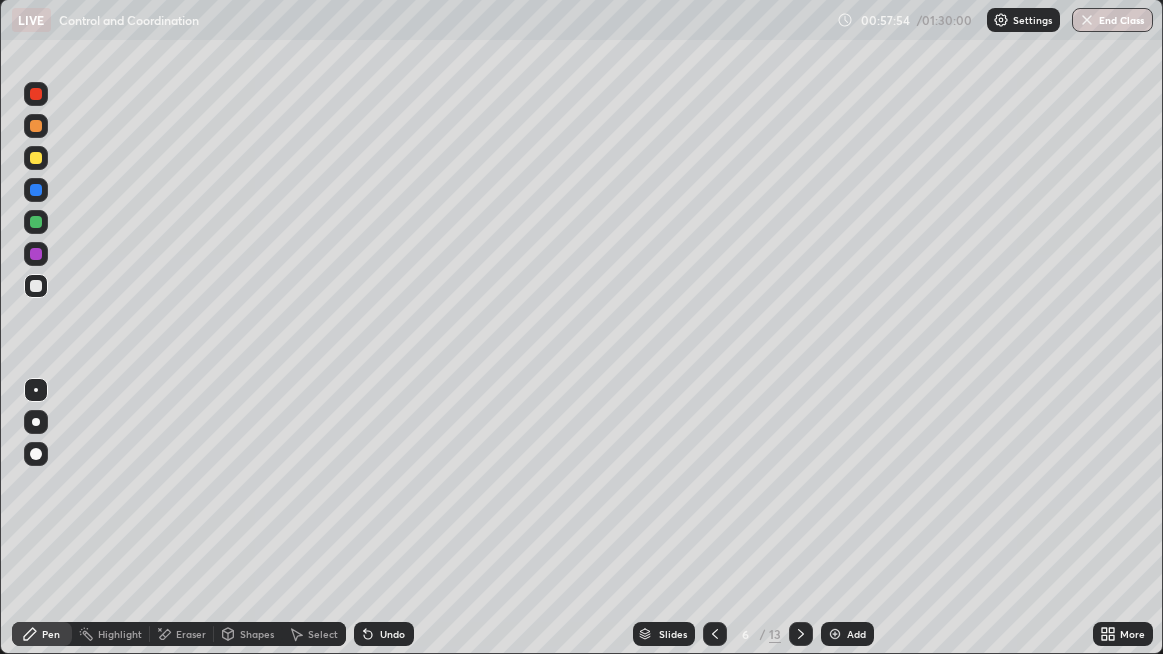 click at bounding box center [36, 254] 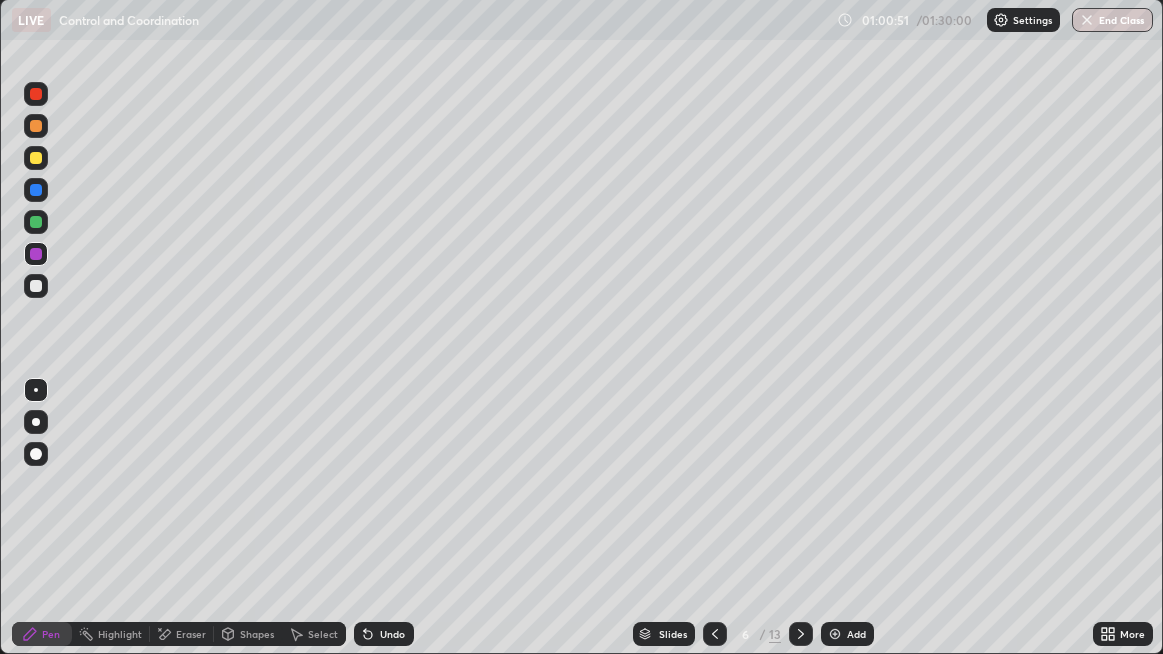 click on "Add" at bounding box center (856, 634) 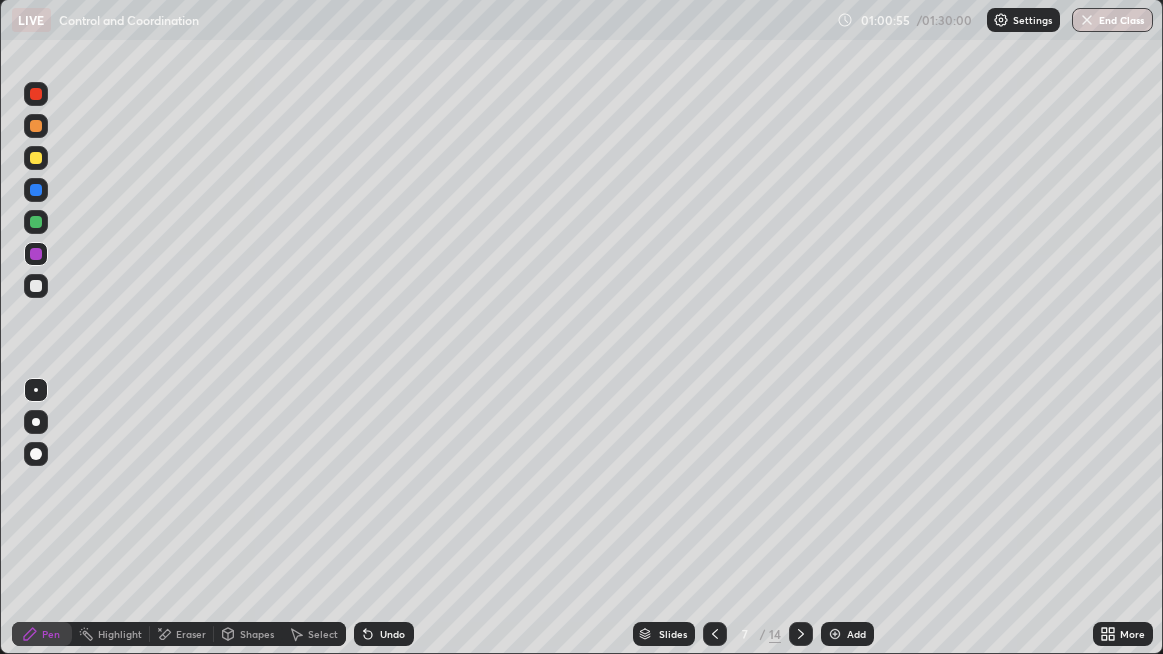 click at bounding box center [36, 286] 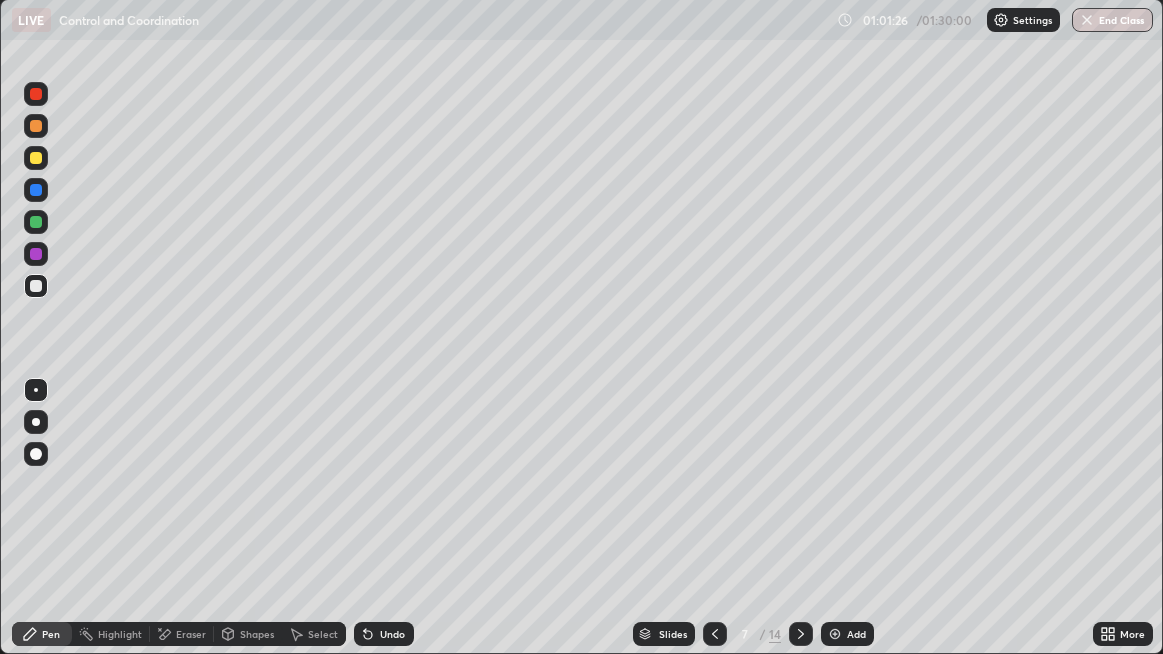 click at bounding box center (36, 286) 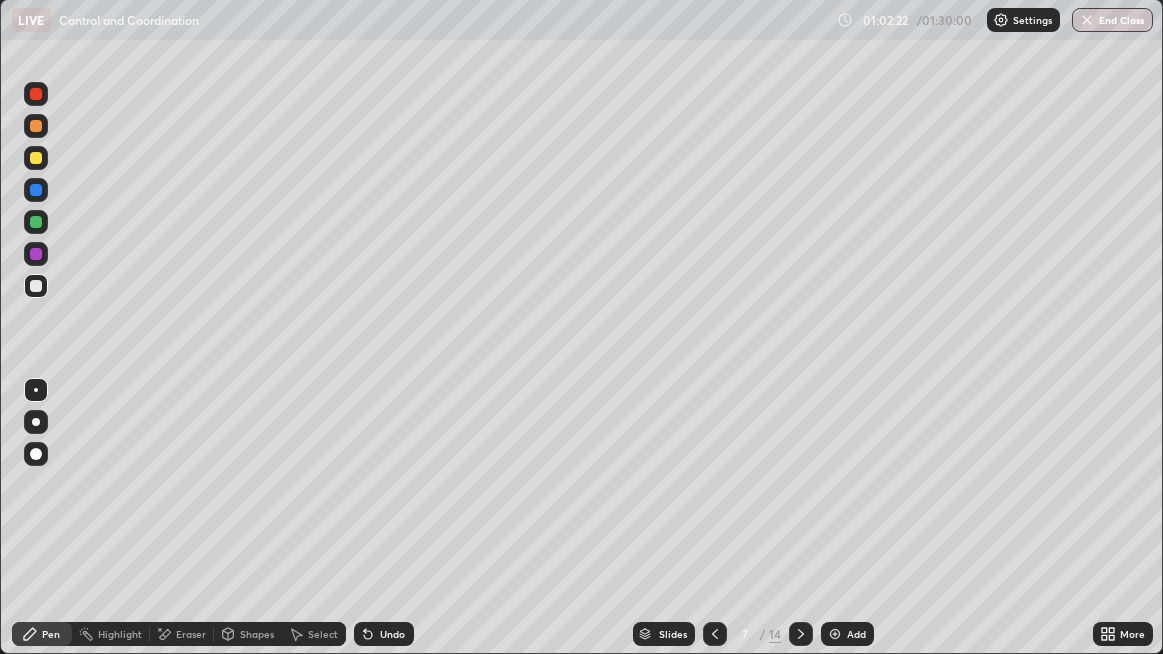 click on "More" at bounding box center [1123, 634] 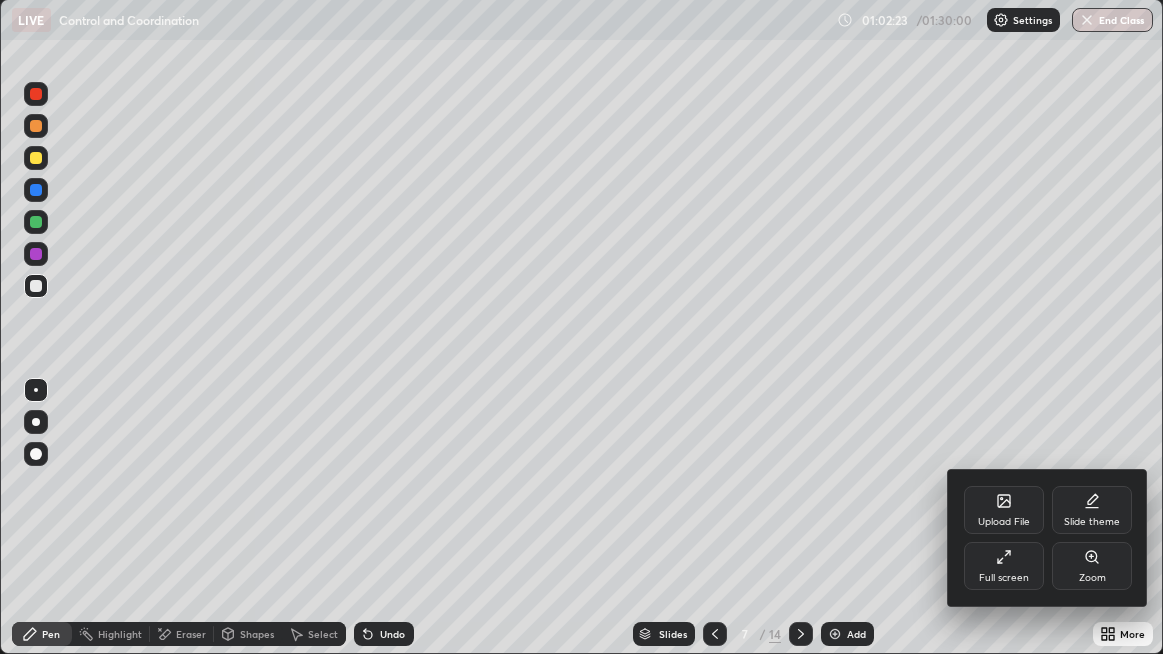 click at bounding box center (581, 327) 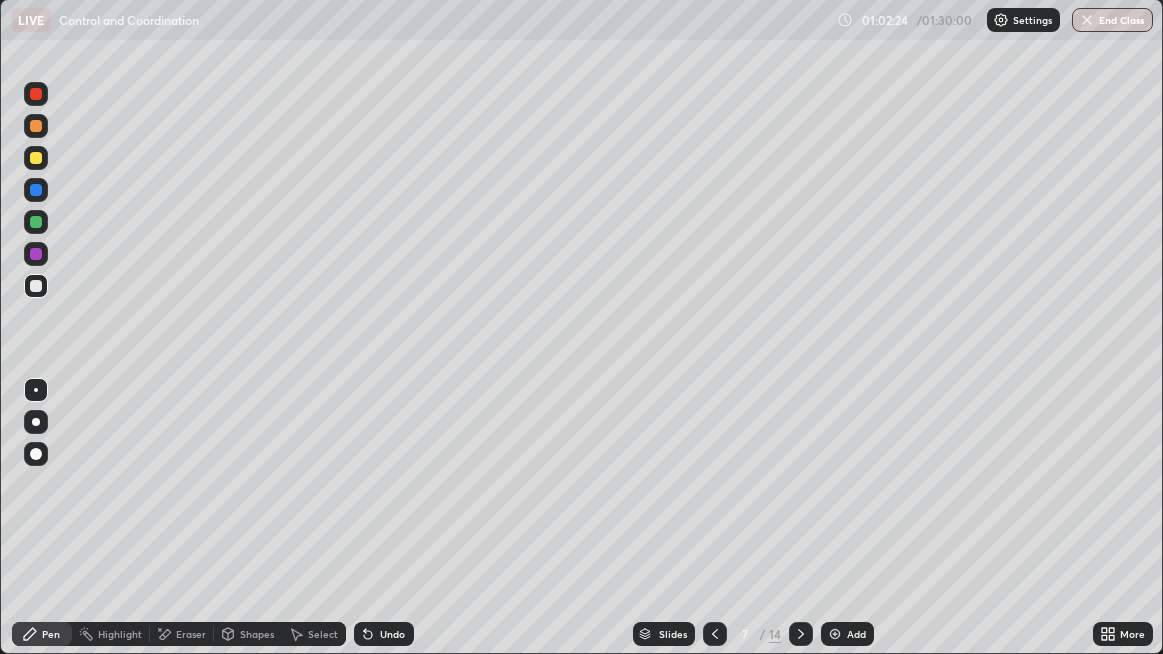 click on "More" at bounding box center [1123, 634] 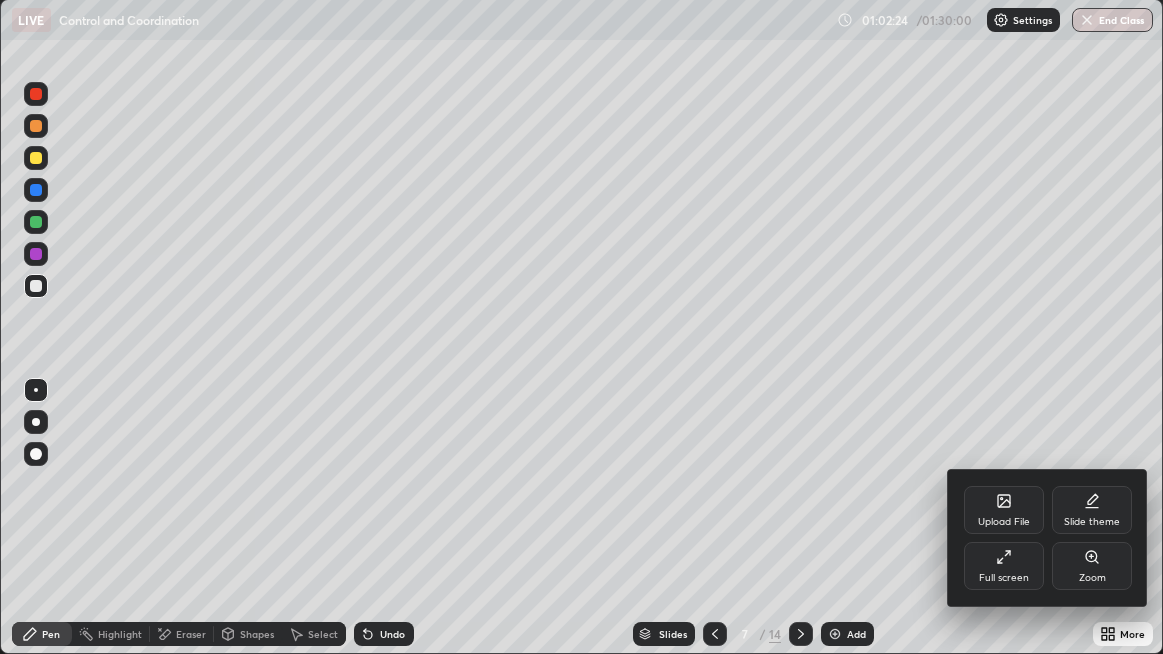 click on "Full screen" at bounding box center (1004, 578) 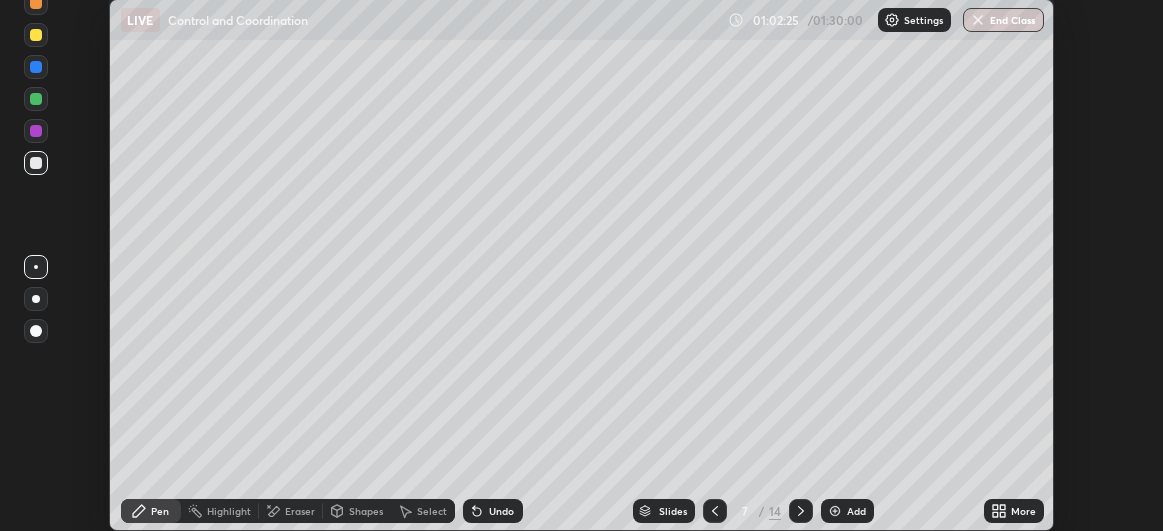 scroll, scrollTop: 531, scrollLeft: 1163, axis: both 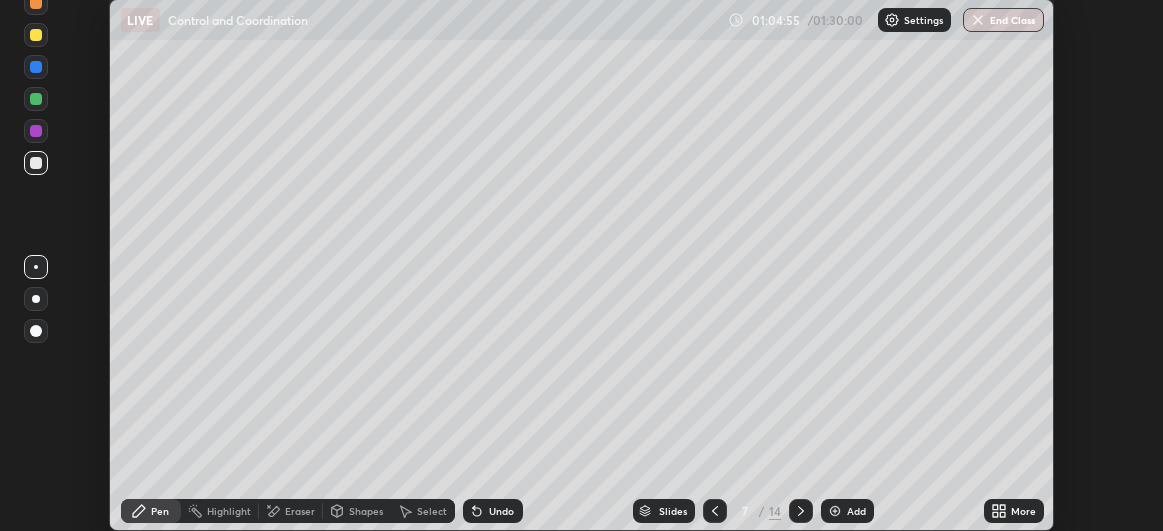 click on "More" at bounding box center (1023, 511) 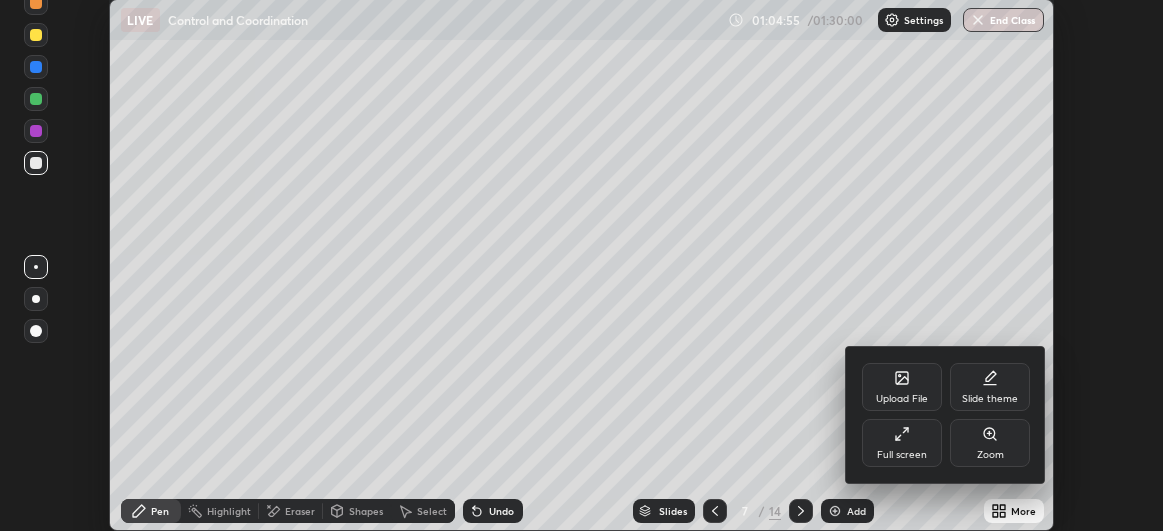 click on "Full screen" at bounding box center [902, 455] 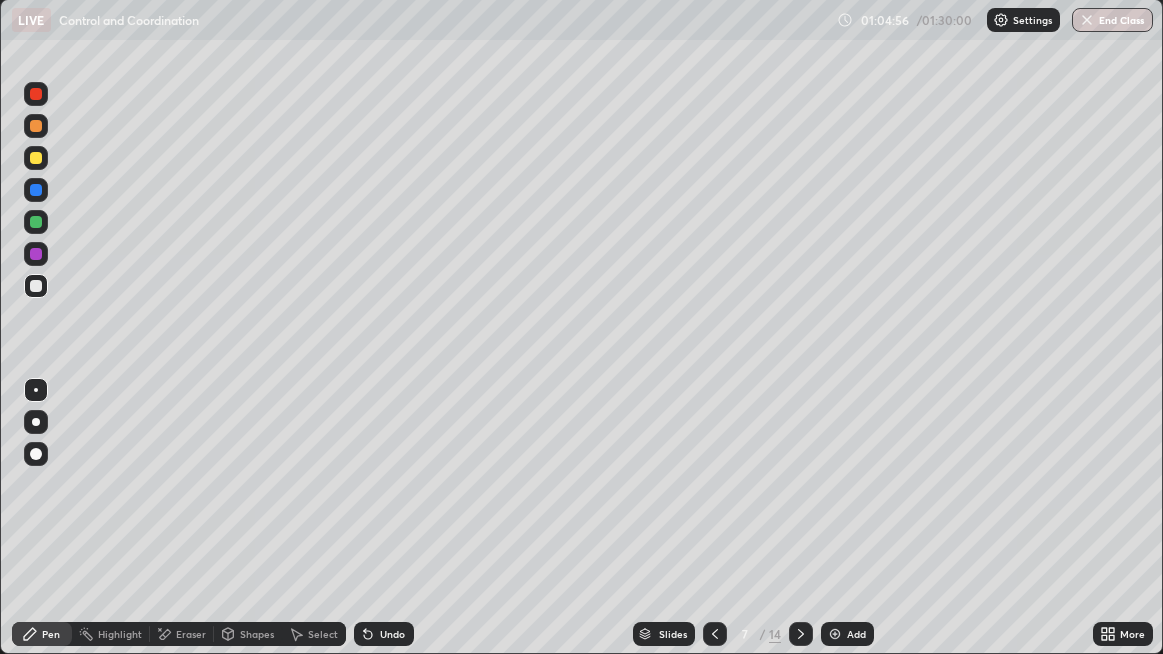 scroll, scrollTop: 99345, scrollLeft: 98836, axis: both 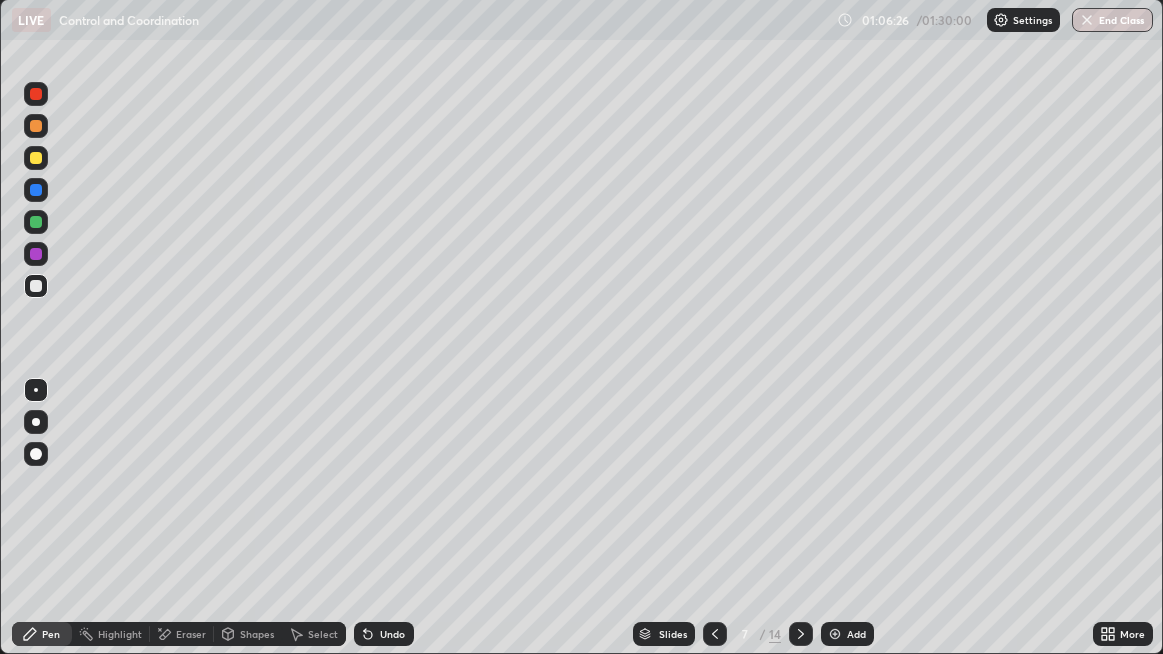 click at bounding box center (36, 158) 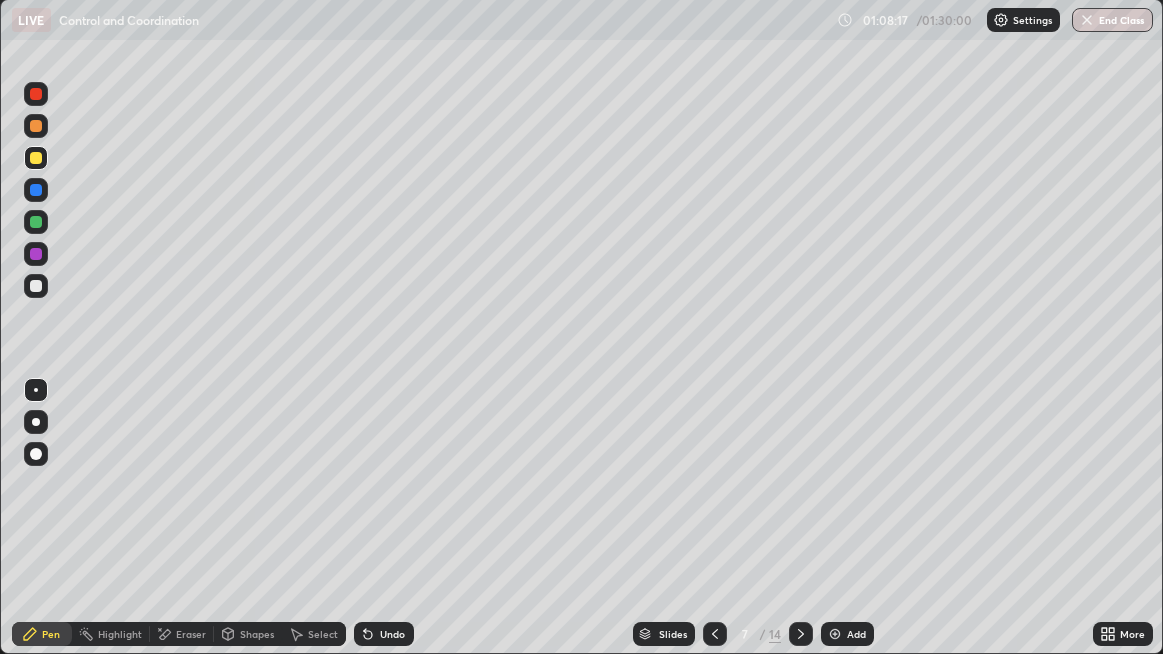 click at bounding box center (36, 286) 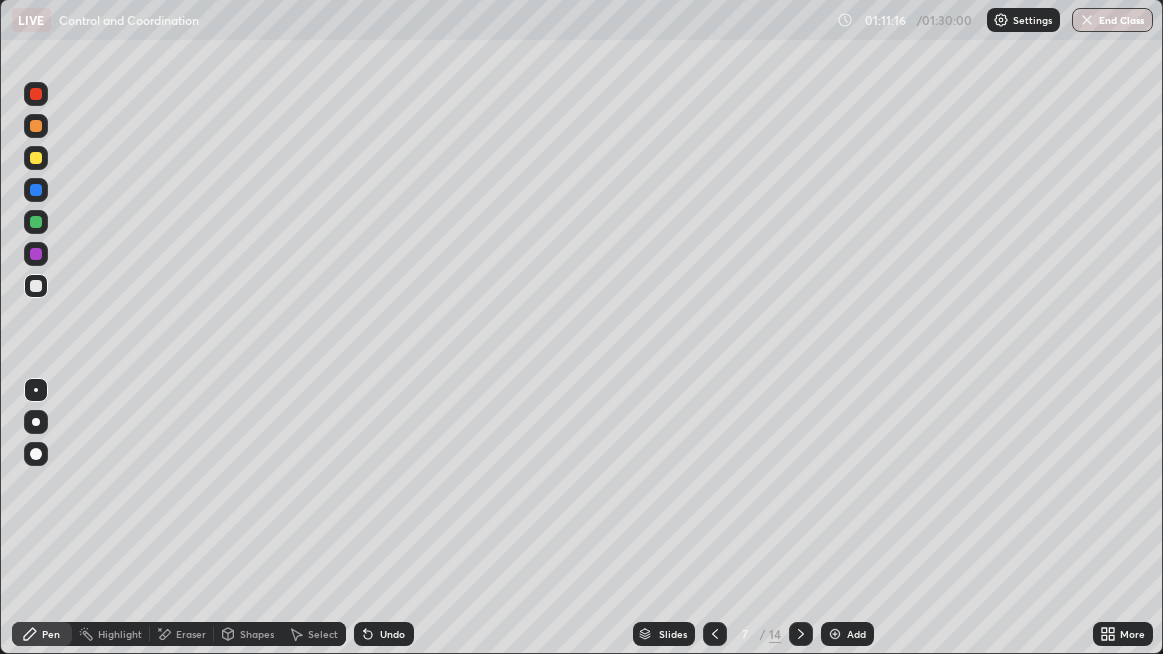 click on "Add" at bounding box center [856, 634] 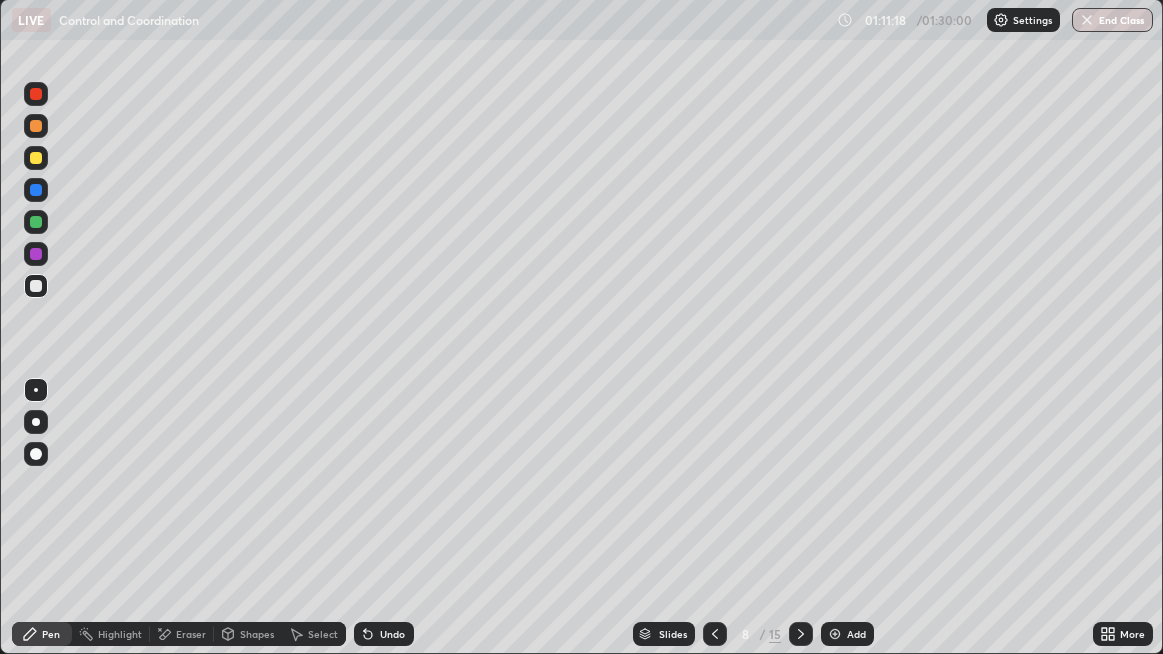 click at bounding box center (36, 158) 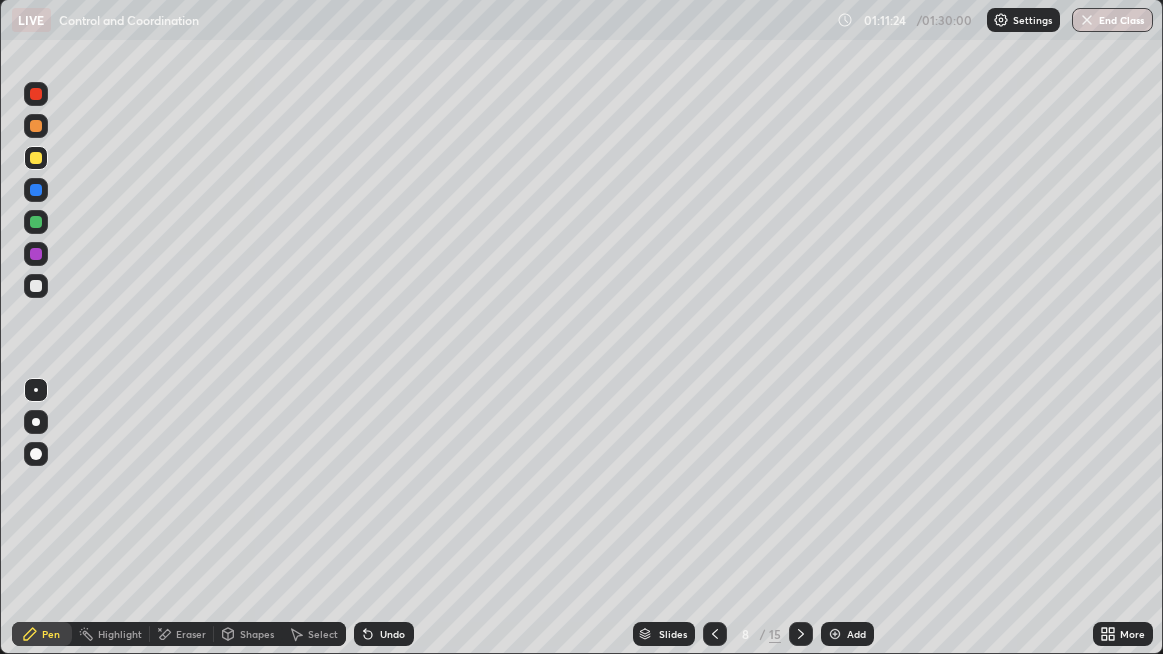 click on "Undo" at bounding box center [392, 634] 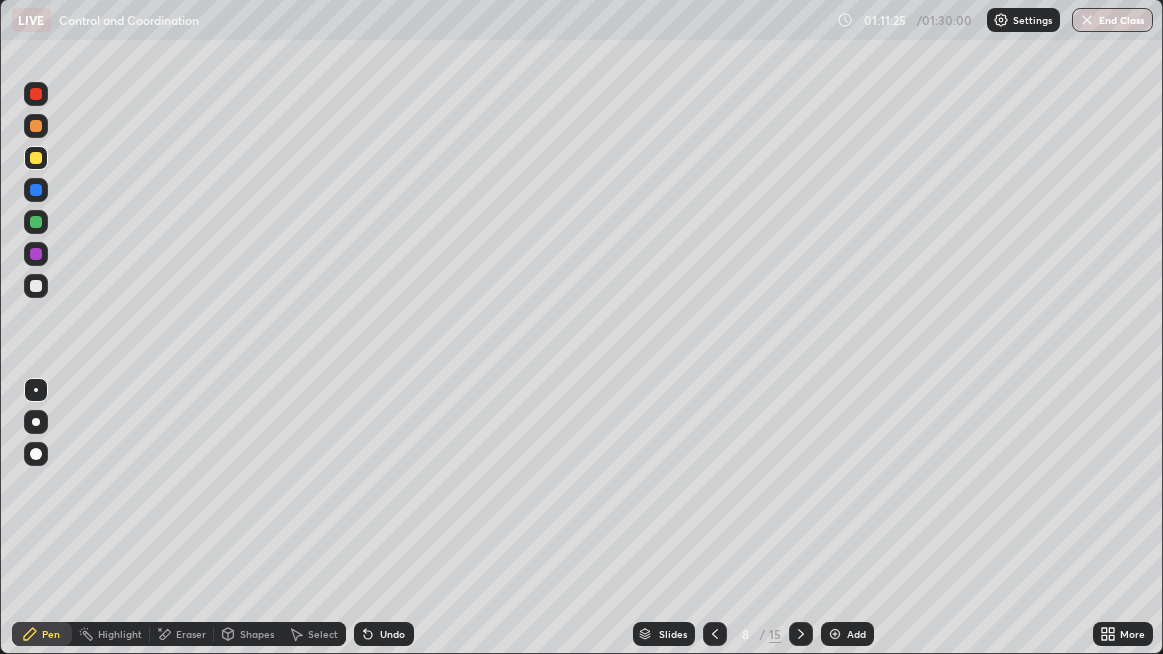 click 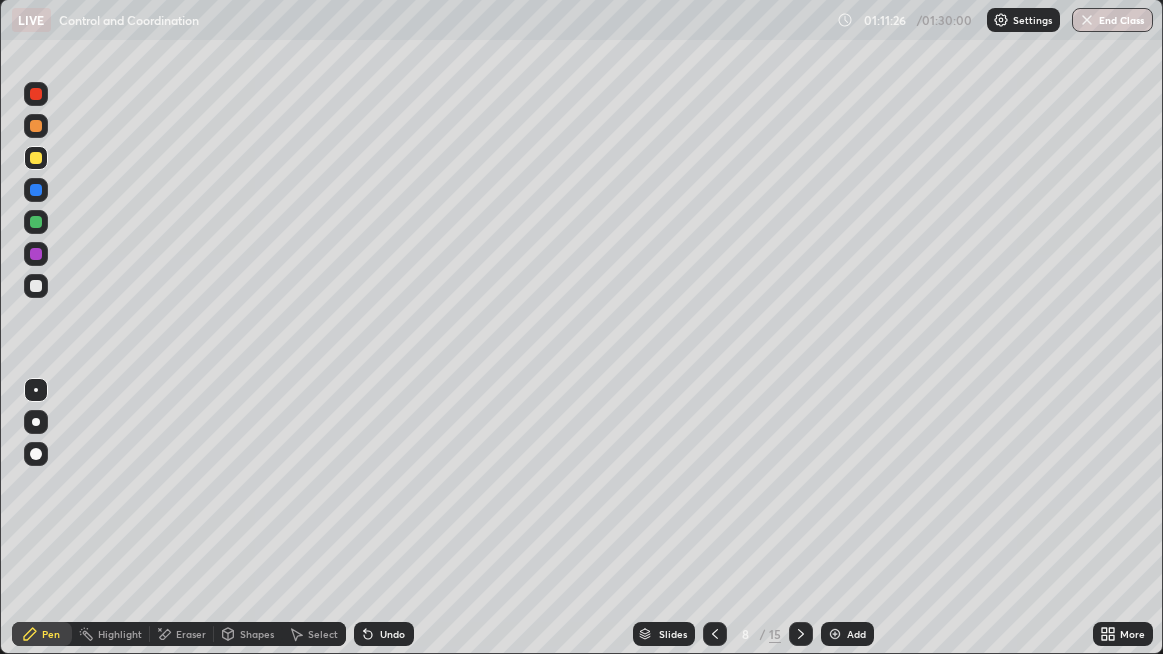 click 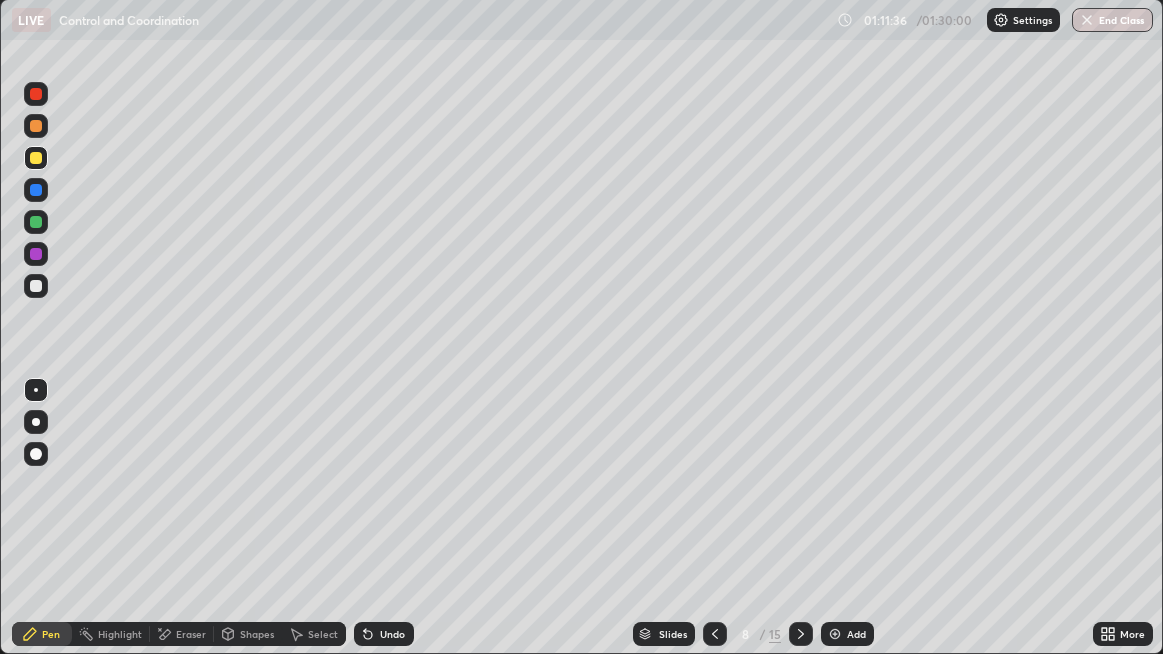 click at bounding box center (36, 286) 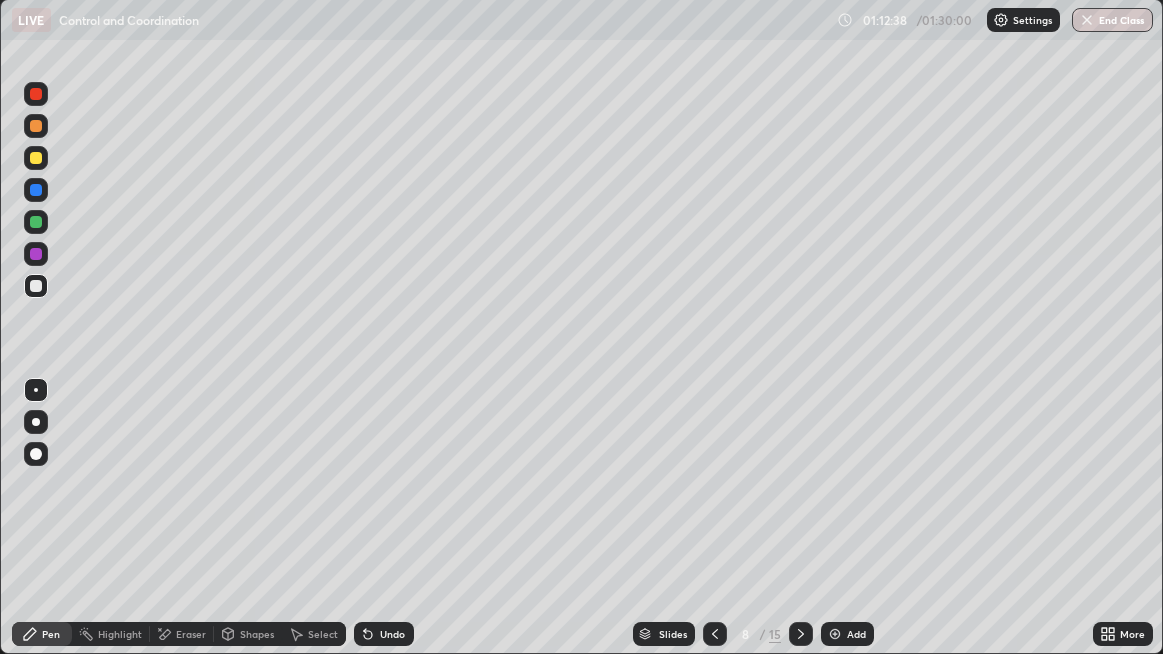 click at bounding box center [36, 254] 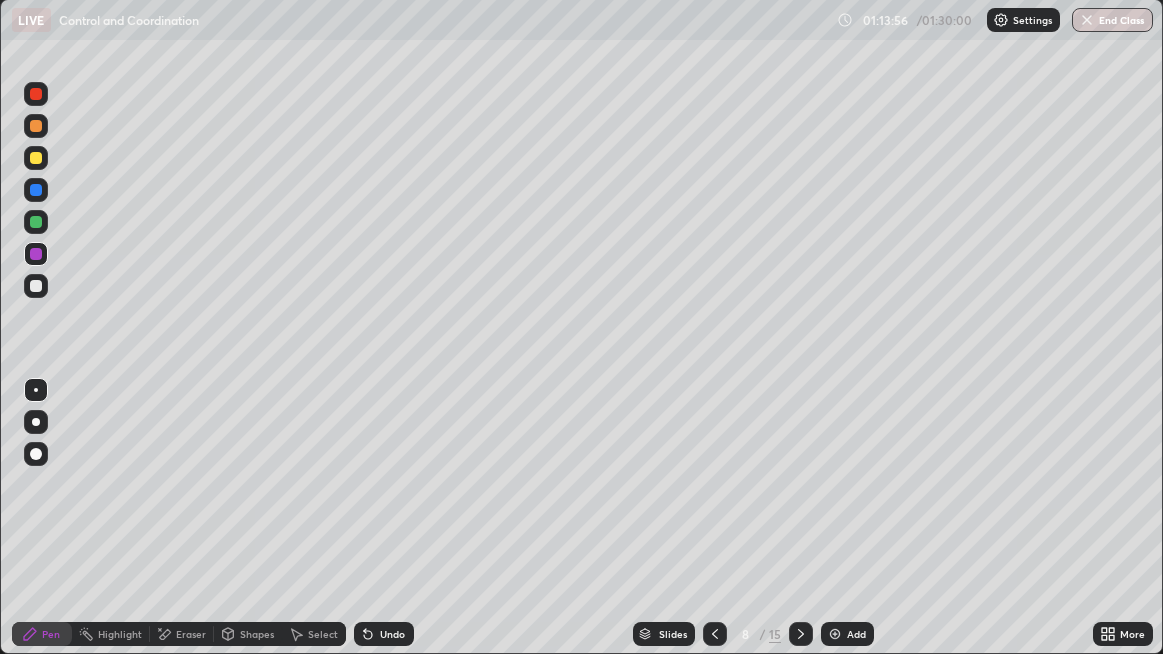 click on "Add" at bounding box center (856, 634) 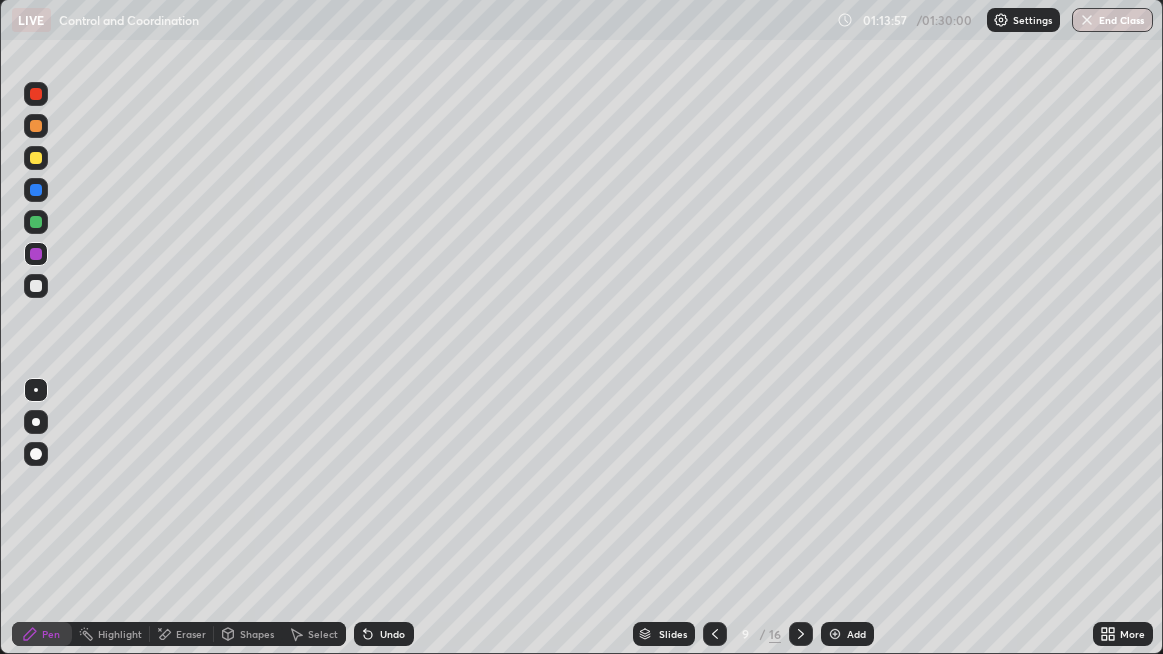 click at bounding box center (36, 286) 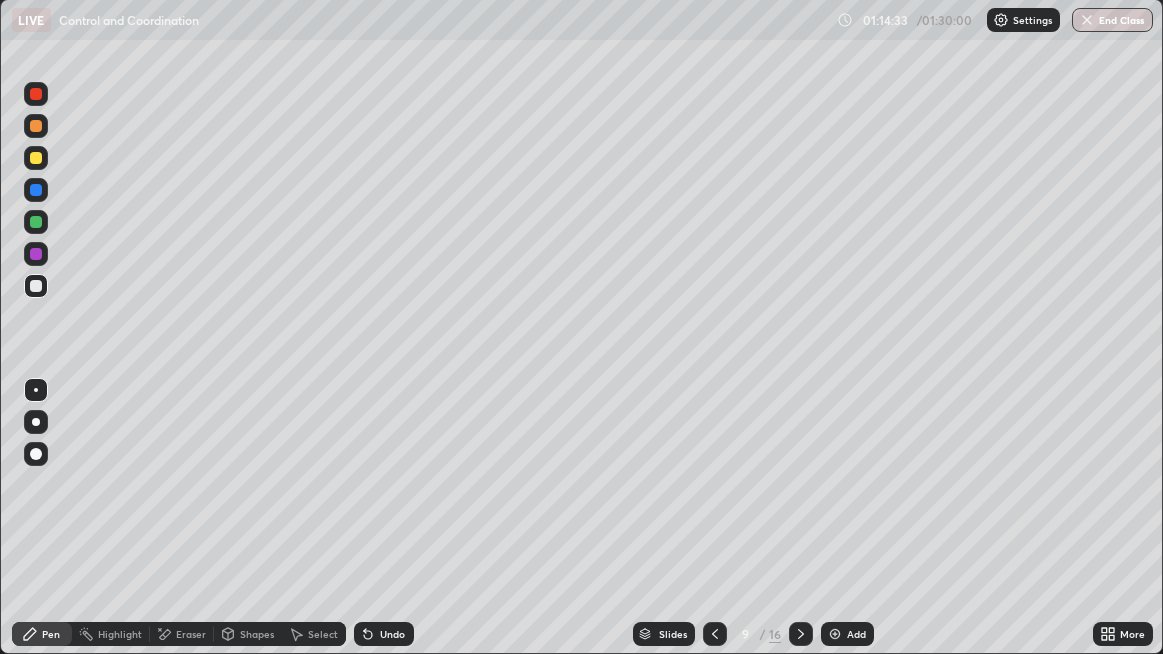 click at bounding box center (36, 254) 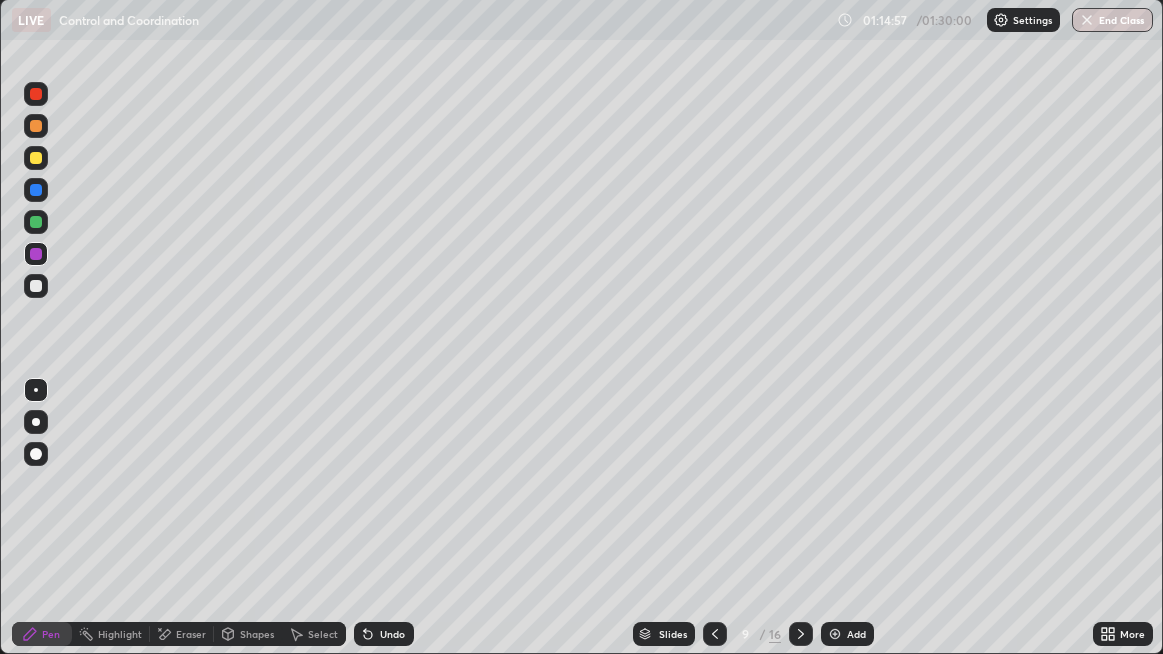 click at bounding box center [36, 158] 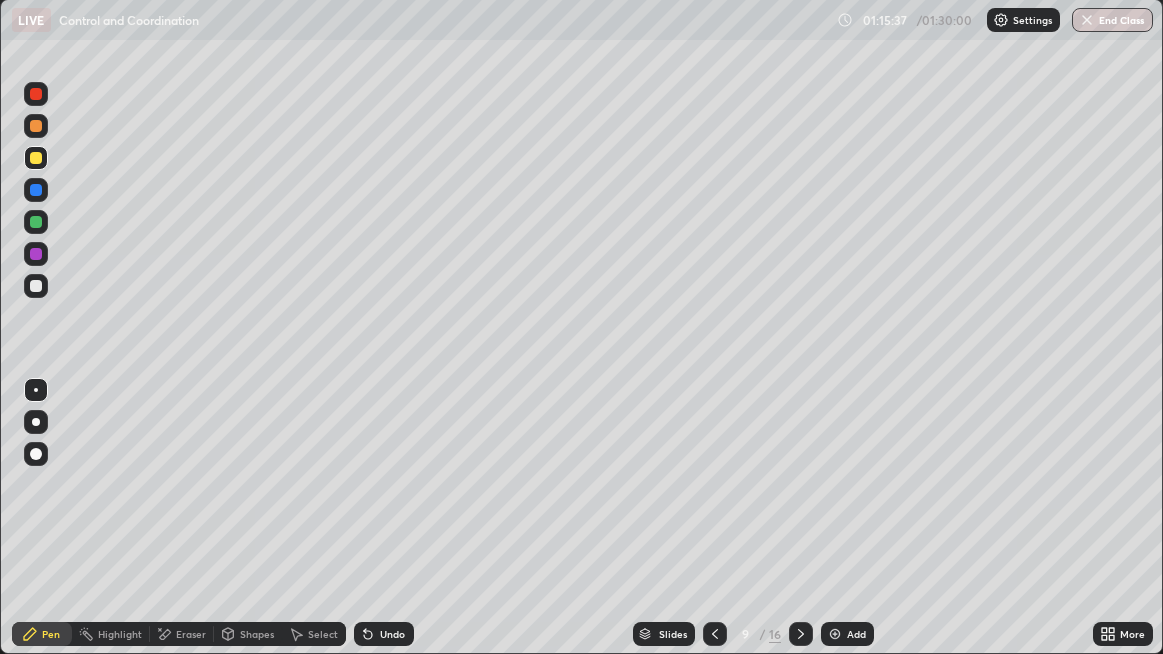 click at bounding box center (36, 254) 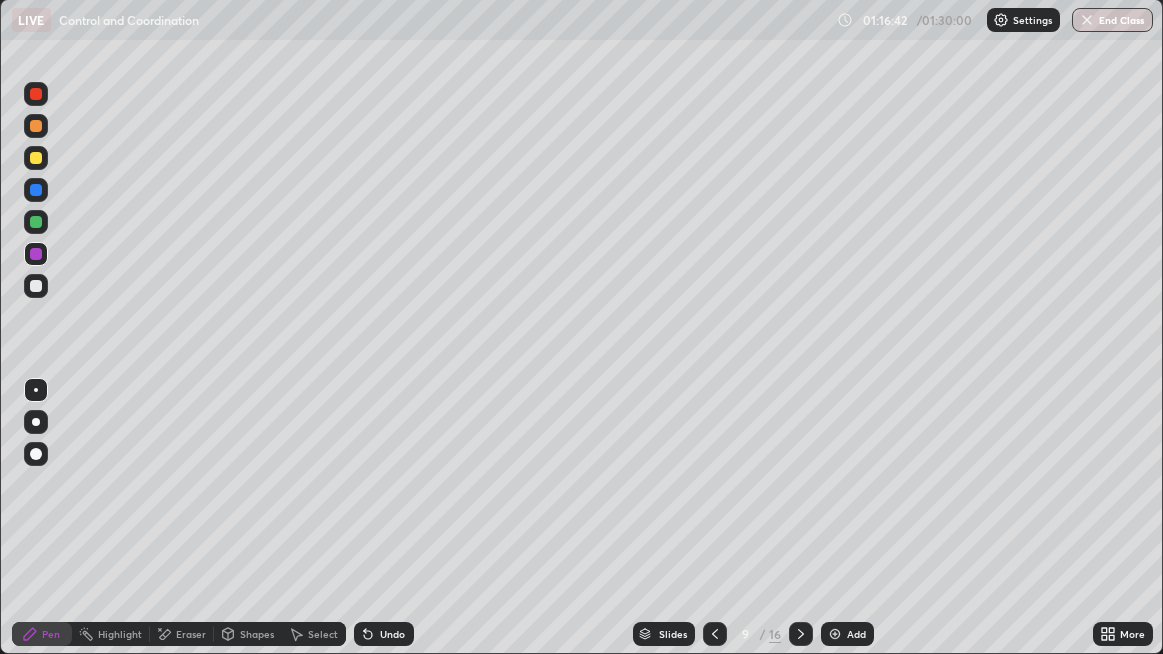 click 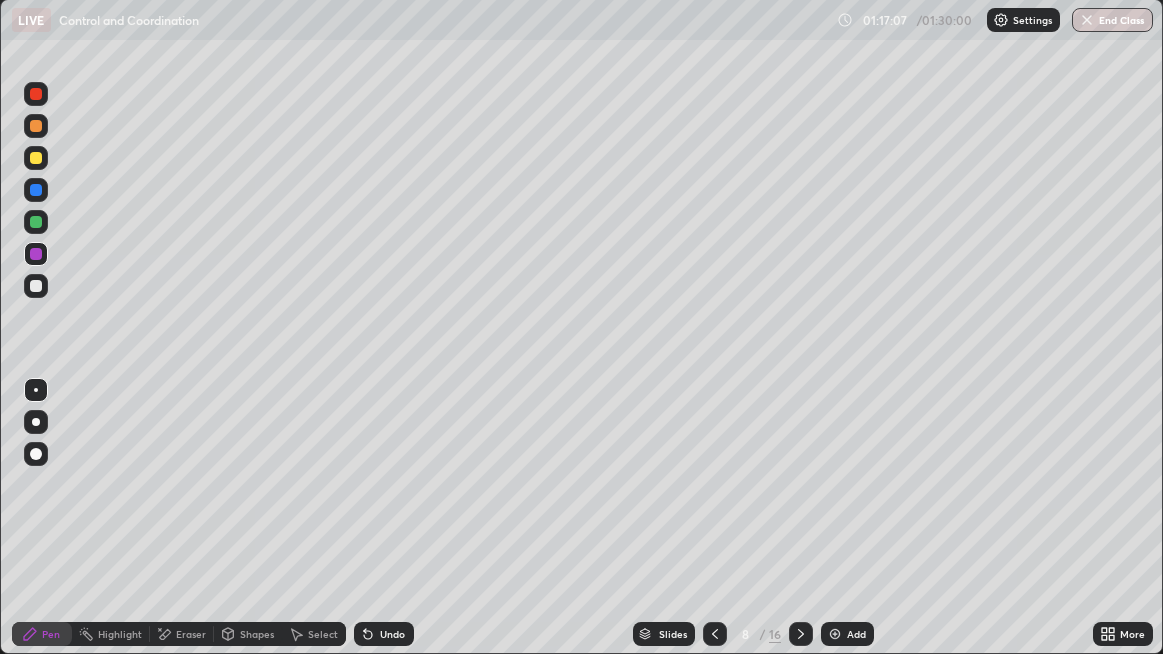 click at bounding box center [36, 158] 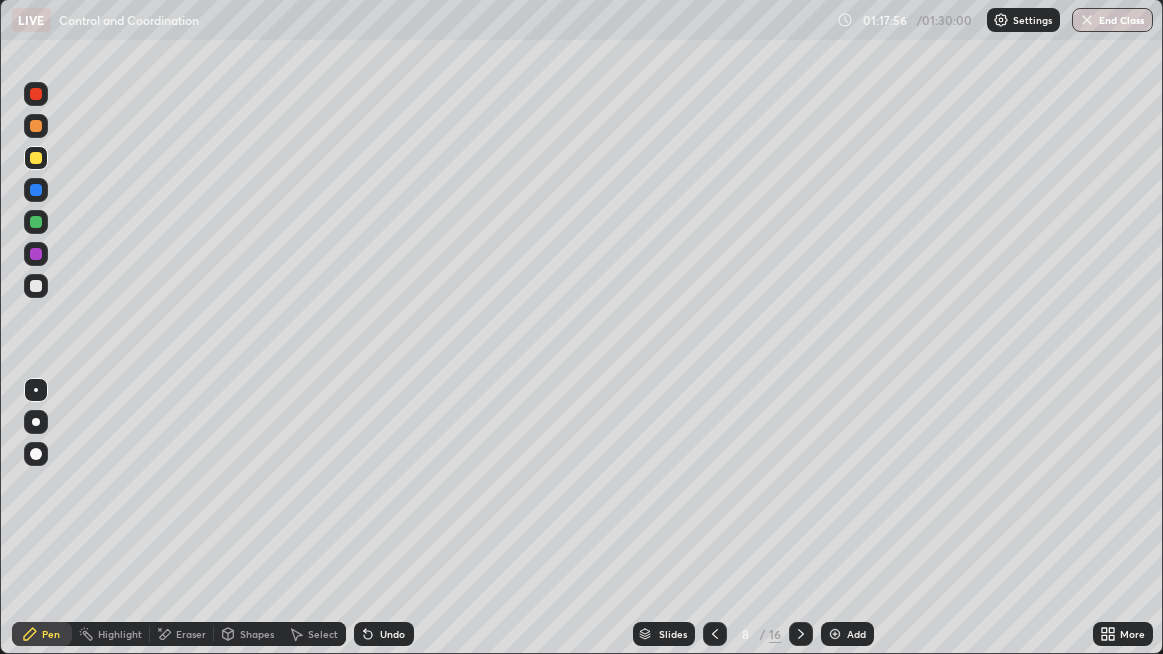 click 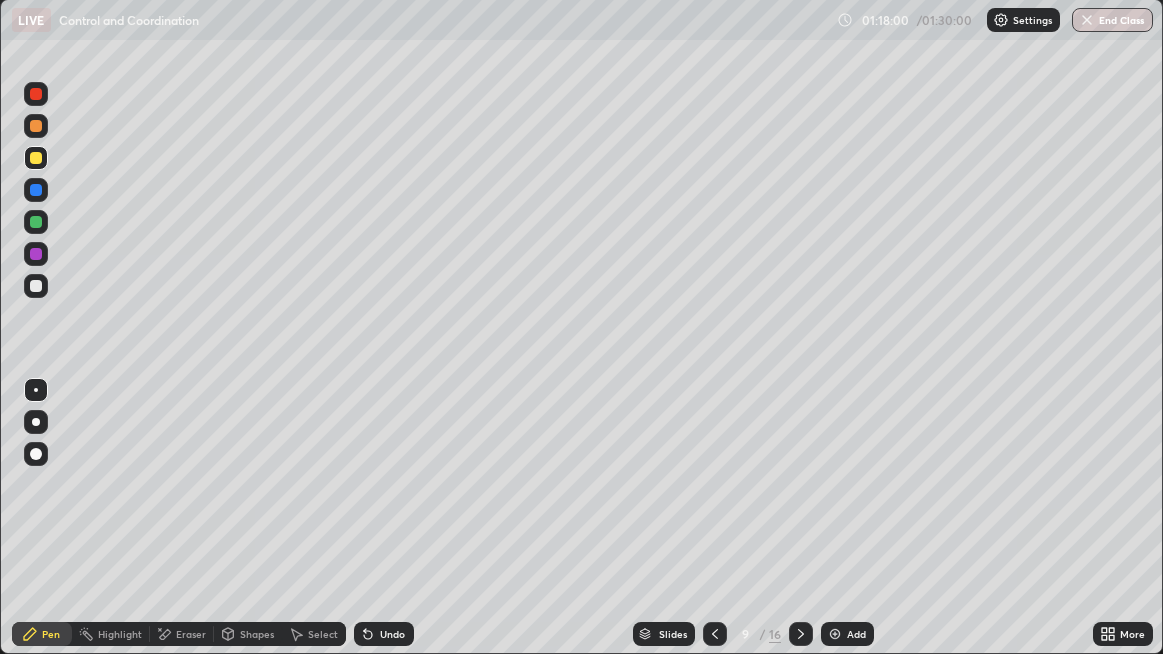 click on "Eraser" at bounding box center (191, 634) 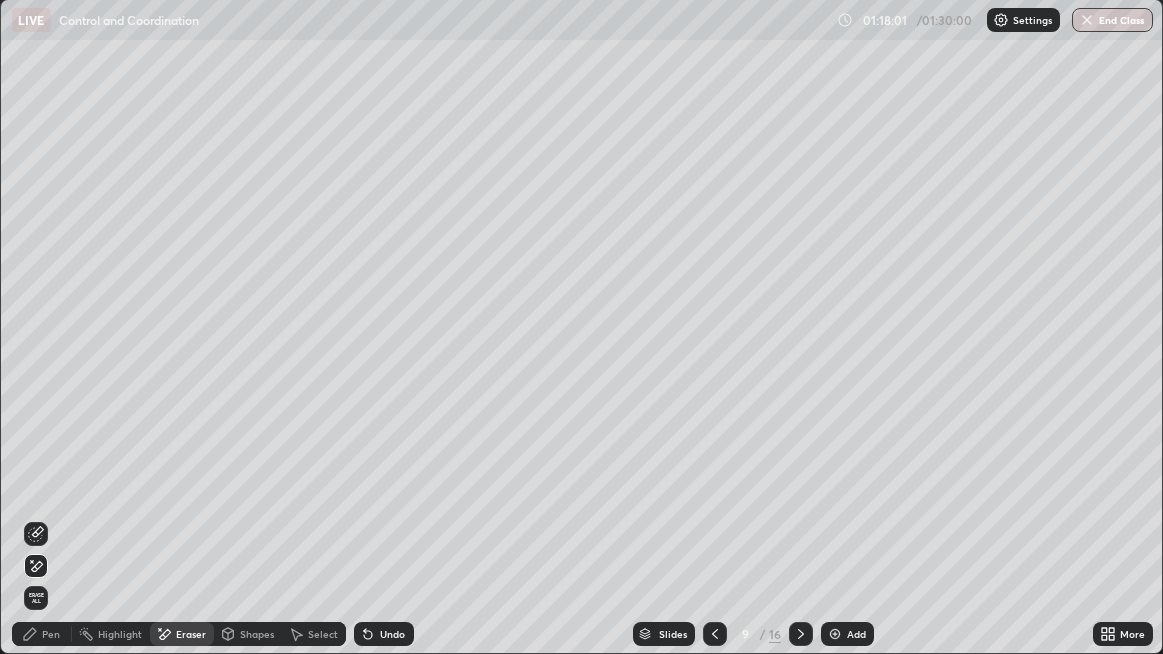 click at bounding box center [36, 566] 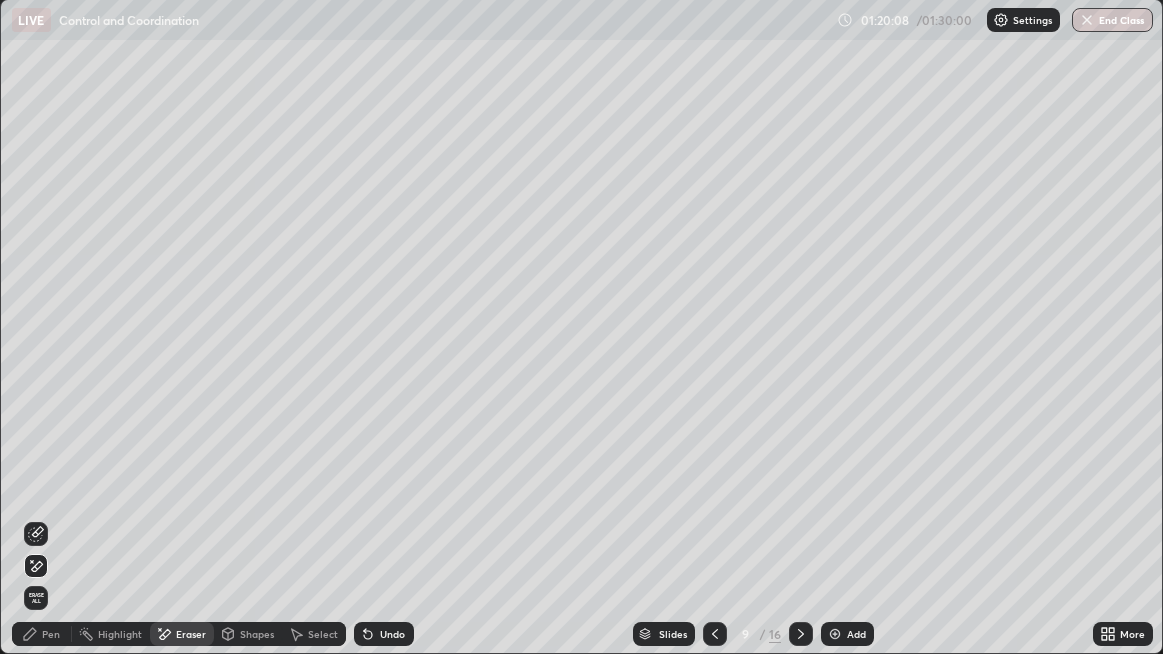 click on "Add" at bounding box center [847, 634] 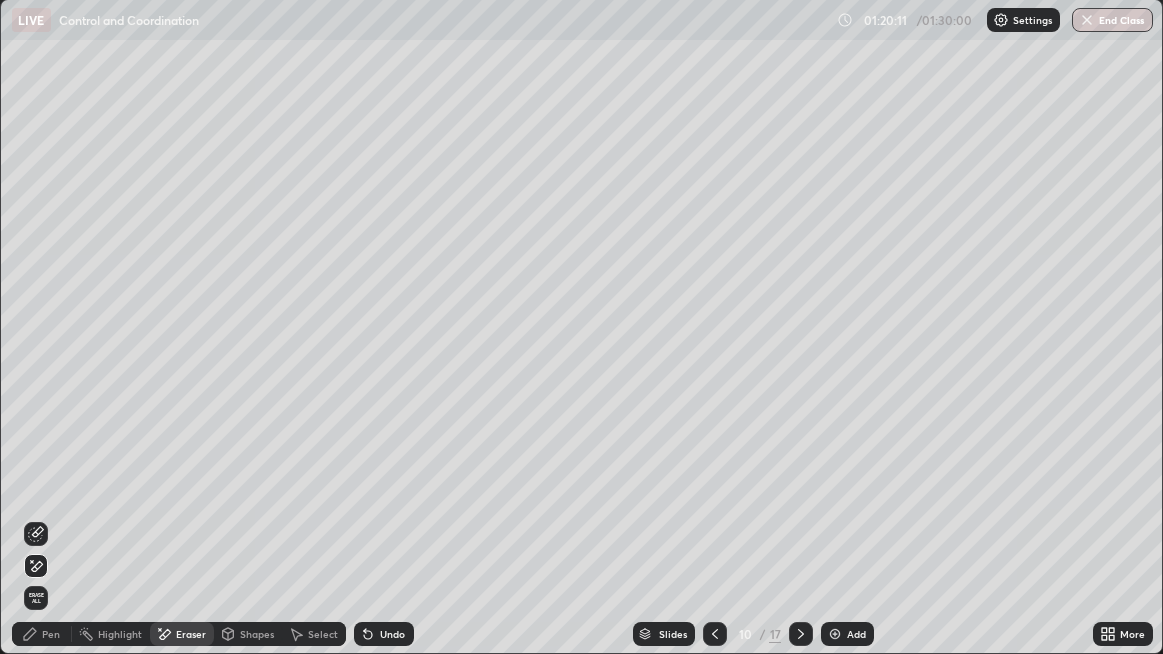 click on "Pen" at bounding box center [51, 634] 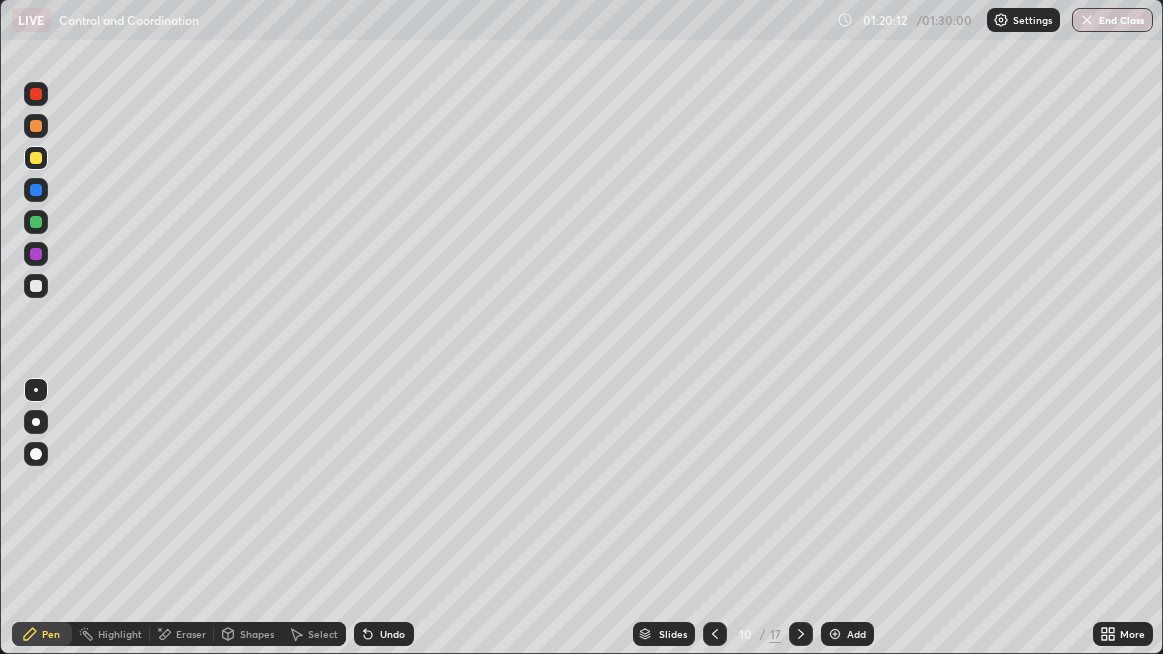 click at bounding box center (36, 286) 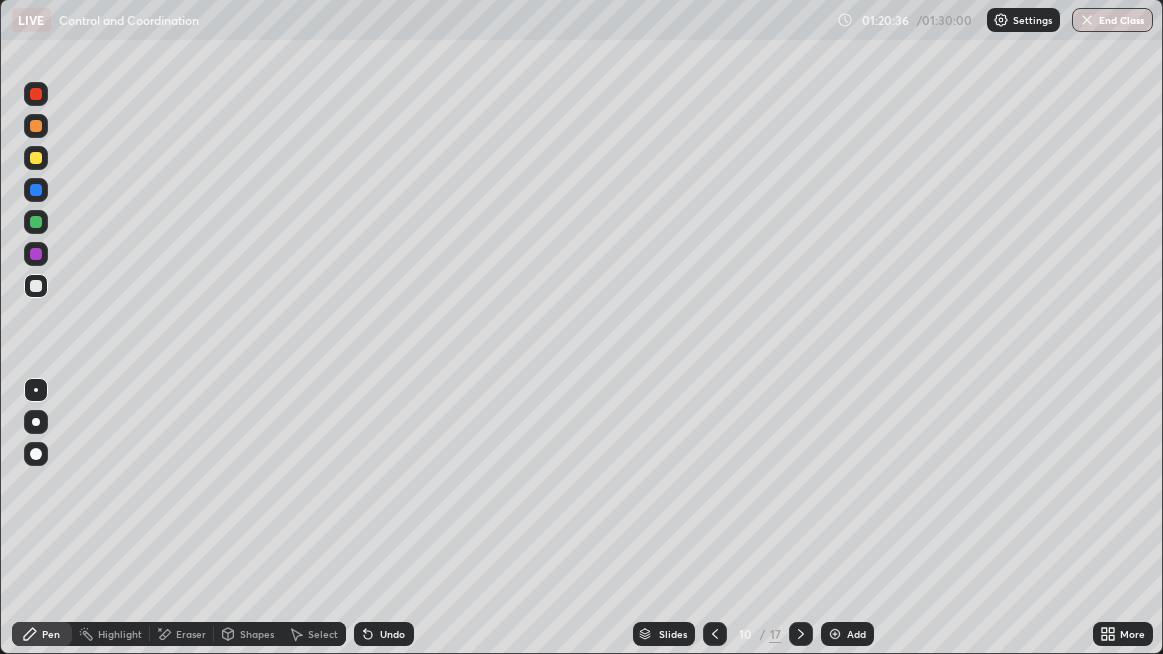 click at bounding box center (36, 254) 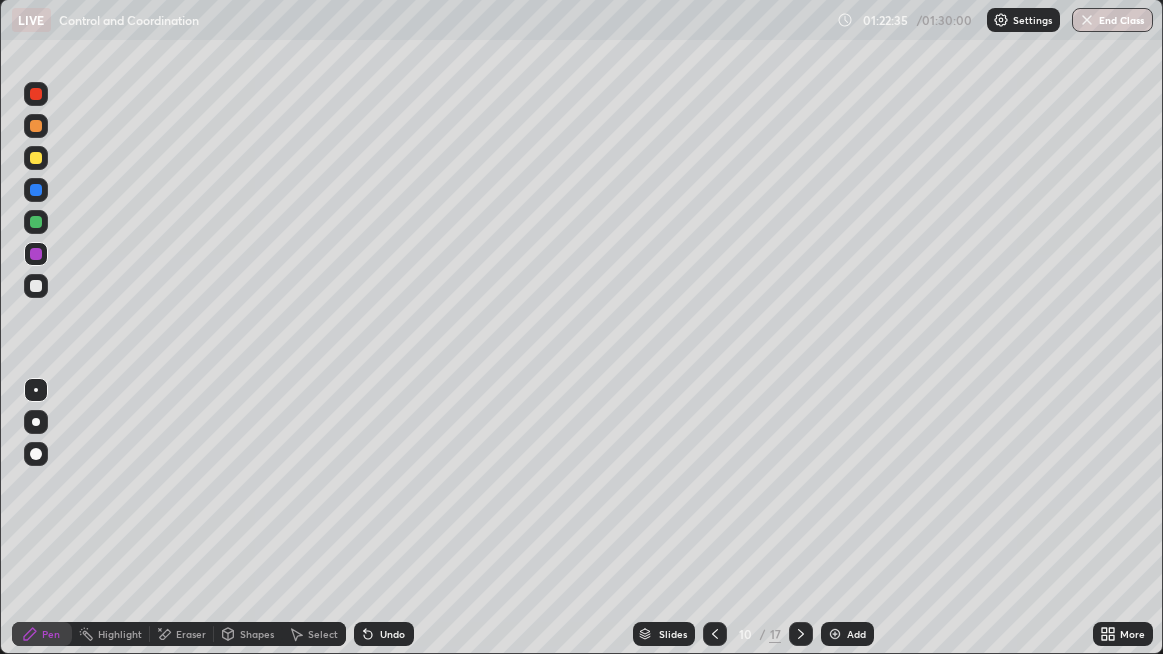 click at bounding box center (36, 286) 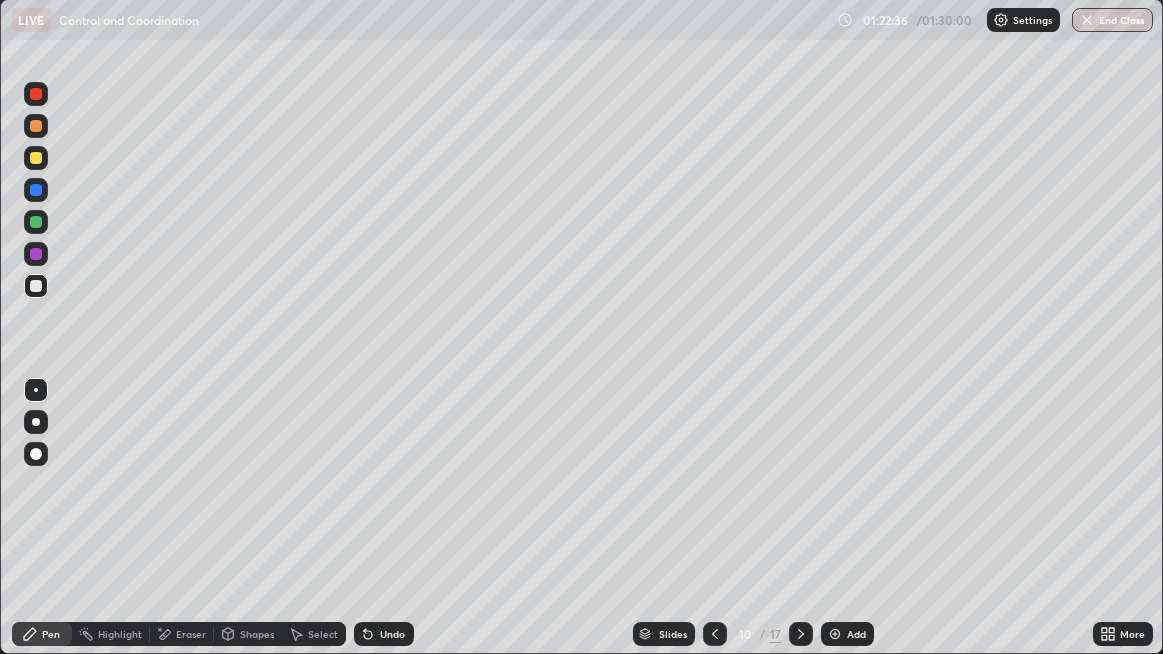 click at bounding box center [36, 286] 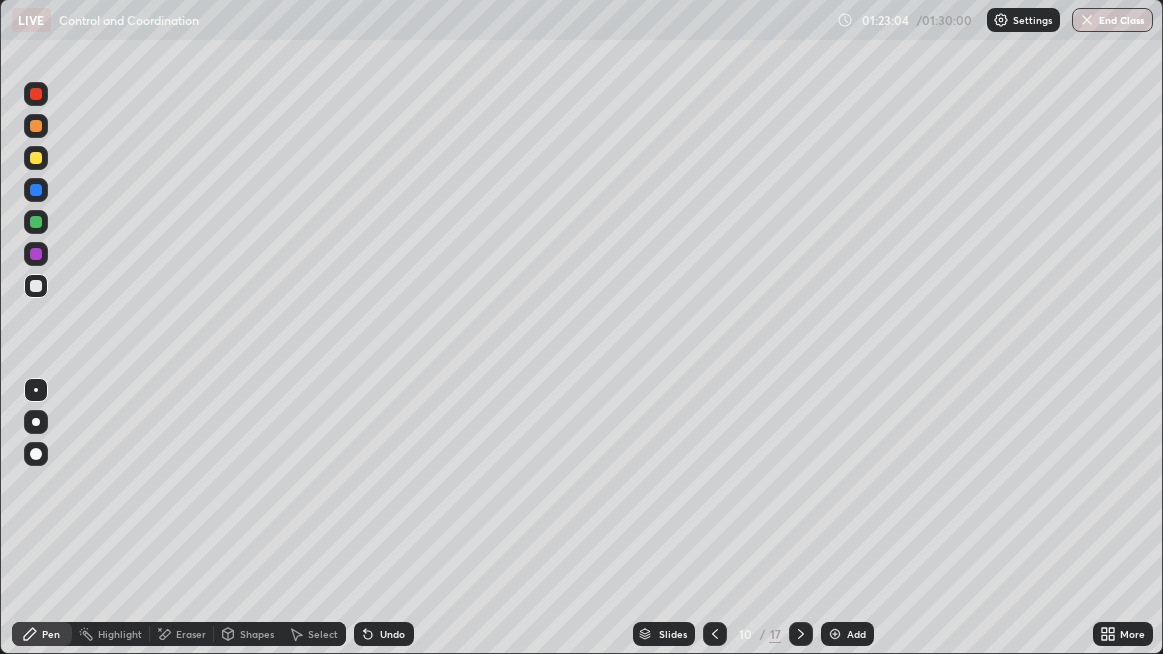 click at bounding box center (36, 286) 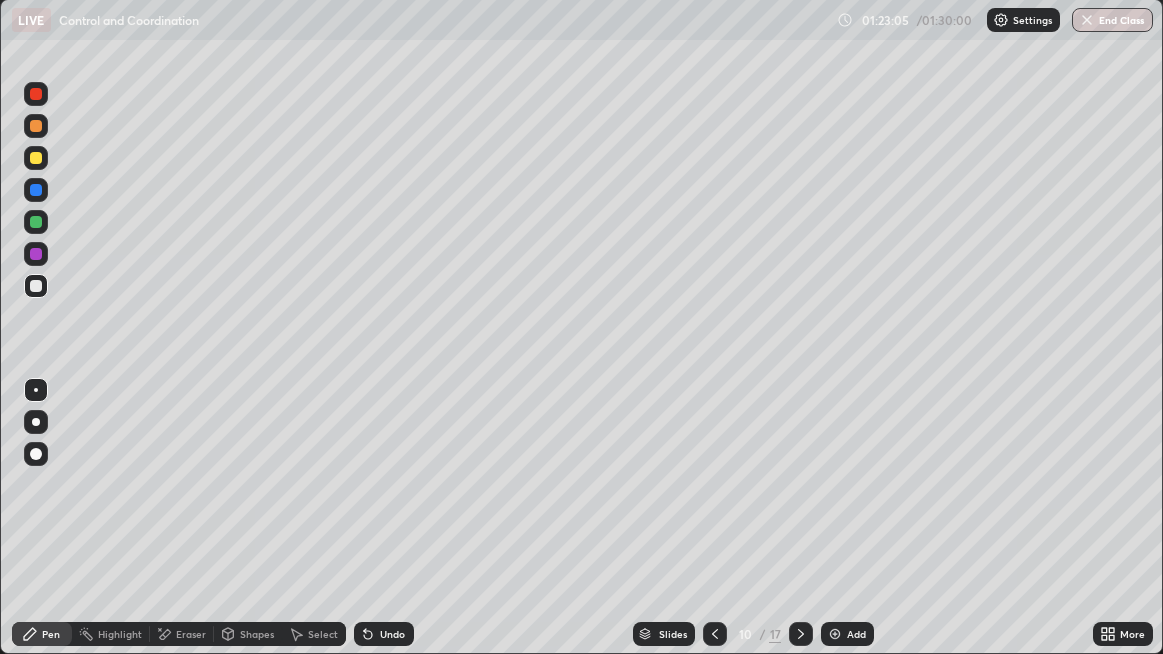 click at bounding box center [36, 158] 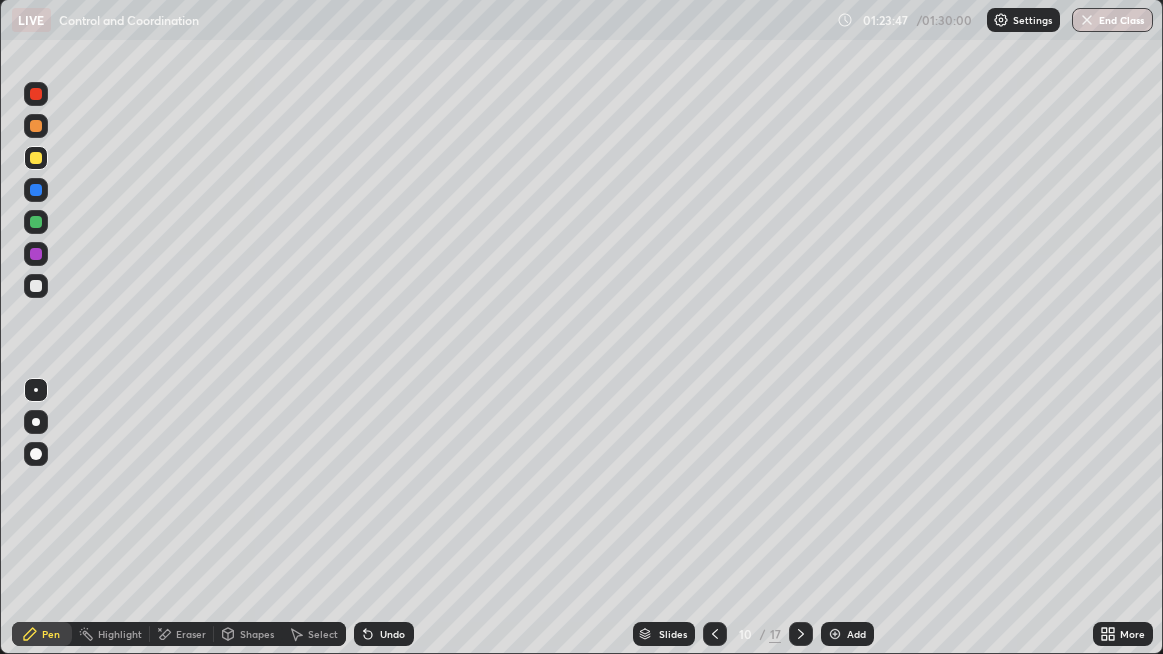 click on "Eraser" at bounding box center (191, 634) 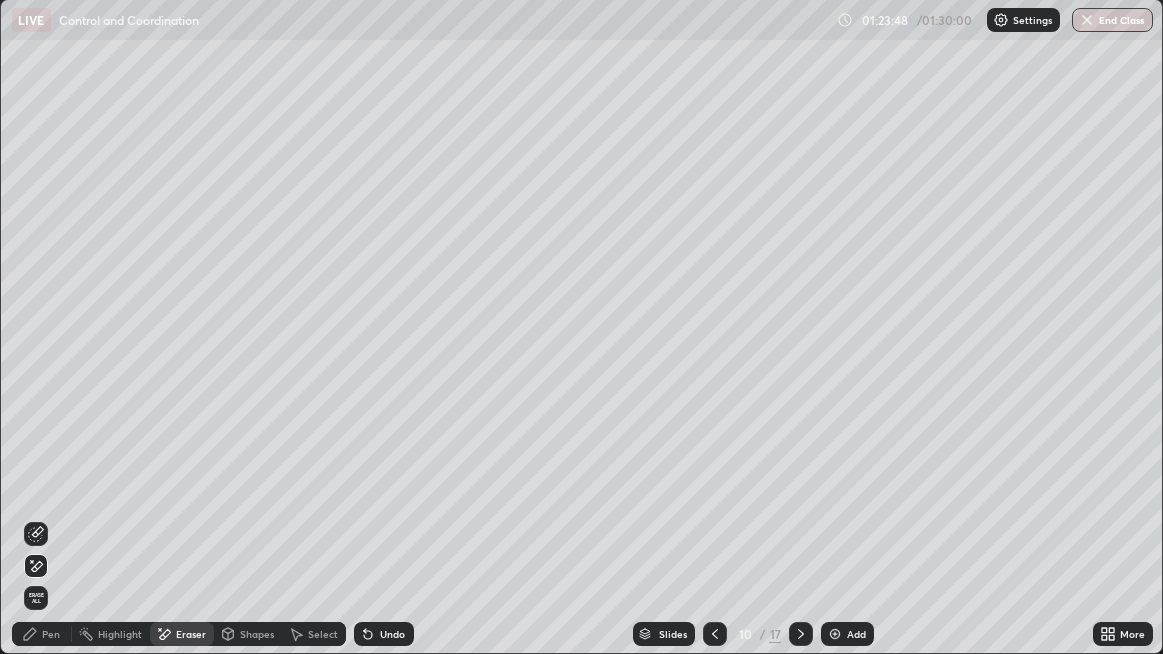 click 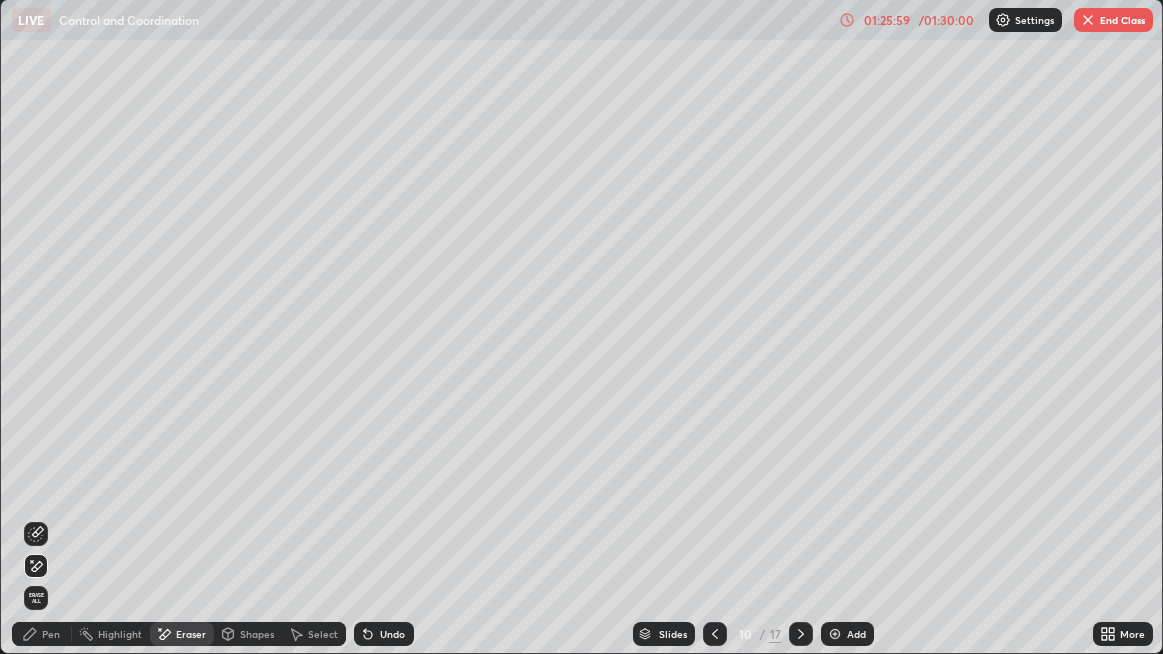 click on "End Class" at bounding box center [1113, 20] 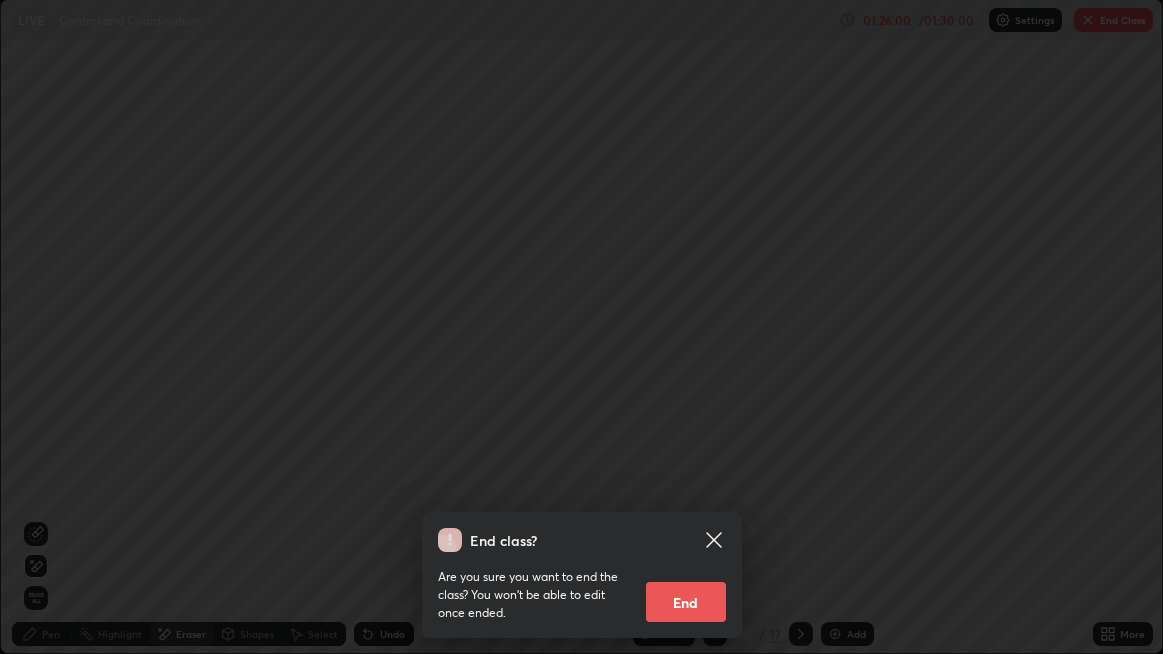click on "End" at bounding box center (686, 602) 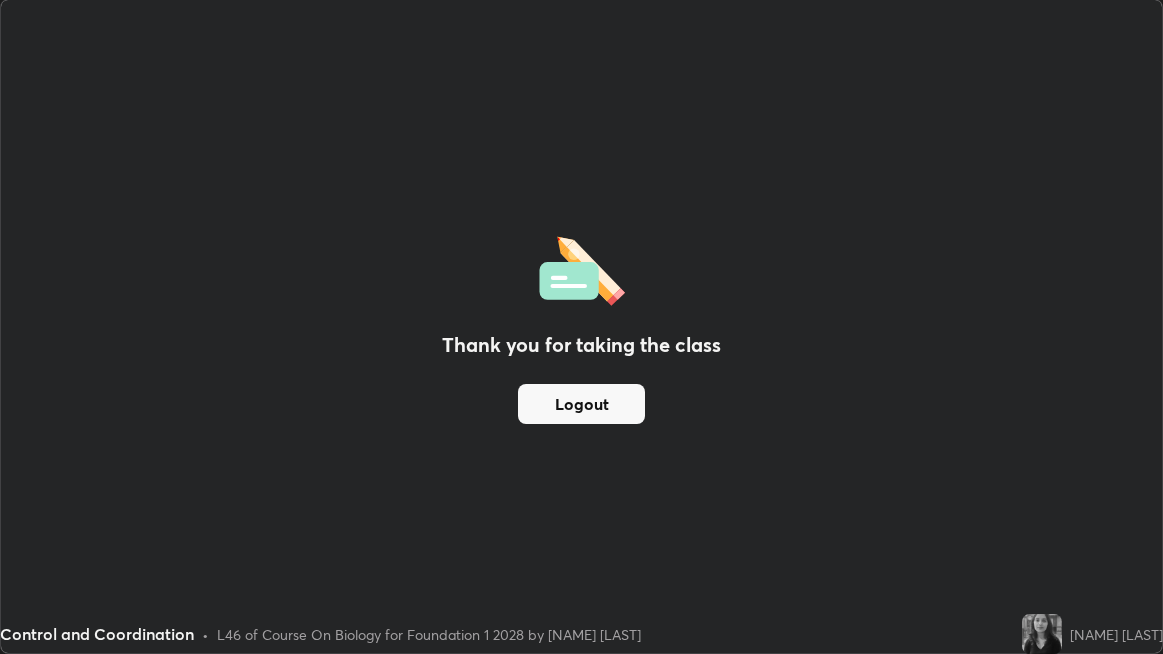 click on "Logout" at bounding box center (581, 404) 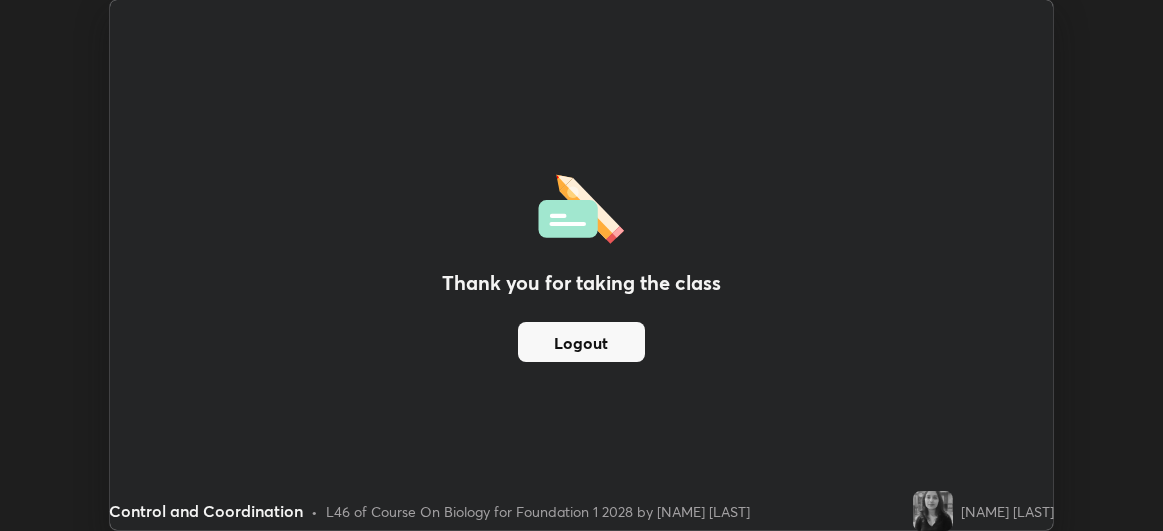 scroll, scrollTop: 531, scrollLeft: 1163, axis: both 